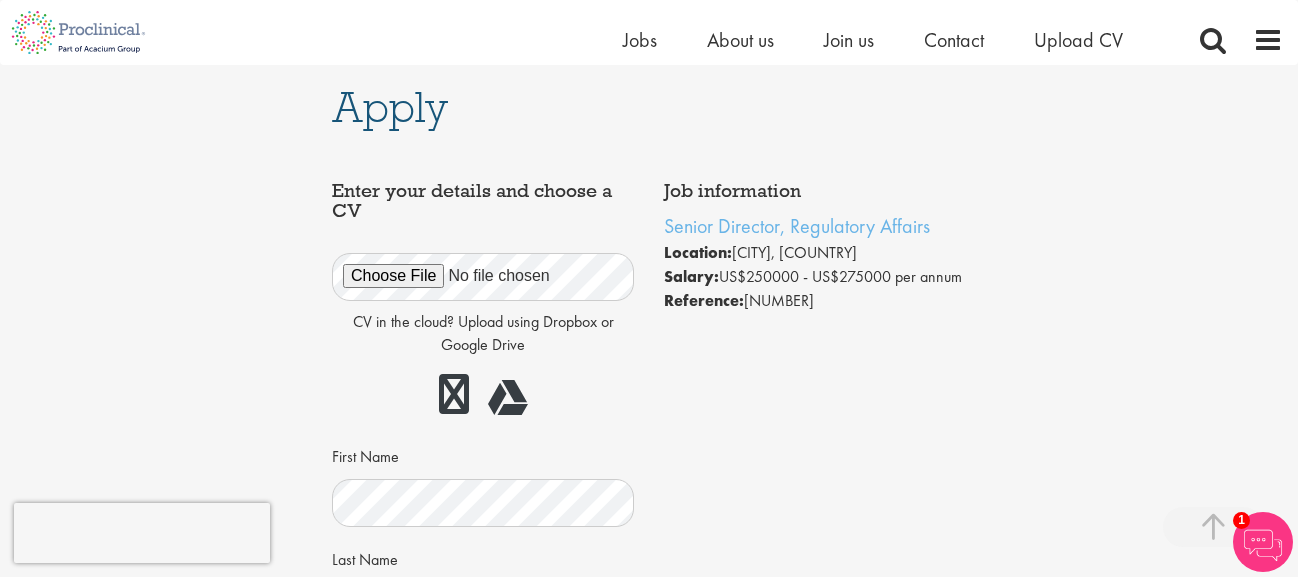 scroll, scrollTop: 918, scrollLeft: 0, axis: vertical 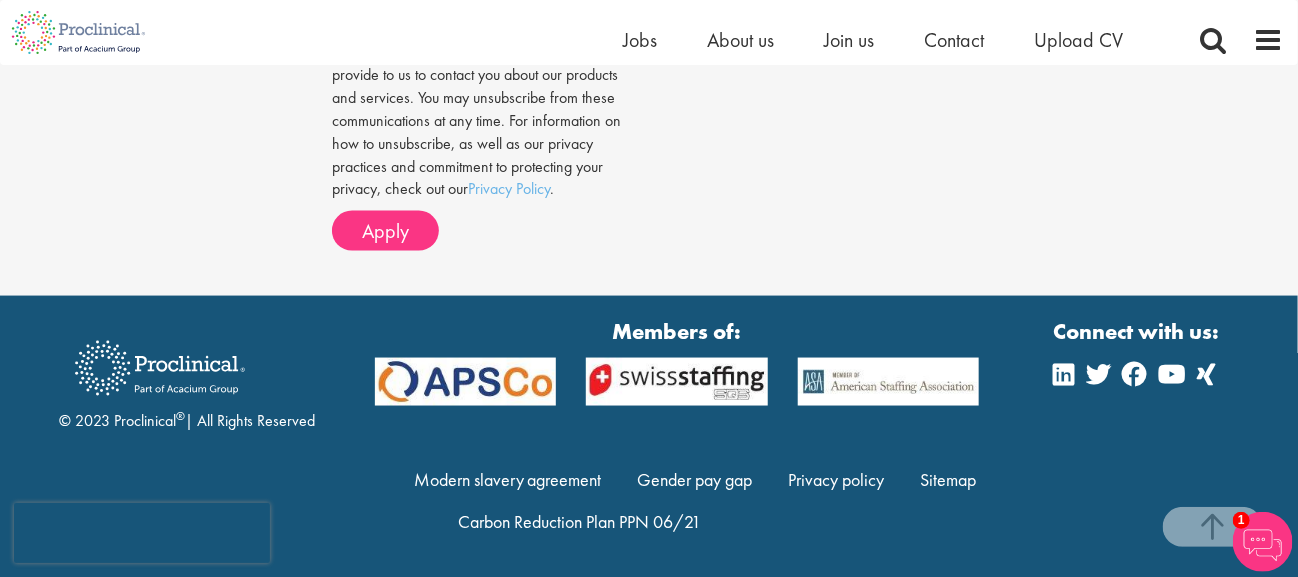 click on "Job information
Senior Director, Regulatory Affairs
Location:
[CITY], [COUNTRY]
Salary:
US$[SALARY] - US$[SALARY] per annum
Reference:
[NUMBER]" at bounding box center [649, -241] 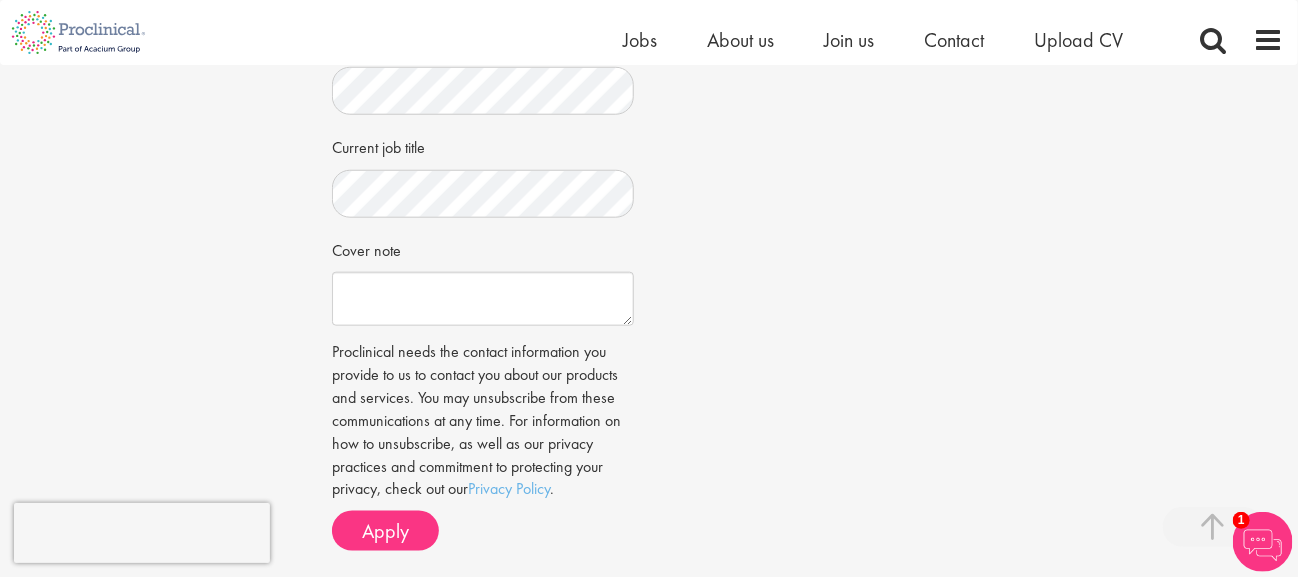 scroll, scrollTop: 625, scrollLeft: 0, axis: vertical 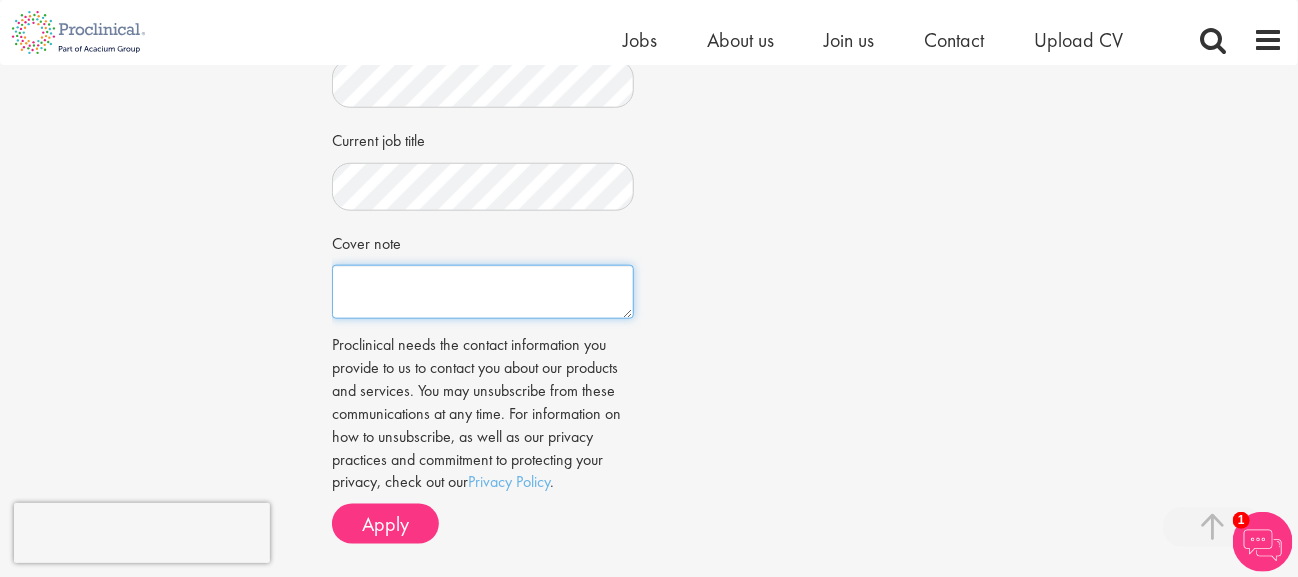 click on "Cover note" at bounding box center [483, 292] 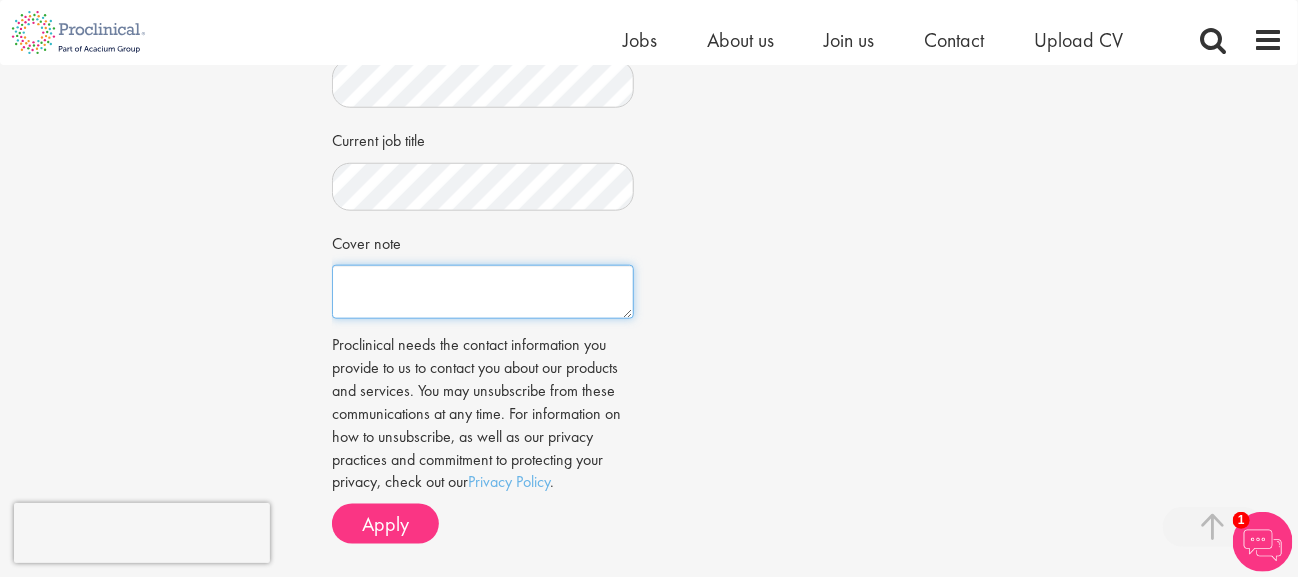 paste on "Dear Proclinical Team,
Over the past 18 years, I’ve worn many hats—microbiologist, veterinarian, regulatory writer, peer reviewer, and founder. At the heart of it all has been one consistent thread: turning complex science into something clear, credible, and usable.
I’ve written everything from regulatory dossiers and study protocols to CSRs and white papers for FDA, USDA, and global agencies. But beyond the documents, what I really offer is sharp scientific judgment, a love for clarity, and a respect for deadlines and nuance. Whether supporting a clinical submission or guiding claim language, I approach each project with a deep sense of care.
If your team or your clients are looking for someone who brings both precision and perspective—I’d love to contribute.
Warmly,
Dr. [FIRST] [LAST]" 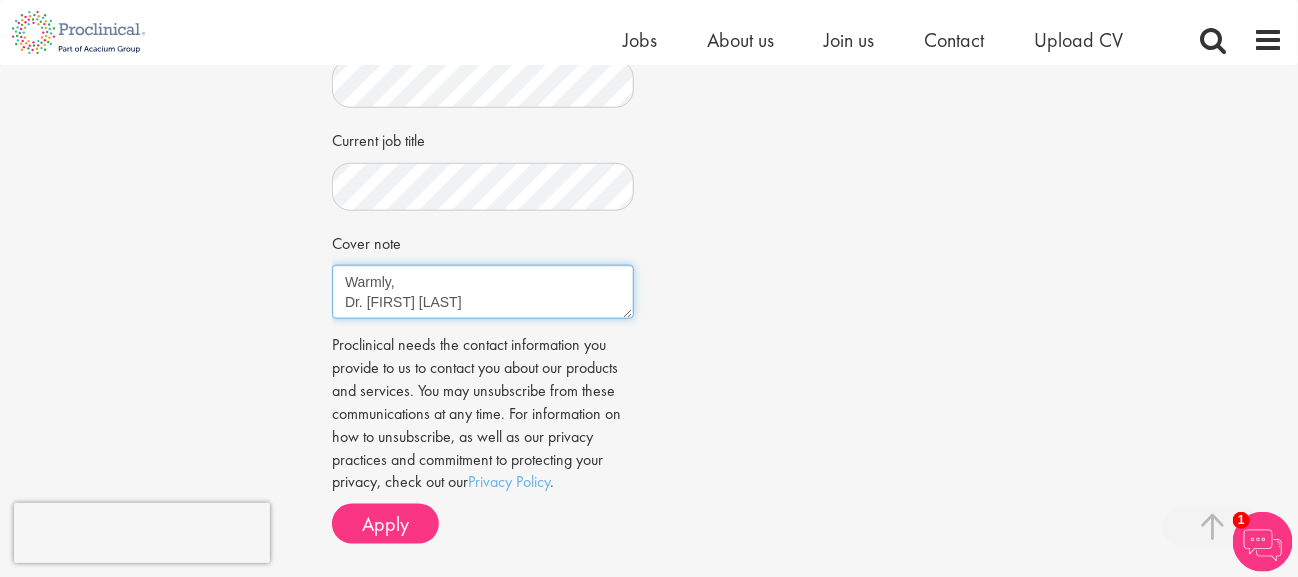 scroll, scrollTop: 0, scrollLeft: 0, axis: both 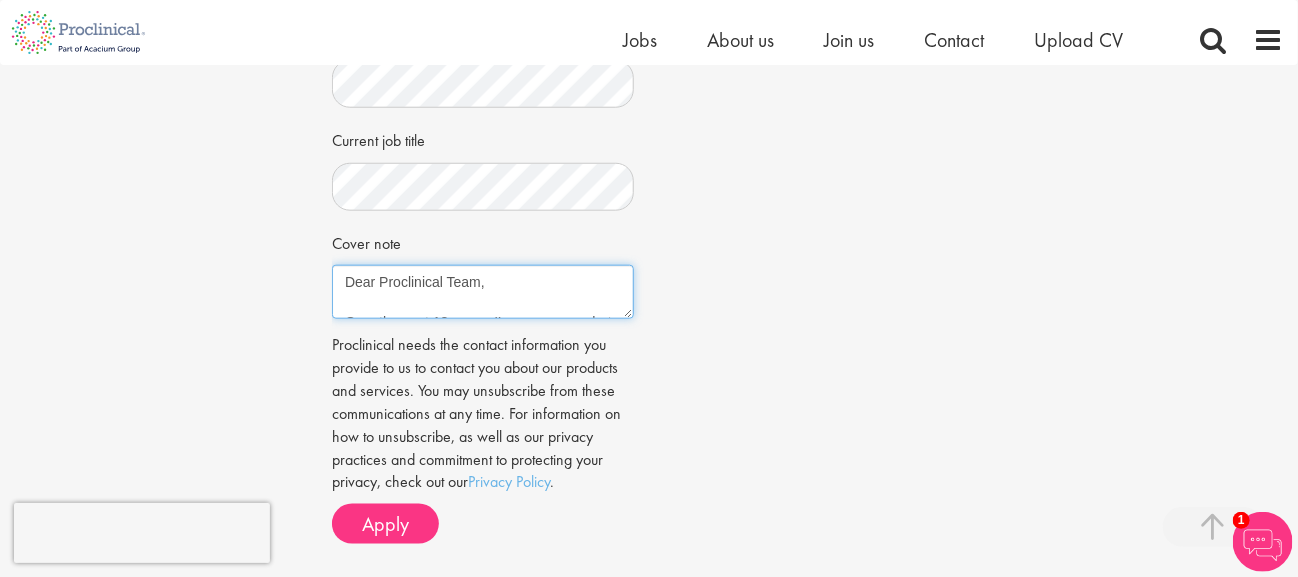 click on "Dear Proclinical Team,
Over the past 18 years, I’ve worn many hats—microbiologist, veterinarian, regulatory writer, peer reviewer, and founder. At the heart of it all has been one consistent thread: turning complex science into something clear, credible, and usable.
I’ve written everything from regulatory dossiers and study protocols to CSRs and white papers for FDA, USDA, and global agencies. But beyond the documents, what I really offer is sharp scientific judgment, a love for clarity, and a respect for deadlines and nuance. Whether supporting a clinical submission or guiding claim language, I approach each project with a deep sense of care.
If your team or your clients are looking for someone who brings both precision and perspective—I’d love to contribute.
Warmly,
Dr. Nihan Marun" at bounding box center (483, 292) 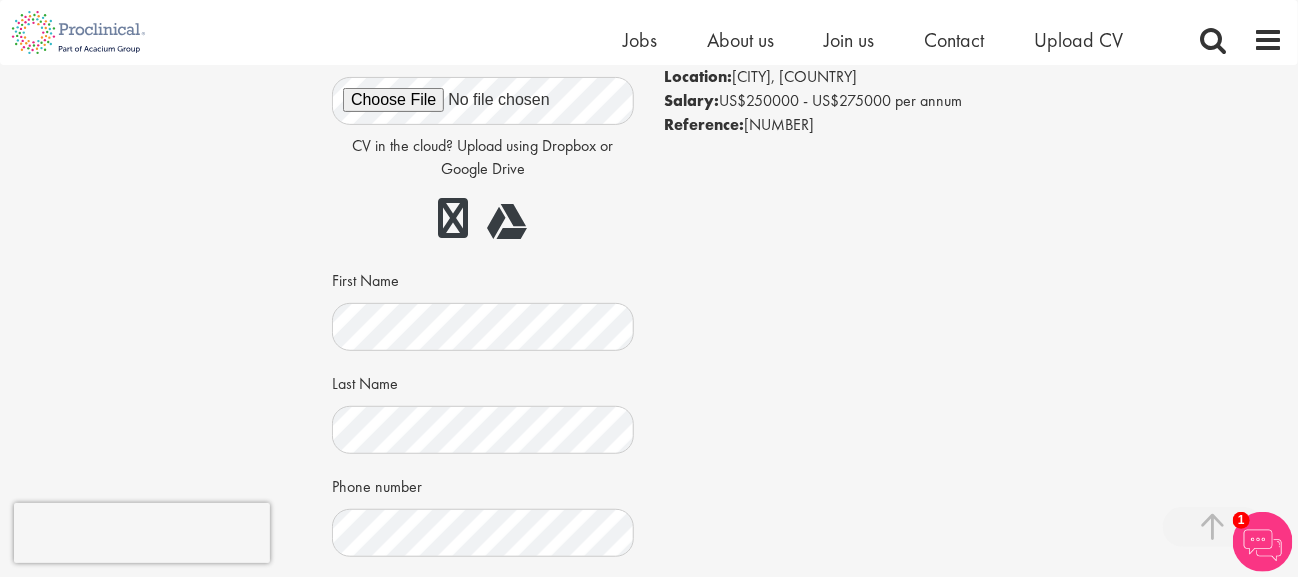 scroll, scrollTop: 0, scrollLeft: 0, axis: both 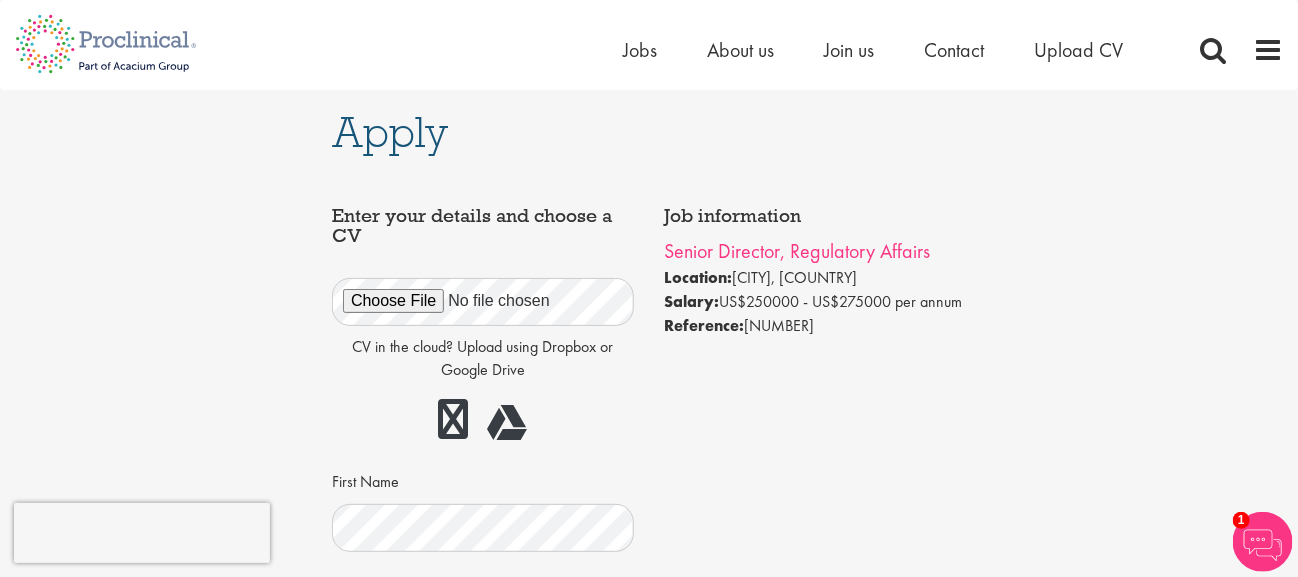 type on "Dear Proclinical Team,
Over the past 18 years, I’ve worn many hats—microbiologist, veterinarian, regulatory writer, peer reviewer, and founder. At the heart of it all has been one consistent thread: turning complex science into something clear, credible, and usable.
I’ve written everything from regulatory dossiers and study protocols to CSRs and white papers for FDA, USDA, and global agencies. But beyond the documents, what I really offer is sharp scientific judgment, a love for clarity, and a respect for deadlines and nuance. Whether supporting a clinical submission or guiding claim language, I approach each project with a deep sense of care.
If your team or your clients are looking for someone who brings both precision and perspective—I’d love to contribute.
Warmly,
Dr. Nihan Marun" 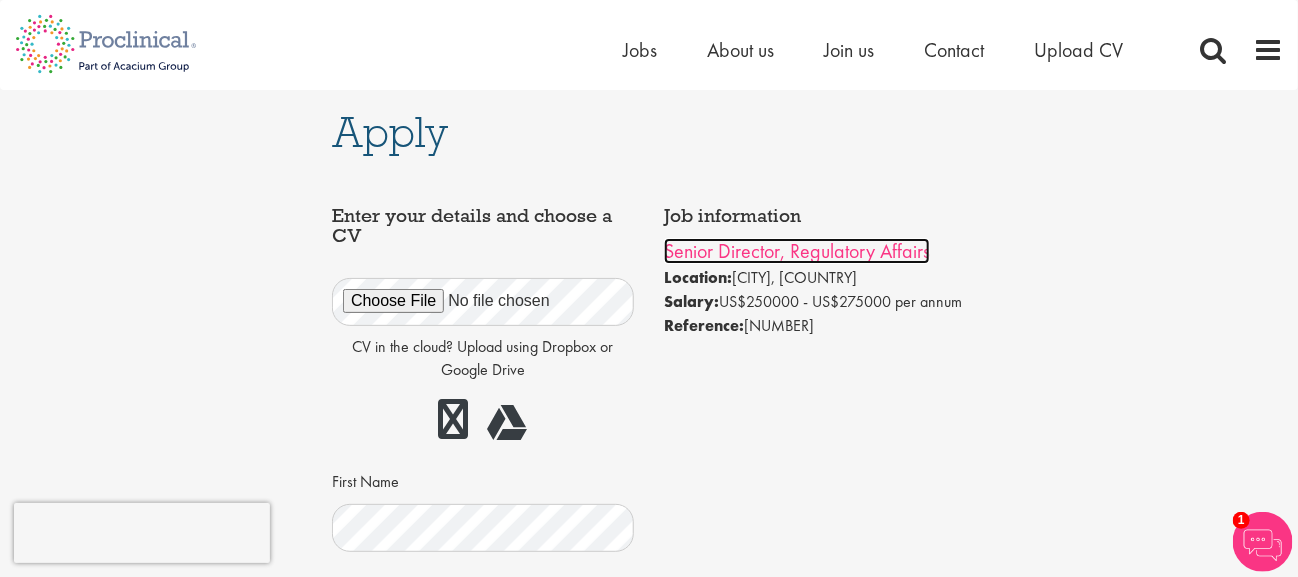 click on "Senior Director, Regulatory Affairs" at bounding box center (797, 251) 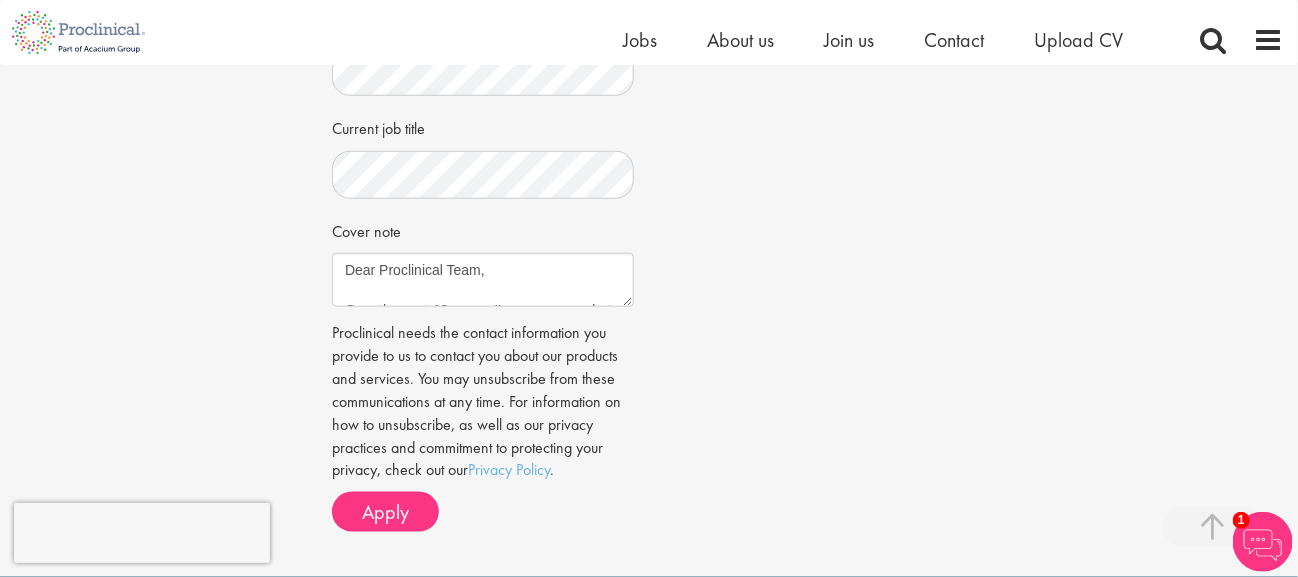 scroll, scrollTop: 639, scrollLeft: 0, axis: vertical 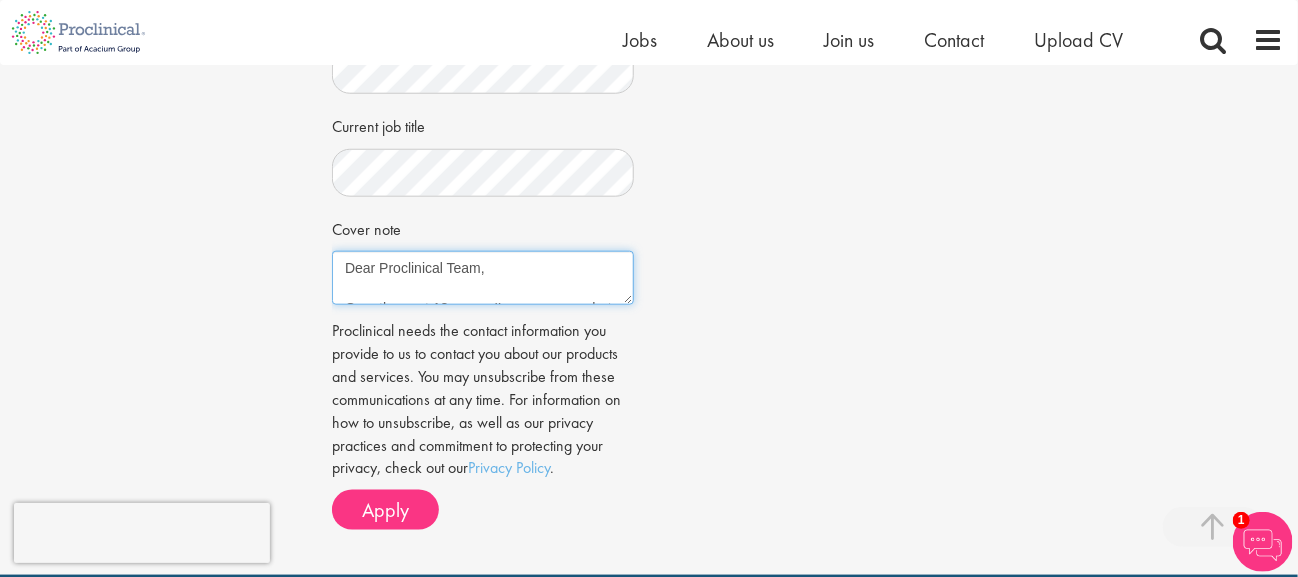 click on "Dear Proclinical Team,
Over the past 18 years, I’ve worn many hats—microbiologist, veterinarian, regulatory writer, peer reviewer, and founder. At the heart of it all has been one consistent thread: turning complex science into something clear, credible, and usable.
I’ve written everything from regulatory dossiers and study protocols to CSRs and white papers for FDA, USDA, and global agencies. But beyond the documents, what I really offer is sharp scientific judgment, a love for clarity, and a respect for deadlines and nuance. Whether supporting a clinical submission or guiding claim language, I approach each project with a deep sense of care.
If your team or your clients are looking for someone who brings both precision and perspective—I’d love to contribute.
Warmly,
Dr. Nihan Marun" at bounding box center [483, 278] 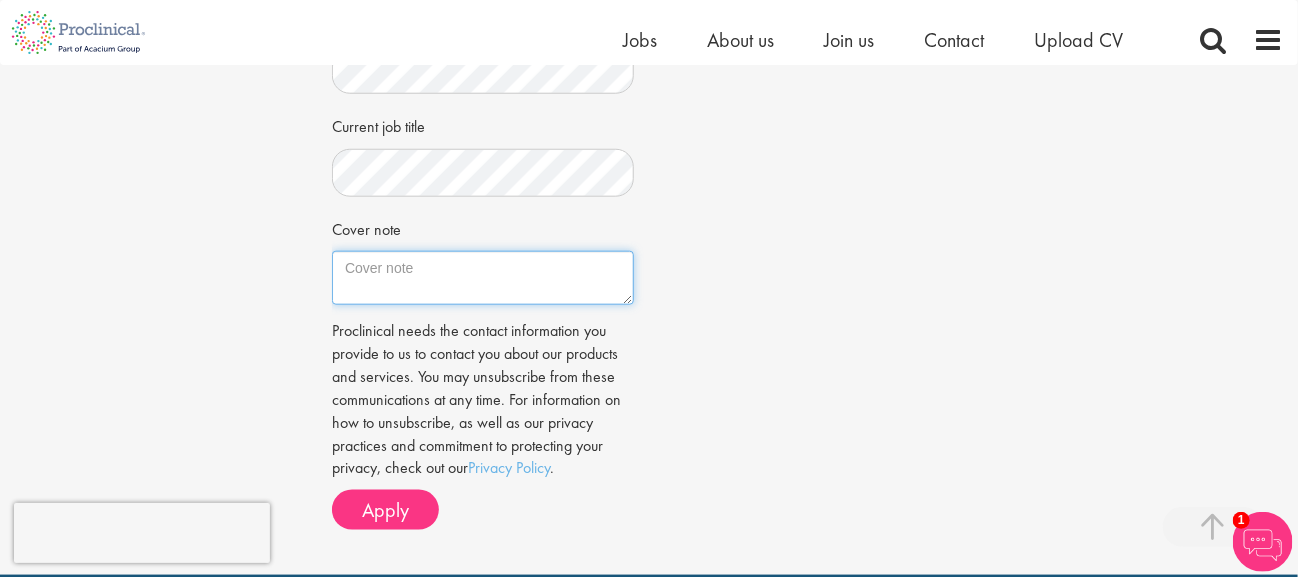 paste on "Dear Proclinical Team,
Thank you for considering my application for this incredible opportunity.
With nearly two decades of experience in regulatory affairs and a dual doctorate in Microbiology and Veterinary Medicine, I’ve had the privilege of guiding global strategies across early development to pre-approval milestones. My career has spanned regulatory writing, scientific communication, and leading submissions to FDA, USDA, EMA, and more—each one teaching me not only the science but the nuance of timing, teamwork, and tone.
What excites me most about this role isn’t just the pipeline or the salary—it’s the chance to be part of a team shaping meaningful immunology advances. I’ve worn many hats—scientific writer, global strategist, founder—but my favorite has always been the one that helps bring clarity to complexity, and science to life.
If you feel I might be a fit, I’d love to connect and hear more about the company’s direction and how I can support it.
Warmly,
Dr. Nihan Marun, Ph.D., DVM..." 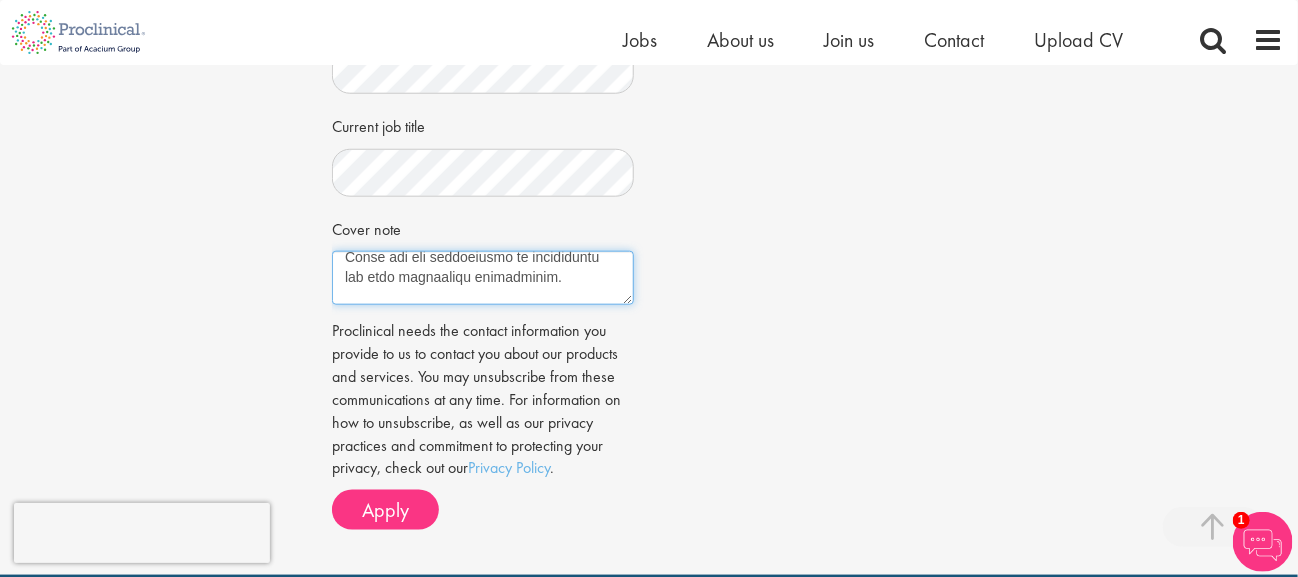 scroll, scrollTop: 0, scrollLeft: 0, axis: both 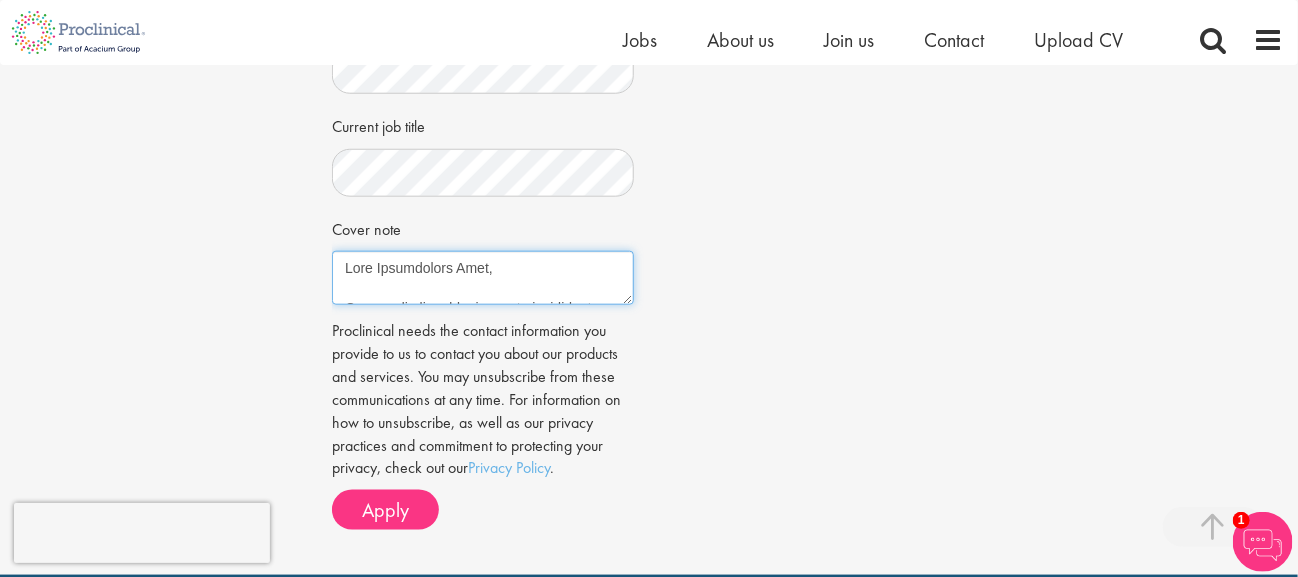 click on "Cover note" at bounding box center (483, 278) 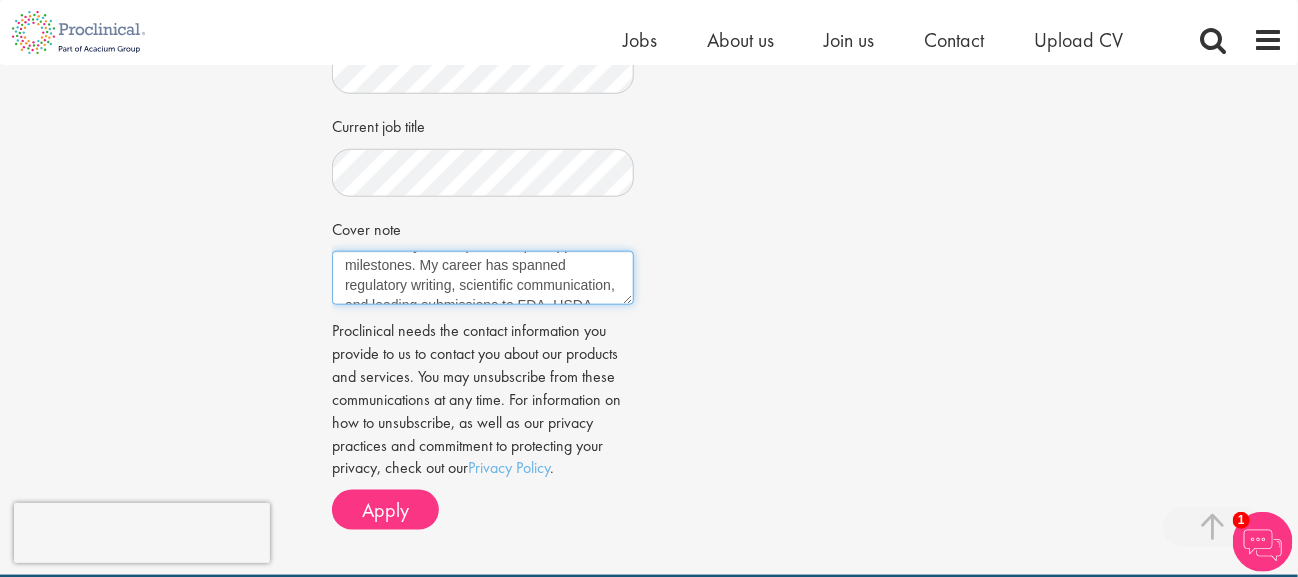 scroll, scrollTop: 164, scrollLeft: 0, axis: vertical 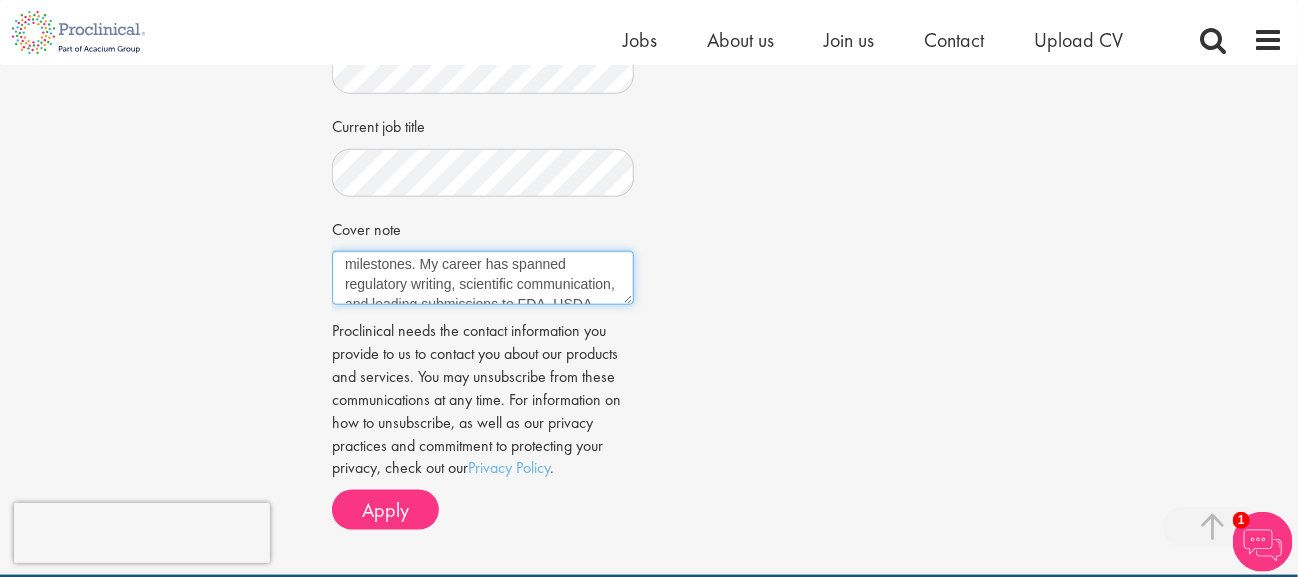click on "Dear Proclinical Team,
Thank you for considering my application for this opportunity.
With nearly two decades of experience in regulatory affairs and a dual doctorate in Microbiology and Veterinary Medicine, I’ve had the privilege of guiding global strategies across early development to pre-approval milestones. My career has spanned regulatory writing, scientific communication, and leading submissions to FDA, USDA, EMA, and more—each one teaching me not only the science but the nuance of timing, teamwork, and tone.
What excites me most about this role isn’t just the pipeline or the salary—it’s the chance to be part of a team shaping meaningful immunology advances. I’ve worn many hats—scientific writer, global strategist, founder—but my favorite has always been the one that helps bring clarity to complexity, and science to life.
If you feel I might be a fit, I’d love to connect and hear more about the company’s direction and how I can support it.
Warmly,
Dr. Nihan Marun, Ph.D., DVM" at bounding box center [483, 278] 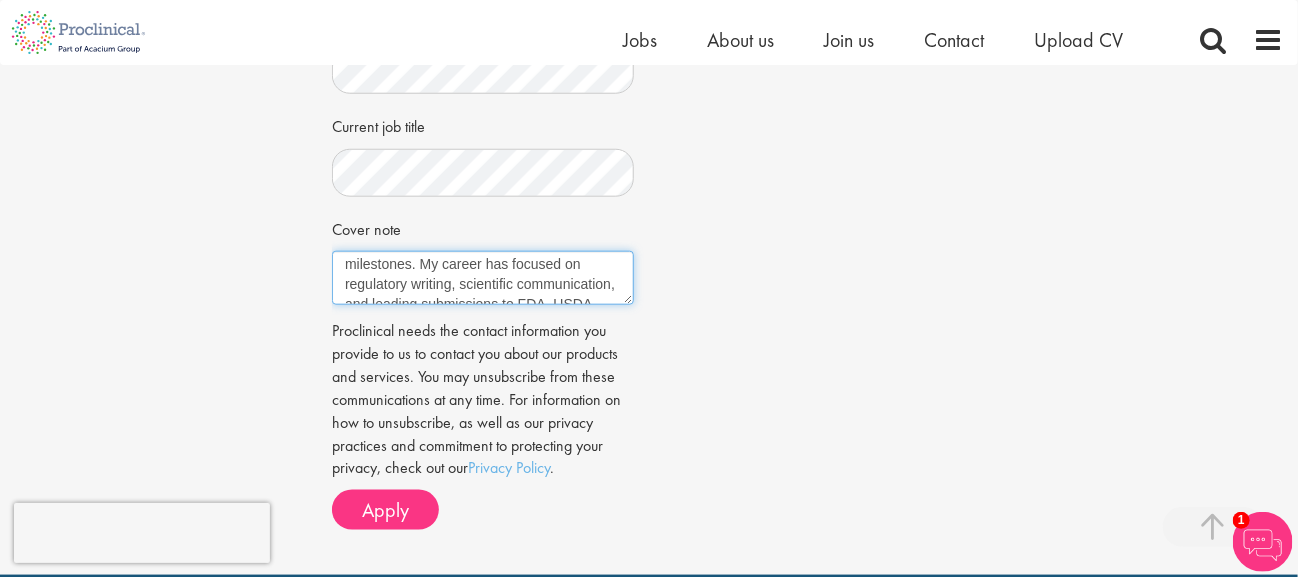 click on "Dear Proclinical Team,
Thank you for considering my application for this opportunity.
With nearly two decades of experience in regulatory affairs and a dual doctorate in Microbiology and Veterinary Medicine, I’ve had the privilege of guiding global strategies across early development to pre-approval milestones. My career has focused on regulatory writing, scientific communication, and leading submissions to FDA, USDA, EMA, and more—each one teaching me not only the science but the nuance of timing, teamwork, and tone.
What excites me most about this role isn’t just the pipeline or the salary—it’s the chance to be part of a team shaping meaningful immunology advances. I’ve worn many hats—scientific writer, global strategist, founder—but my favorite has always been the one that helps bring clarity to complexity, and science to life.
If you feel I might be a fit, I’d love to connect and hear more about the company’s direction and how I can support it.
Warmly,
Dr. Nihan Marun, Ph.D., DVM" at bounding box center (483, 278) 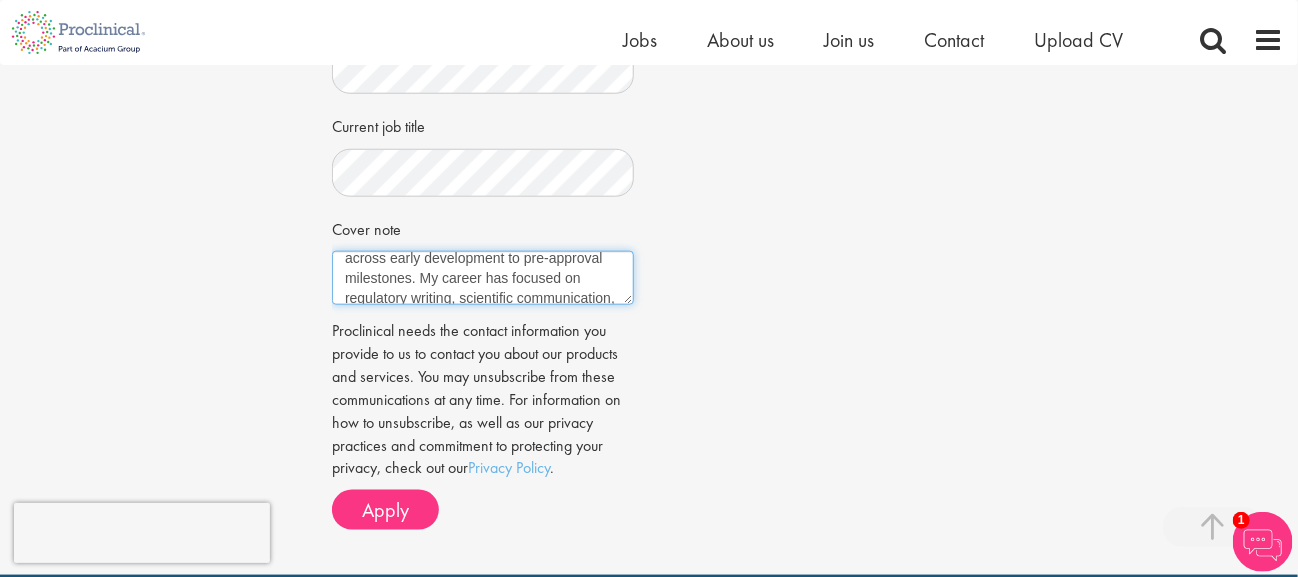 click on "Dear Proclinical Team,
Thank you for considering my application for this opportunity.
With nearly two decades of experience in regulatory affairs and a dual doctorate in Microbiology and Veterinary Medicine, I’ve had the privilege of guiding global strategies across early development to pre-approval milestones. My career has focused on regulatory writing, scientific communication, and leading submissions to FDA, USDA, EMA, and more—each one teaching me not only the science but the nuance of timing, teamwork, and tone.
What excites me most about this role isn’t just the pipeline or the salary—it’s the chance to be part of a team shaping meaningful immunology advances. I’ve worn many hats—scientific writer, global strategist, founder—but my favorite has always been the one that helps bring clarity to complexity, and science to life.
If you feel I might be a fit, I’d love to connect and hear more about the company’s direction and how I can support it.
Warmly,
Dr. Nihan Marun, Ph.D., DVM" at bounding box center (483, 278) 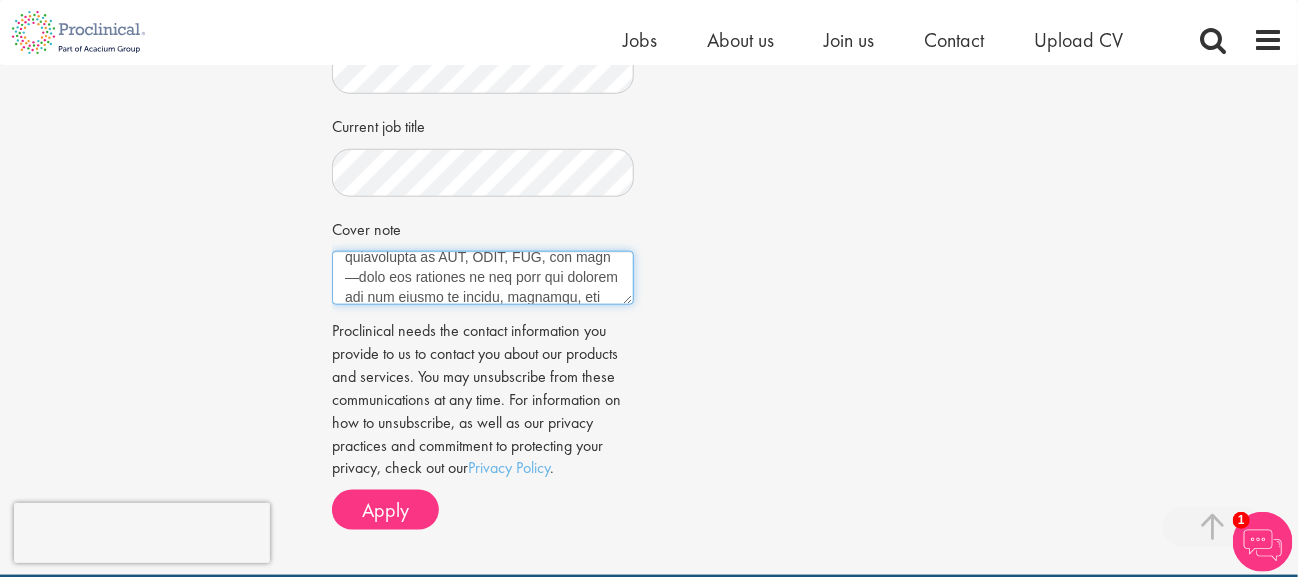 scroll, scrollTop: 234, scrollLeft: 0, axis: vertical 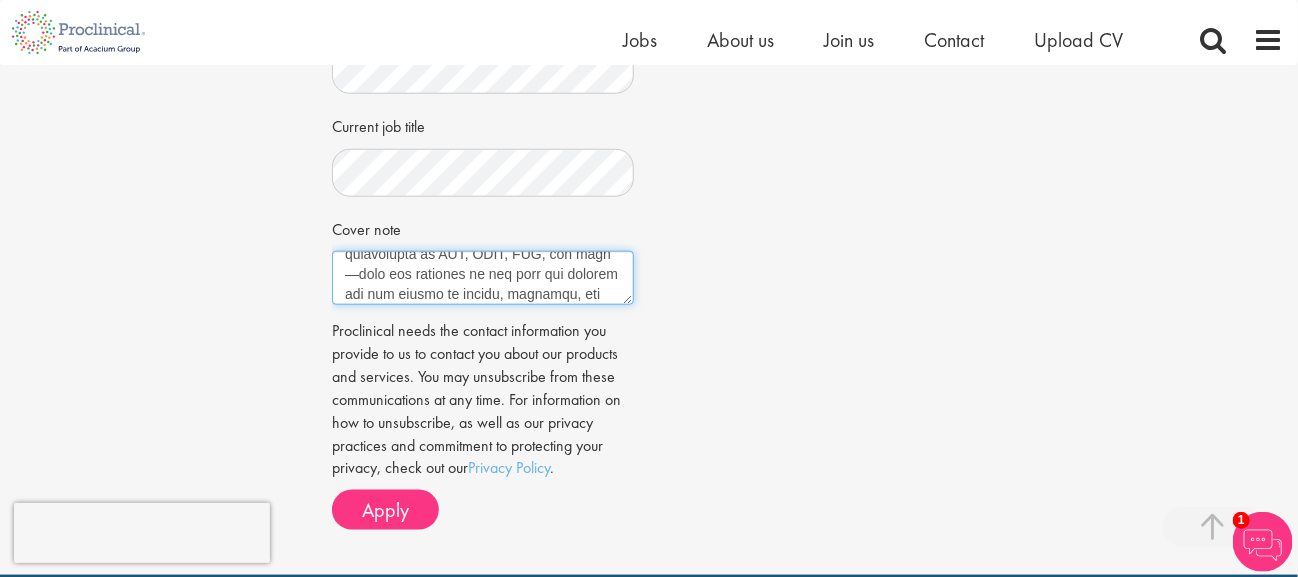 drag, startPoint x: 537, startPoint y: 278, endPoint x: 458, endPoint y: 257, distance: 81.7435 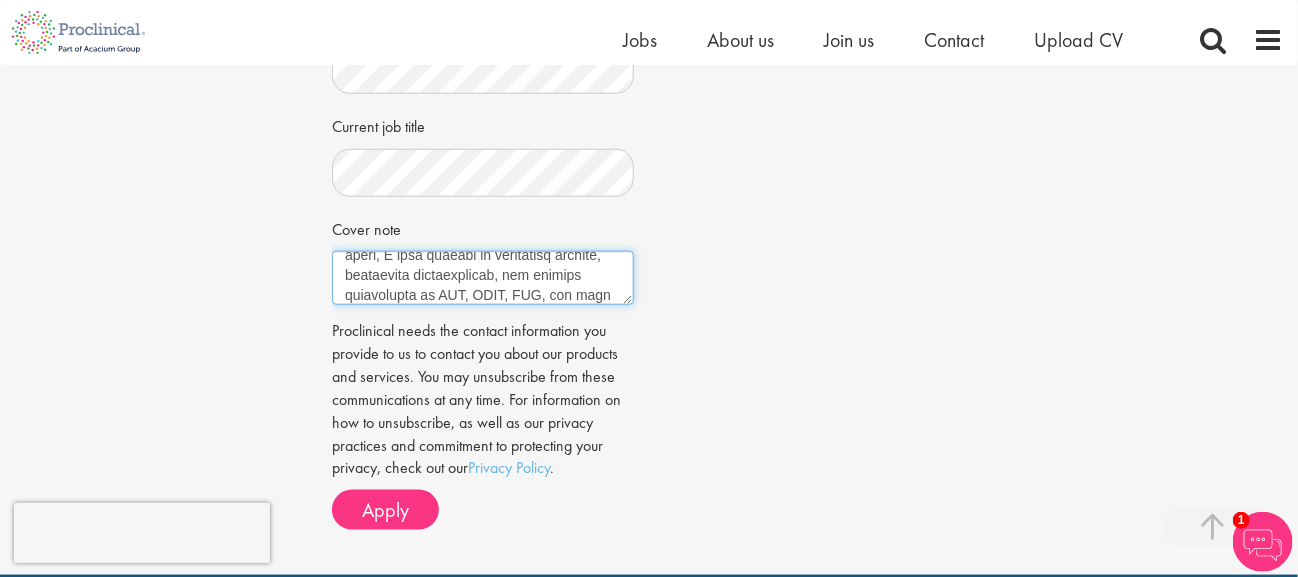 click on "Cover note" at bounding box center (483, 278) 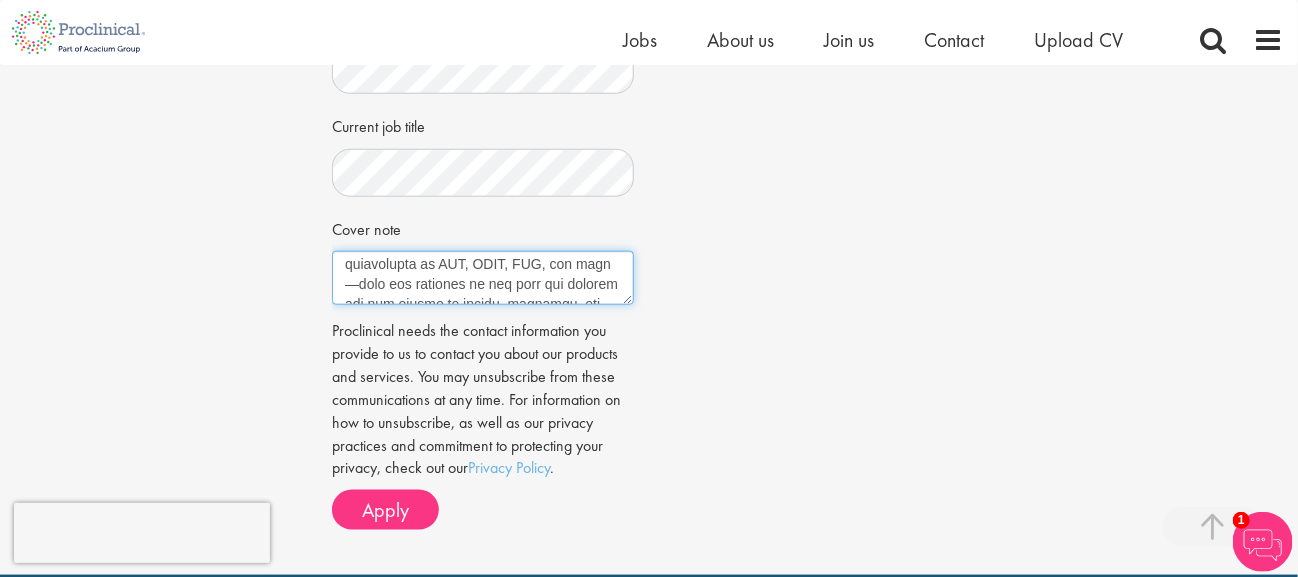click on "Cover note" at bounding box center (483, 278) 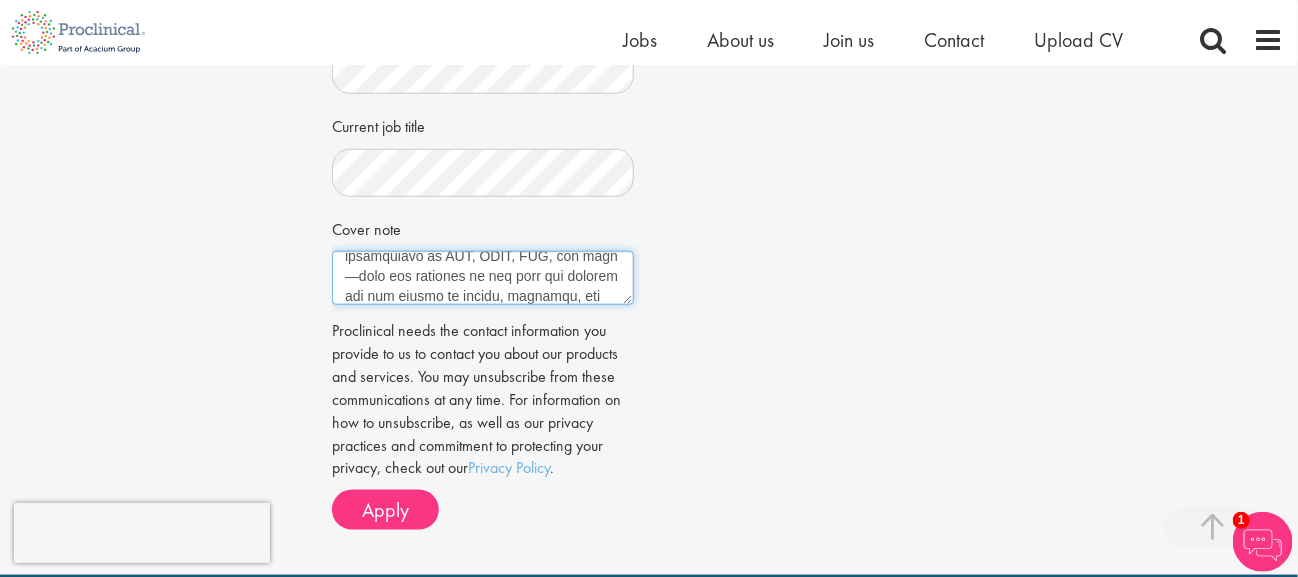 scroll, scrollTop: 233, scrollLeft: 0, axis: vertical 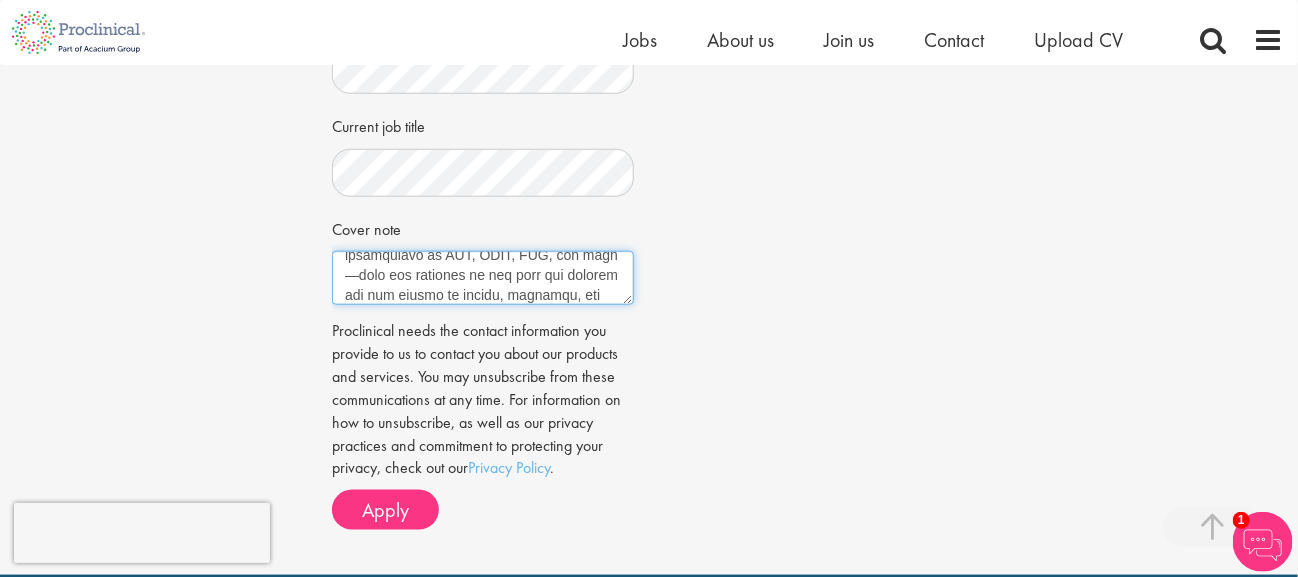 click on "Cover note" at bounding box center (483, 278) 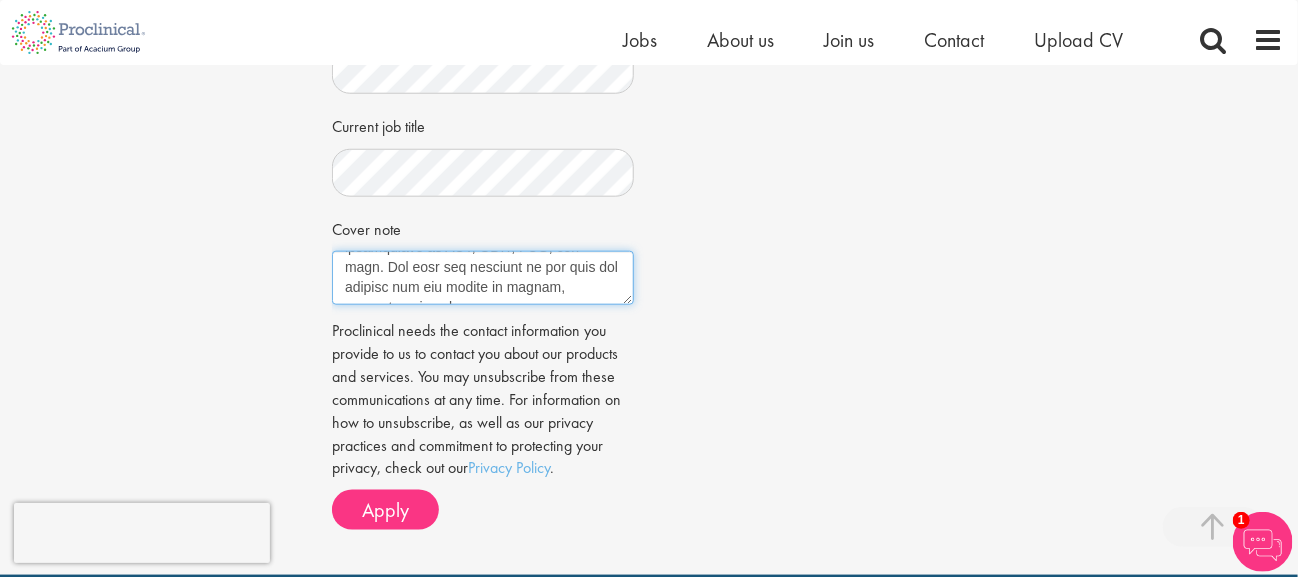 scroll, scrollTop: 244, scrollLeft: 0, axis: vertical 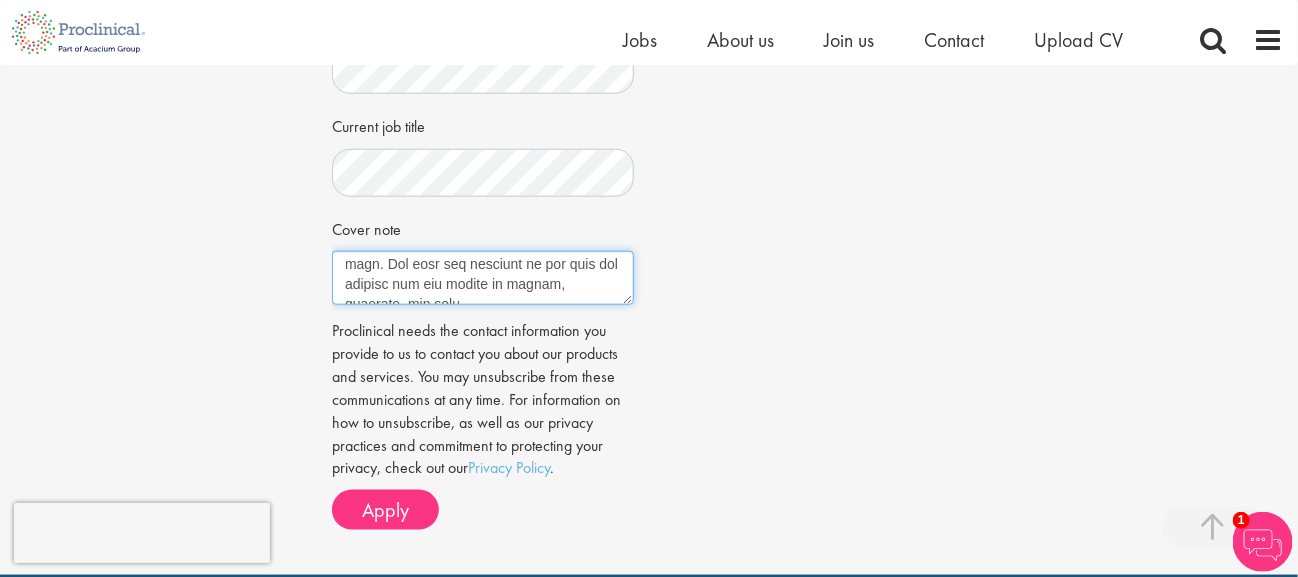 click on "Cover note" at bounding box center (483, 278) 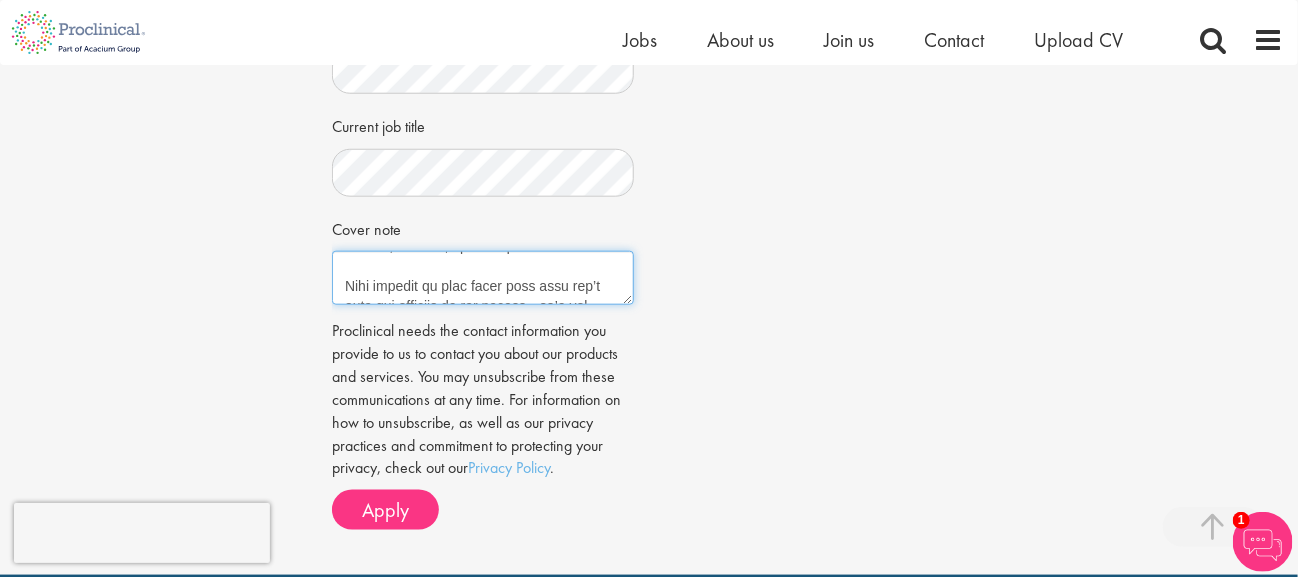 scroll, scrollTop: 302, scrollLeft: 0, axis: vertical 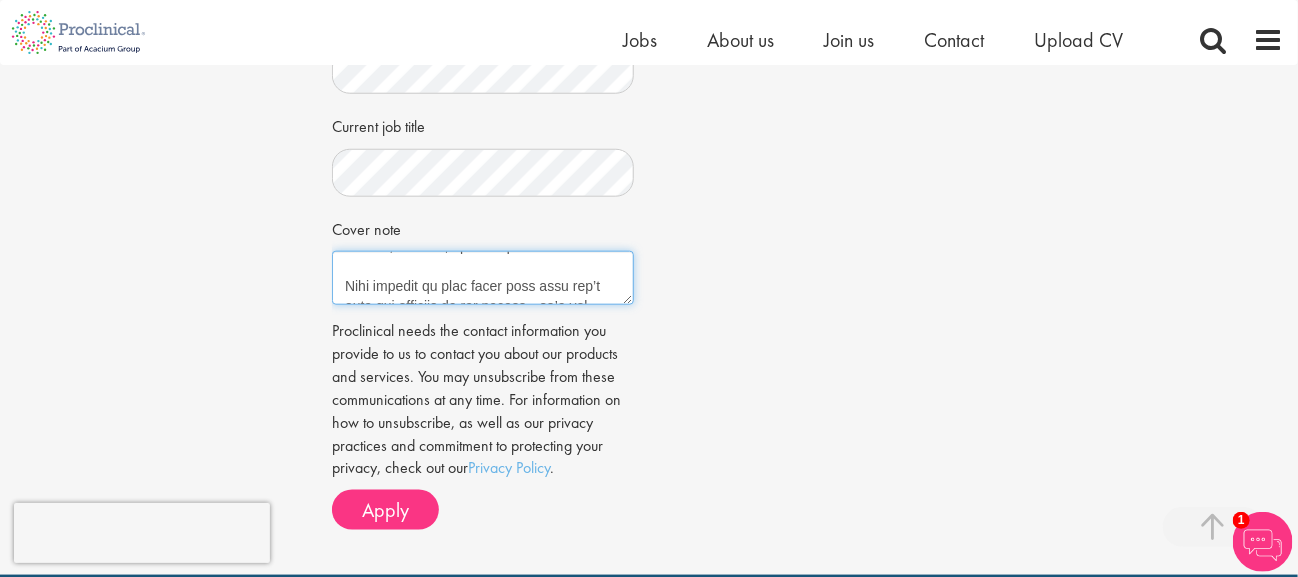 click on "Cover note" at bounding box center [483, 278] 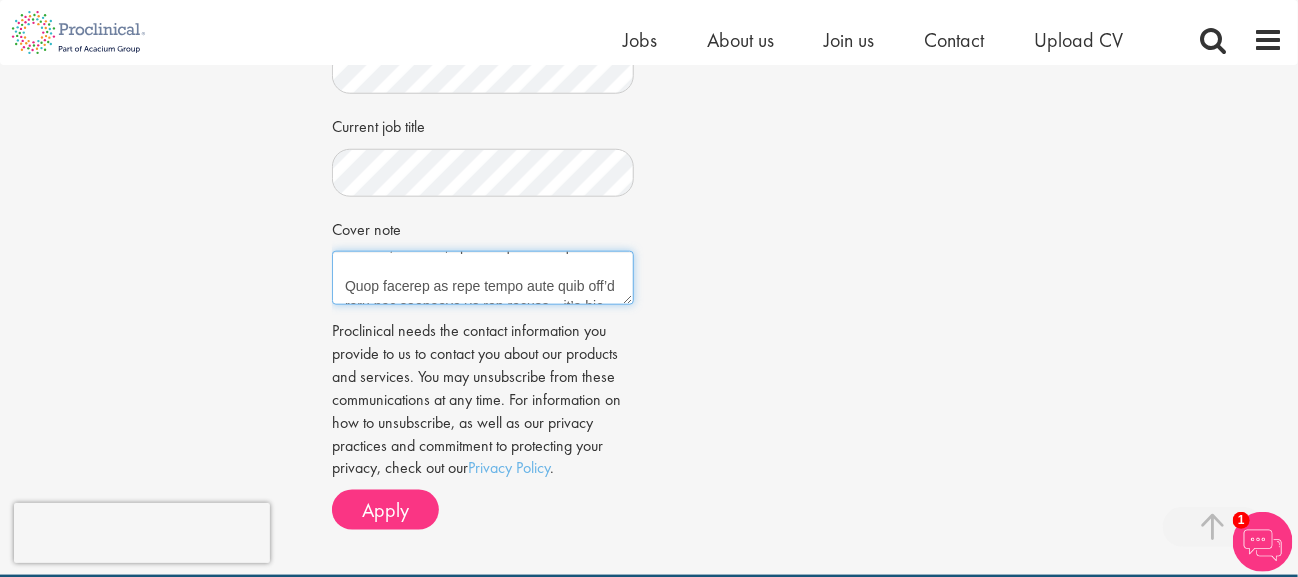 click on "Cover note" at bounding box center [483, 278] 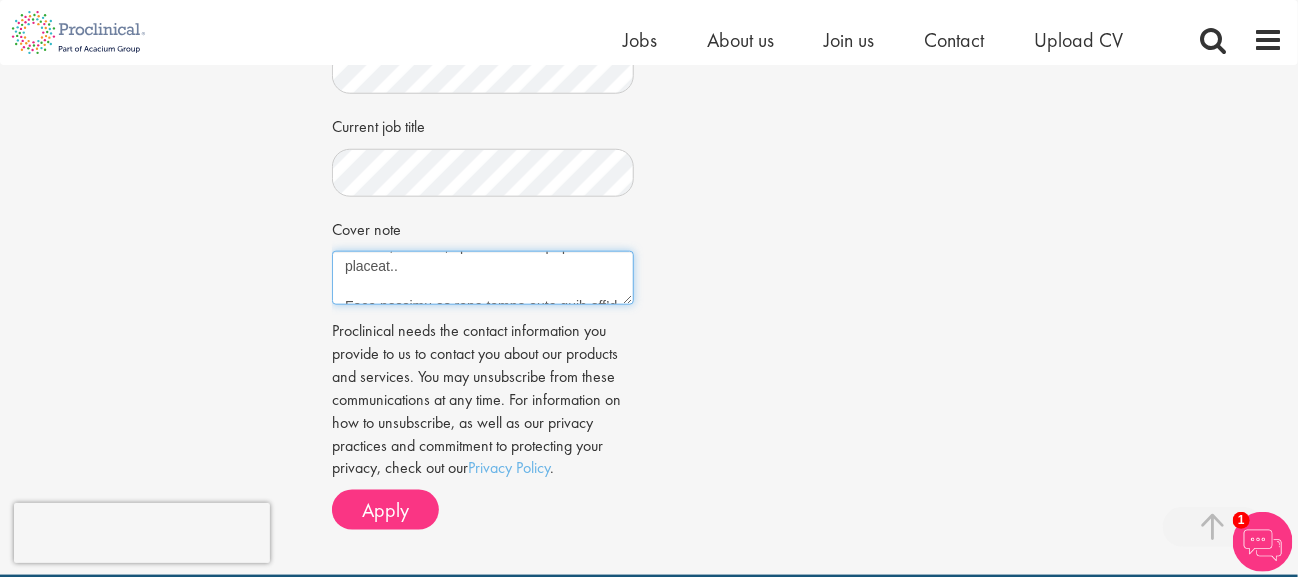 click on "Cover note" at bounding box center (483, 278) 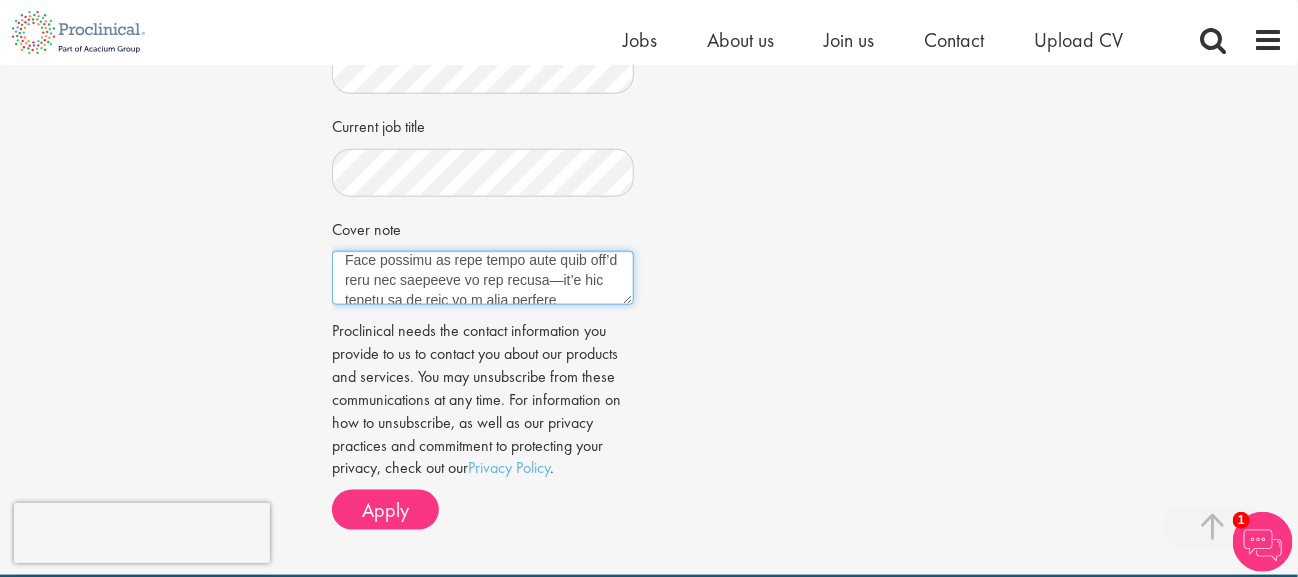 scroll, scrollTop: 330, scrollLeft: 0, axis: vertical 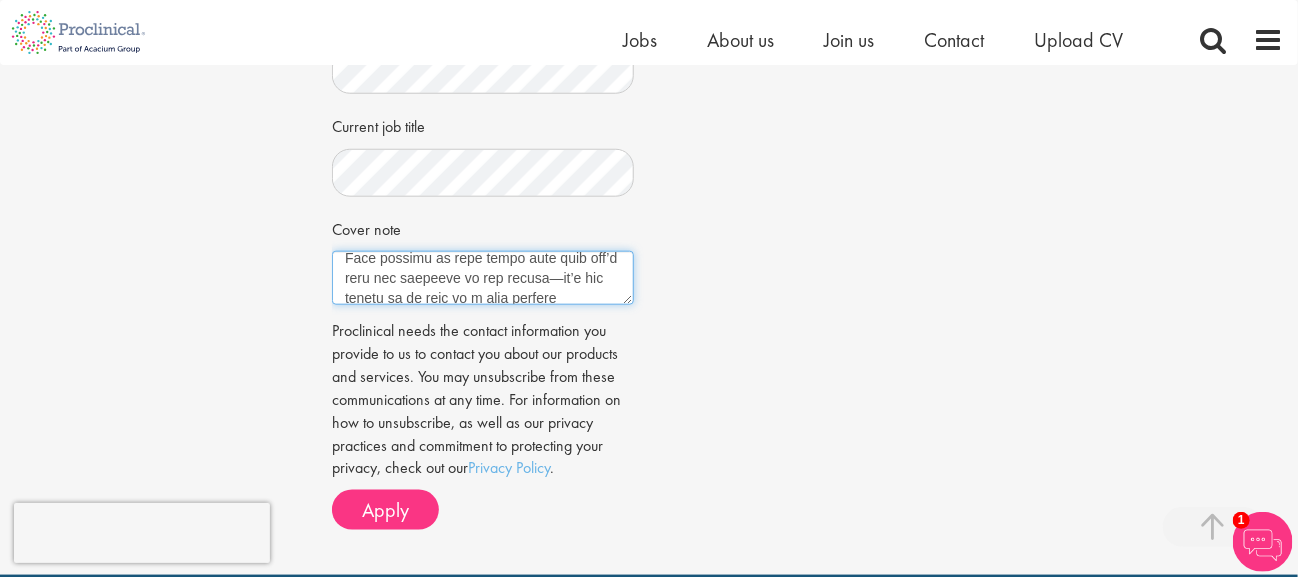 click on "Cover note" at bounding box center [483, 278] 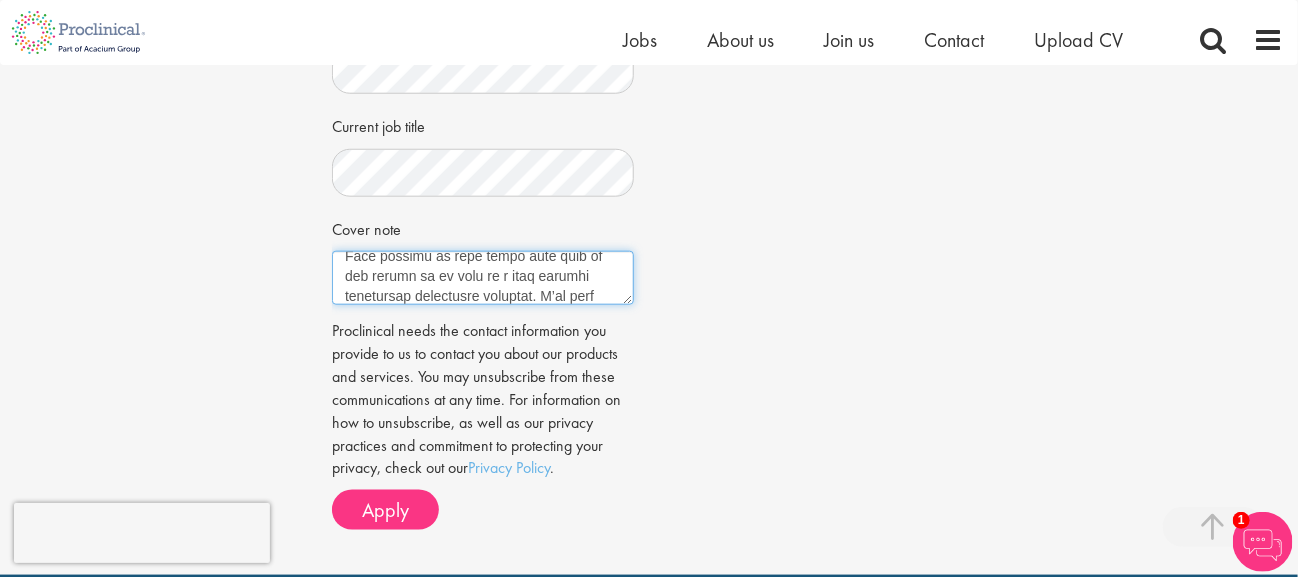 scroll, scrollTop: 352, scrollLeft: 0, axis: vertical 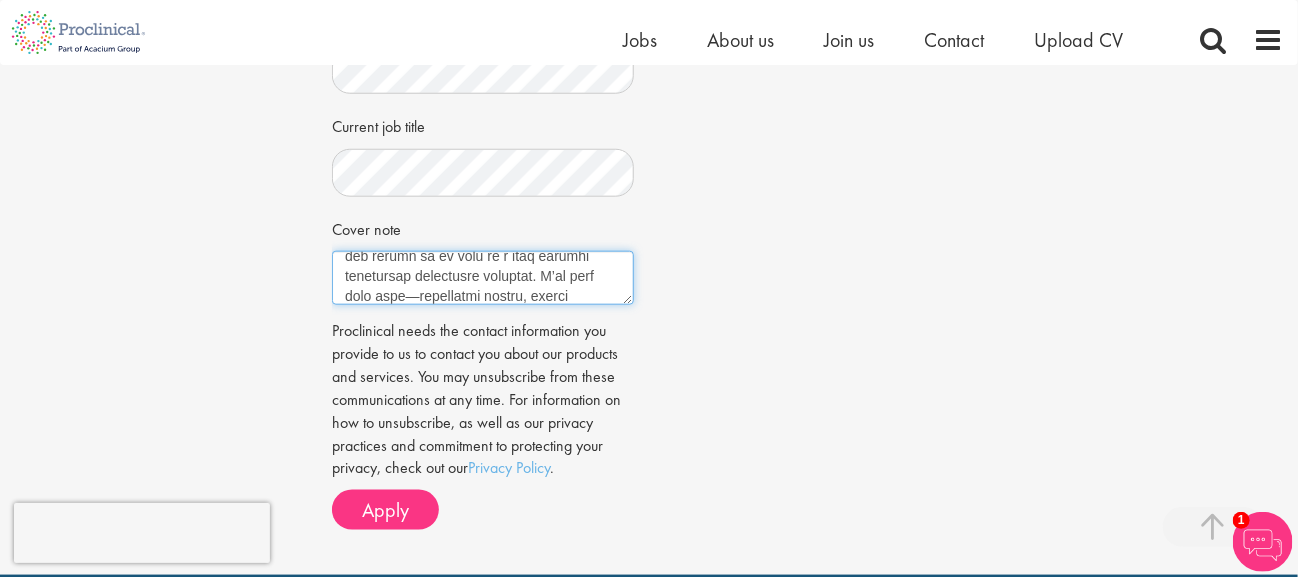 click on "Cover note" at bounding box center [483, 278] 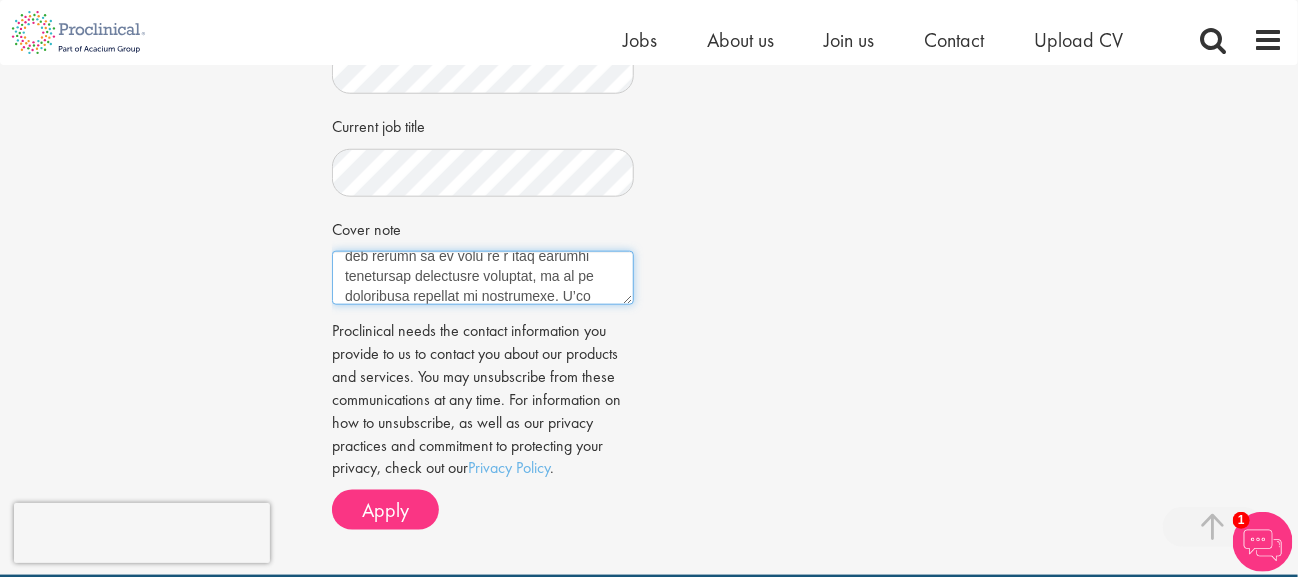 click on "Cover note" at bounding box center [483, 278] 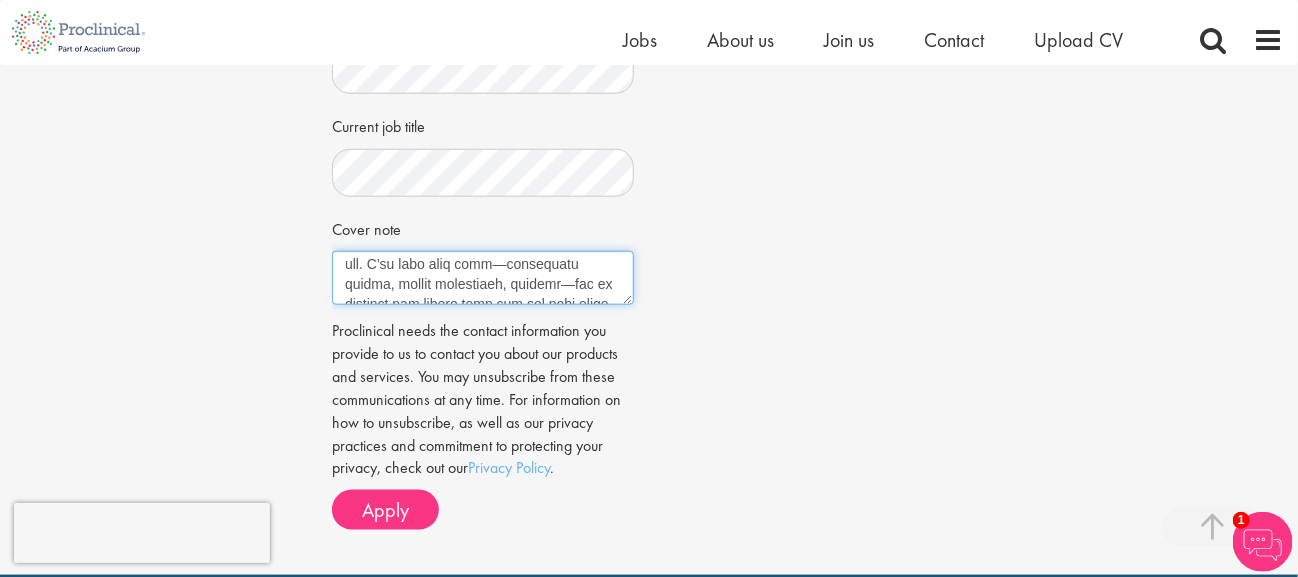 scroll, scrollTop: 404, scrollLeft: 0, axis: vertical 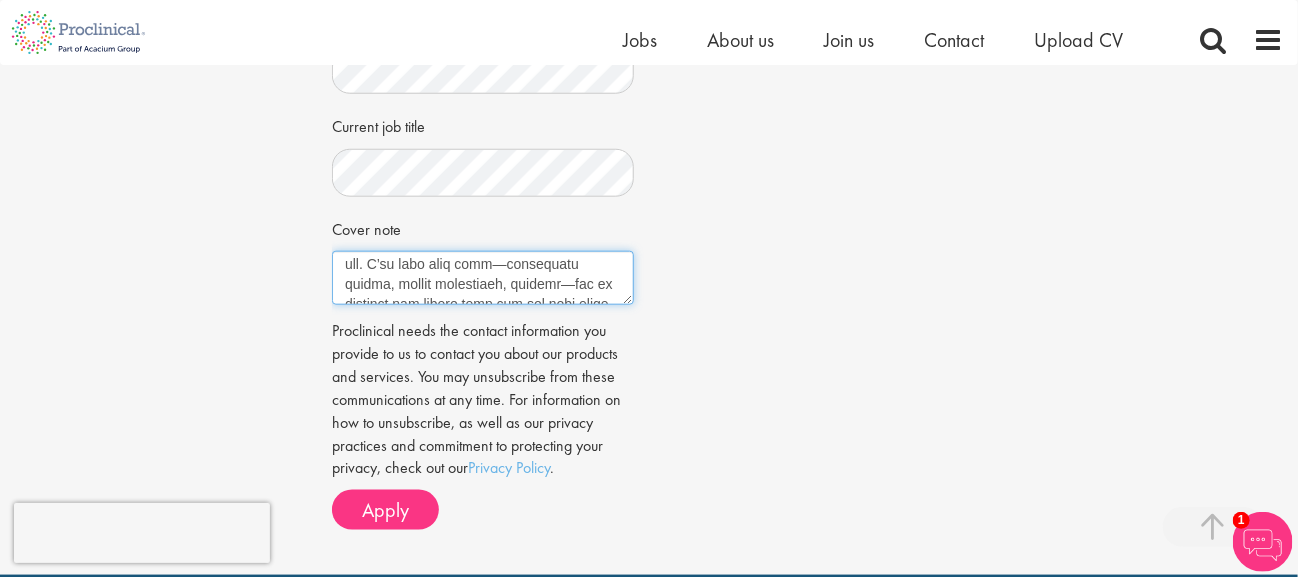 click on "Cover note" at bounding box center (483, 278) 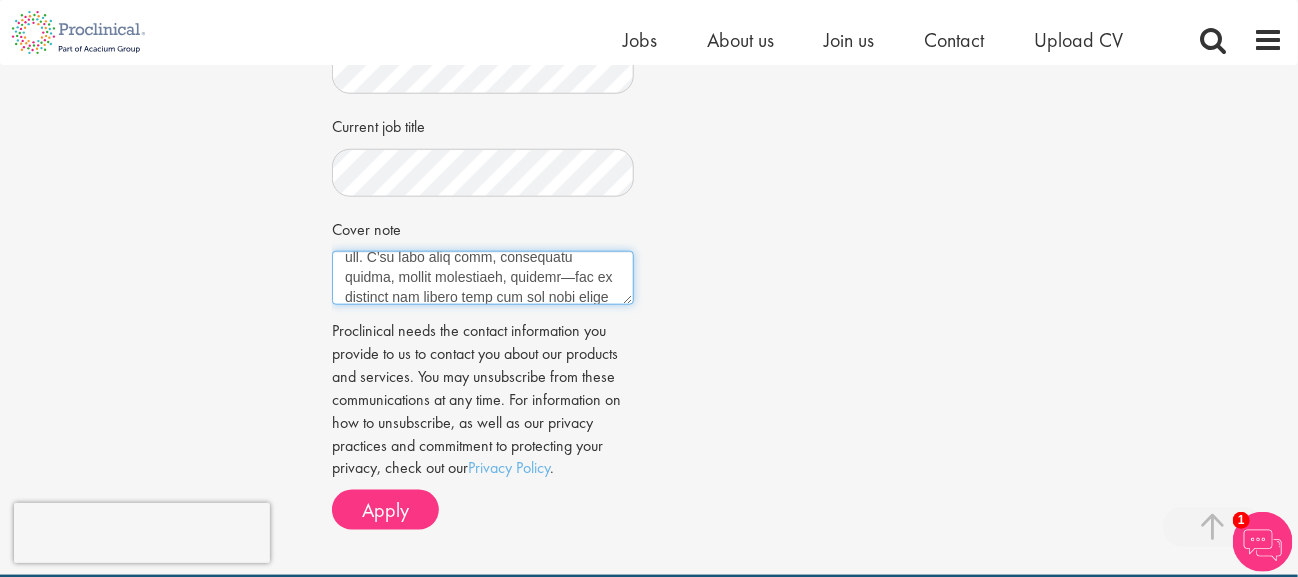 scroll, scrollTop: 415, scrollLeft: 0, axis: vertical 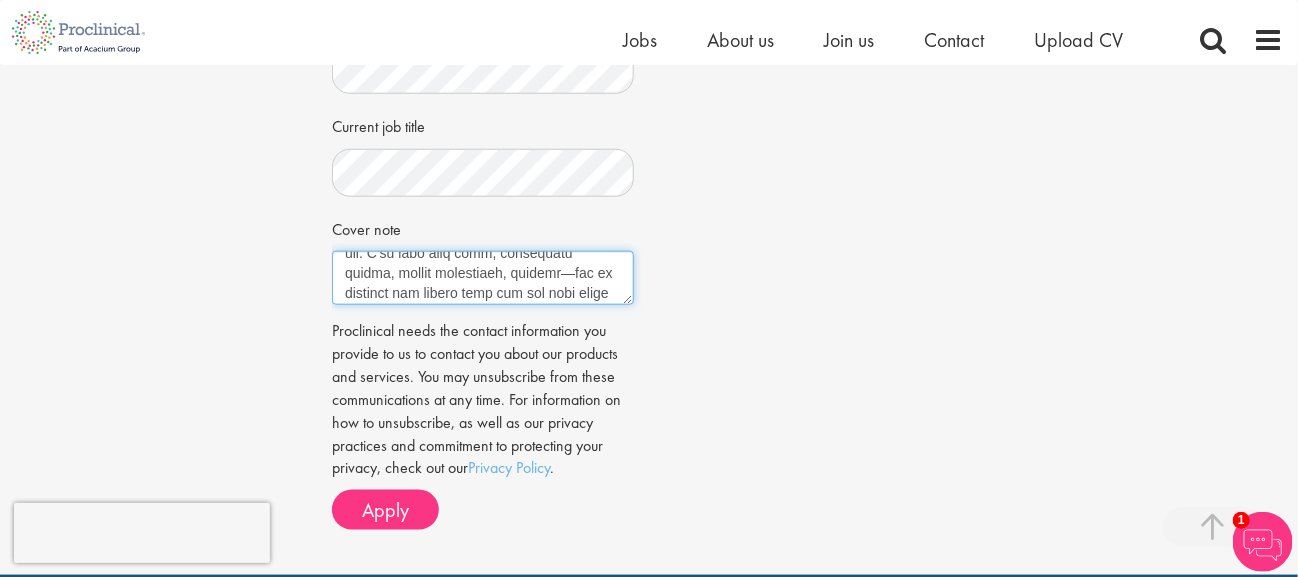 click on "Cover note" at bounding box center [483, 278] 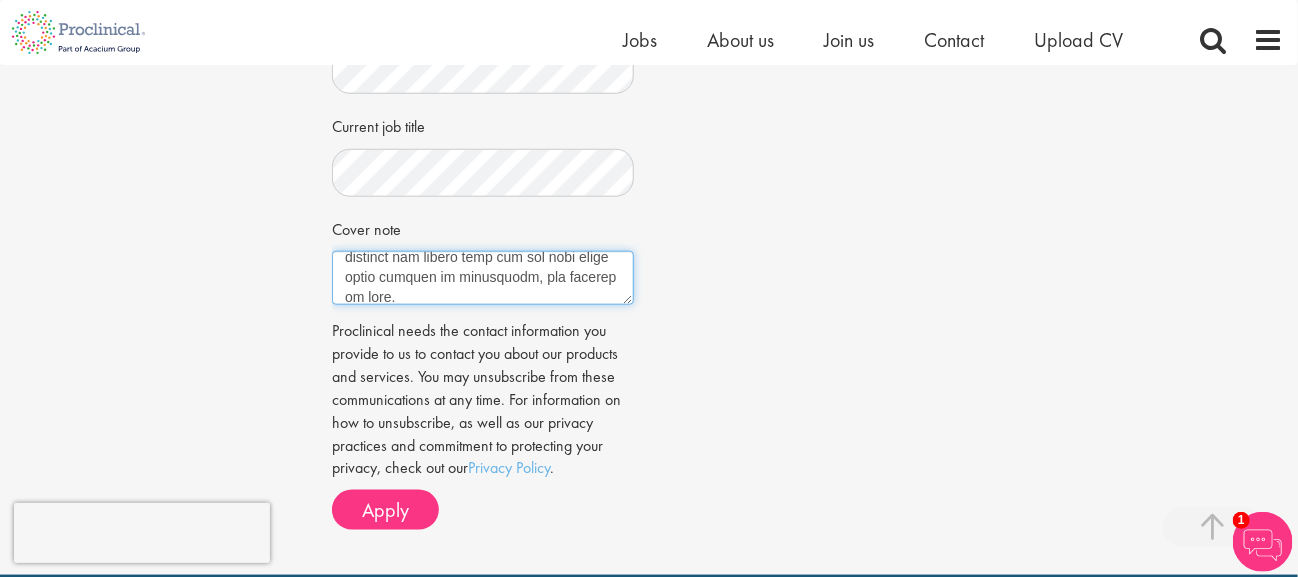 scroll, scrollTop: 452, scrollLeft: 0, axis: vertical 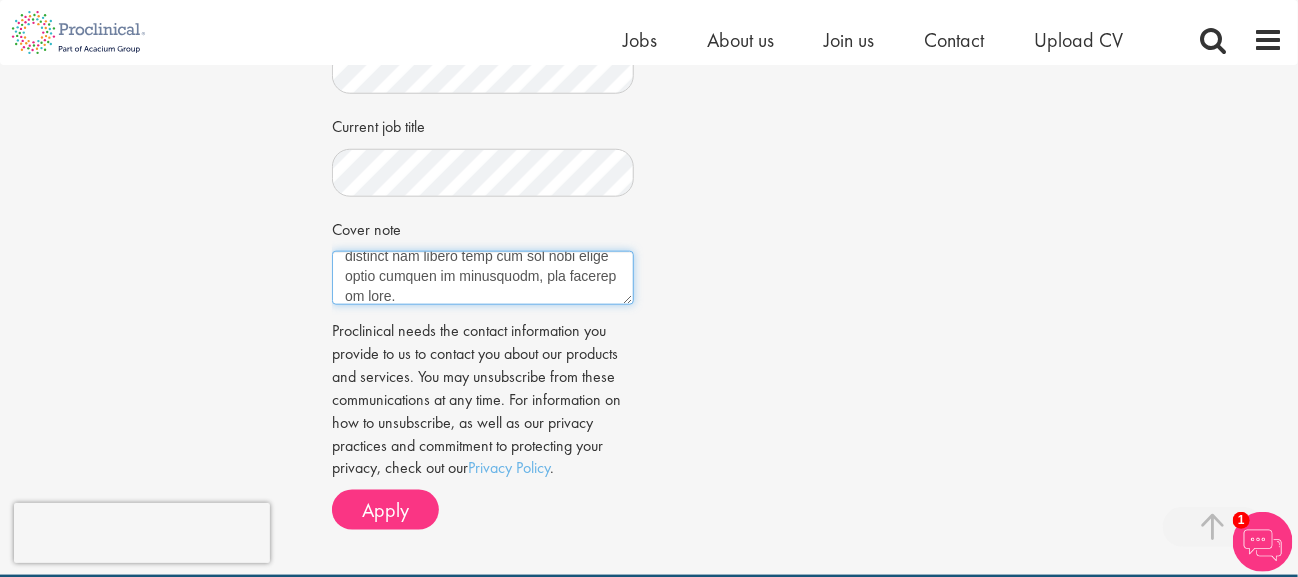 click on "Cover note" at bounding box center (483, 278) 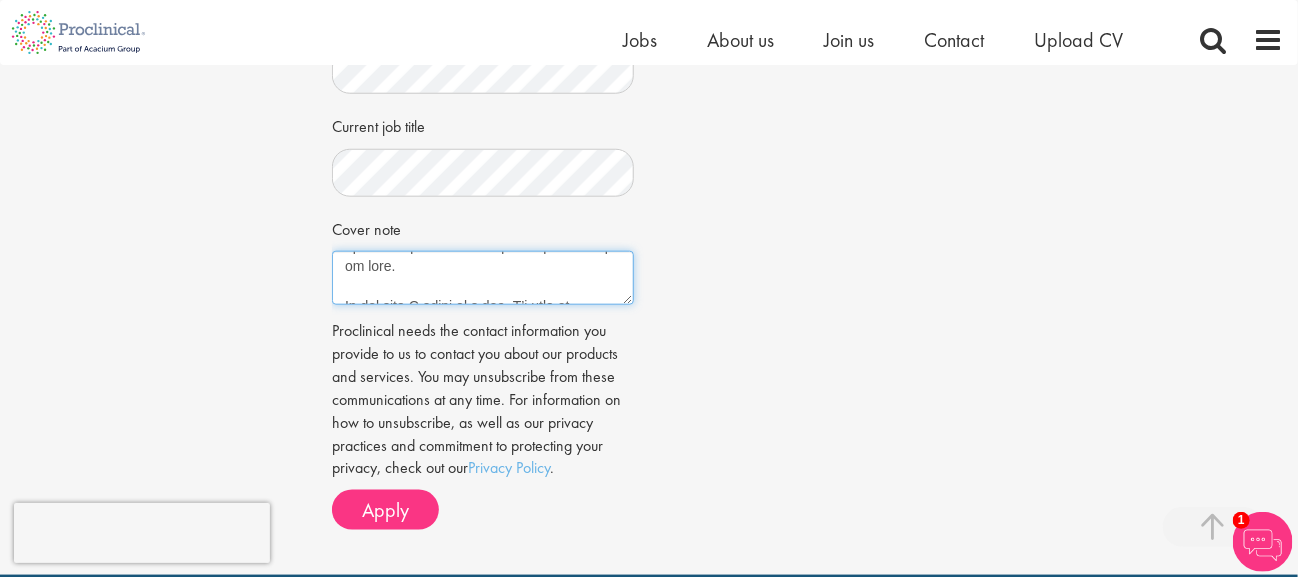 scroll, scrollTop: 493, scrollLeft: 0, axis: vertical 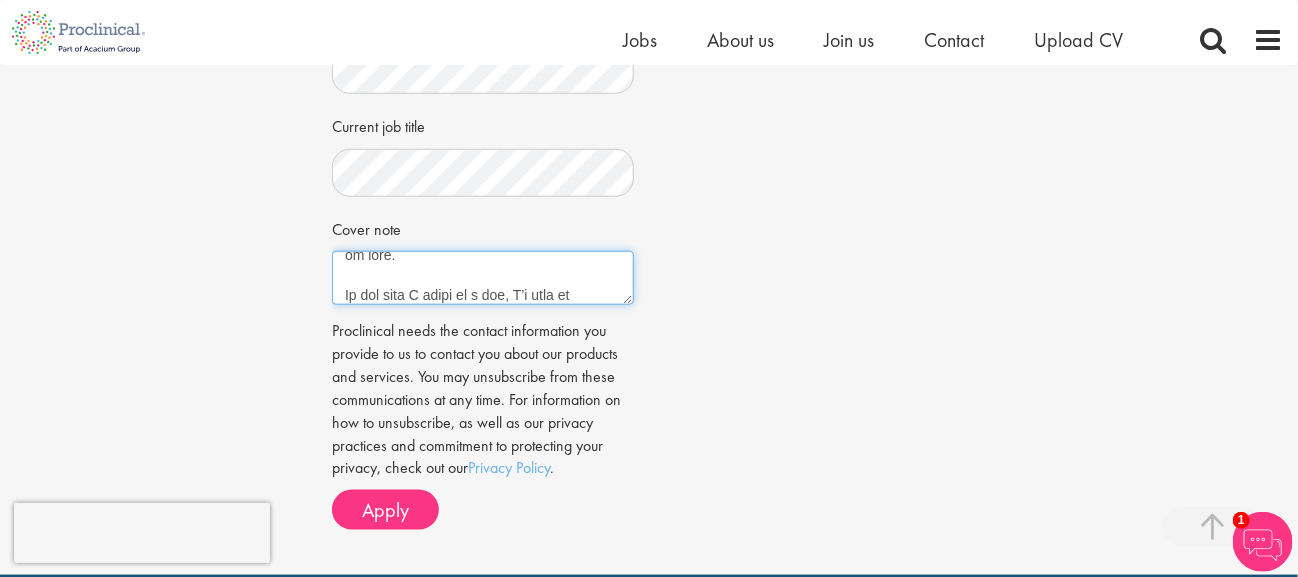 click on "Cover note" at bounding box center [483, 278] 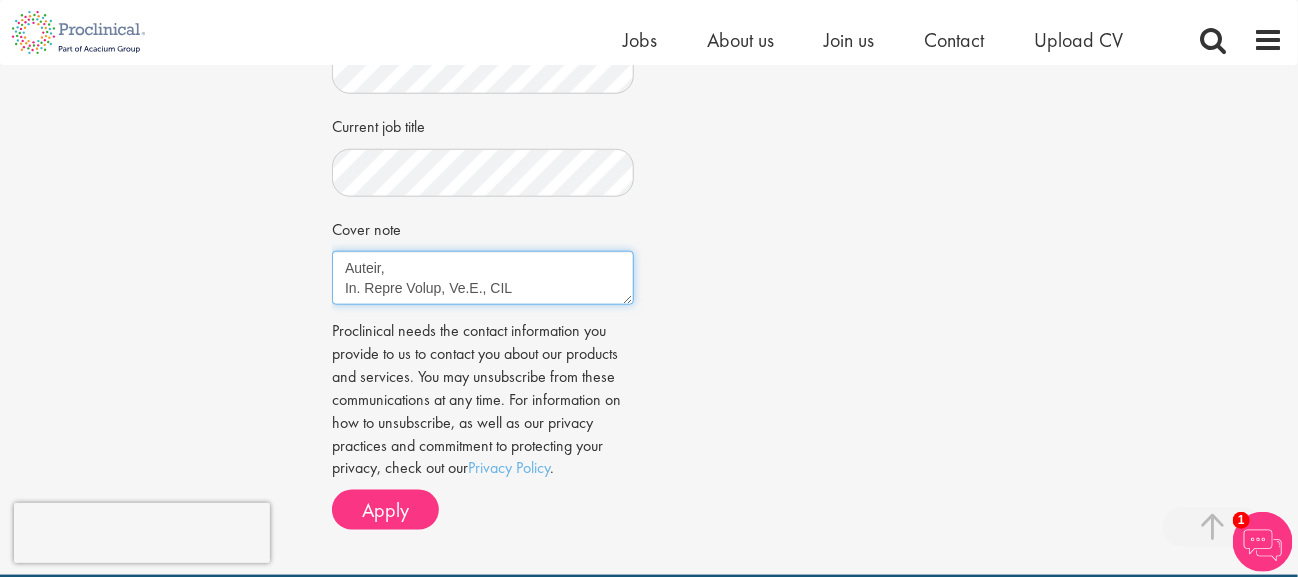 scroll, scrollTop: 581, scrollLeft: 0, axis: vertical 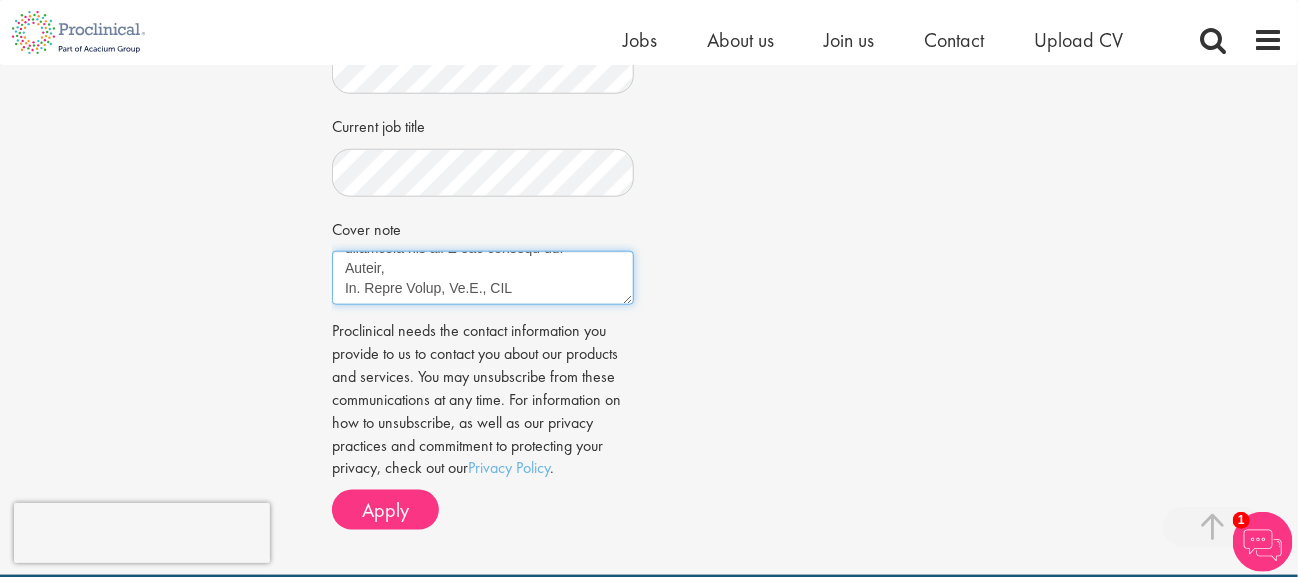 type on "Dear Proclinical Team,
Thank you for considering my application for this opportunity.
With nearly two decades of experience in regulatory affairs and a dual doctorate in Microbiology and Veterinary Medicine, I’ve had the privilege of guiding global strategies across early development to pre-approval milestones. During these precious years, I have focused on regulatory writing, scientific communication, leading submissions to FDA, USDA, EMA, and more. And each one was another joy for me not only the science but the nuance of timing, teamwork, and the pleasure of success...
What excites me most about this role is the chance to be part of a team shaping meaningful immunology advances, as an immunology lecturer at the university years ago. I’ve worn many hats, scientific writer, global strategist, founder; but my favorite has always been the one that helps bring clarity to complexity and science to life.
If you feel I might be a fit, I’d love to connect and hear more about the company’s direction and how I can..." 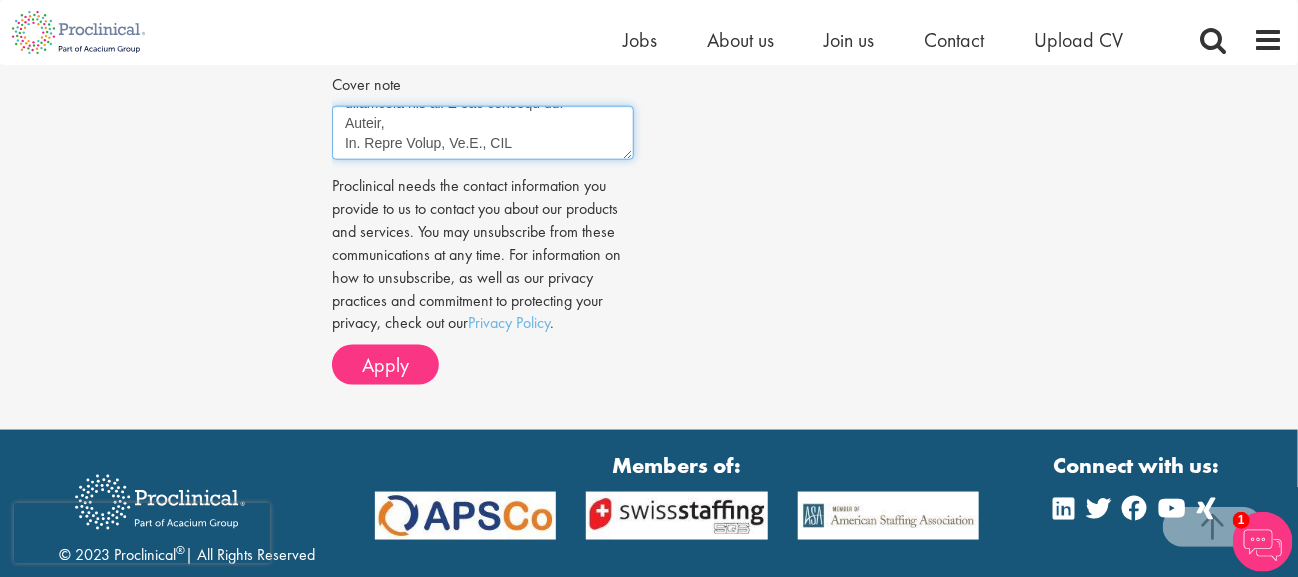 scroll, scrollTop: 786, scrollLeft: 0, axis: vertical 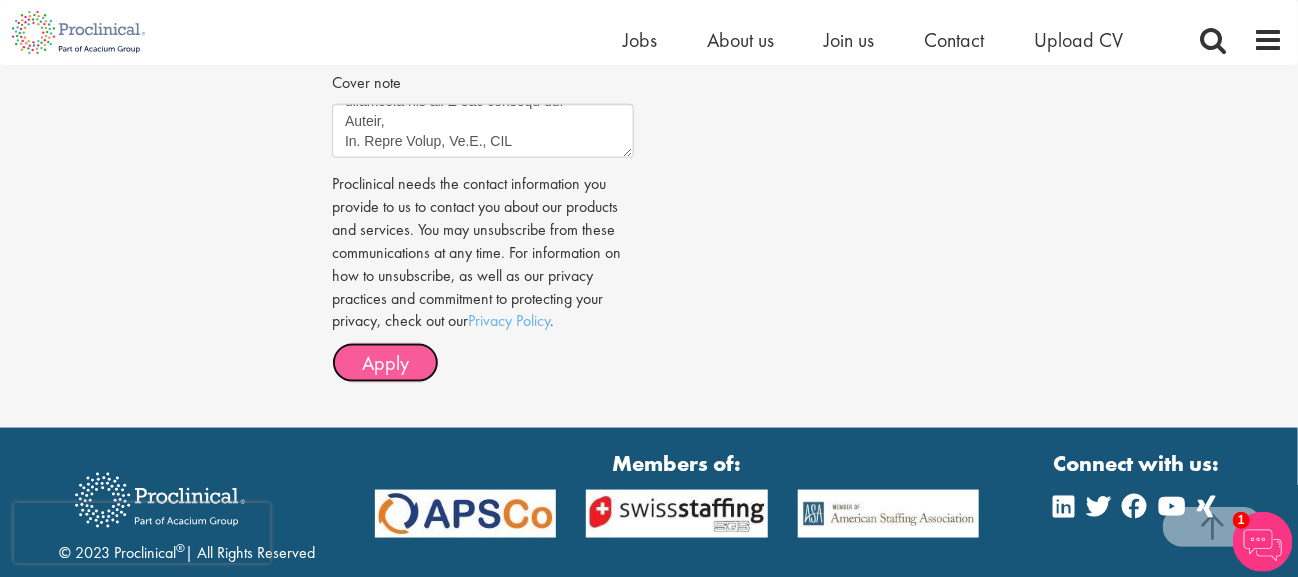 click on "Apply" at bounding box center (385, 363) 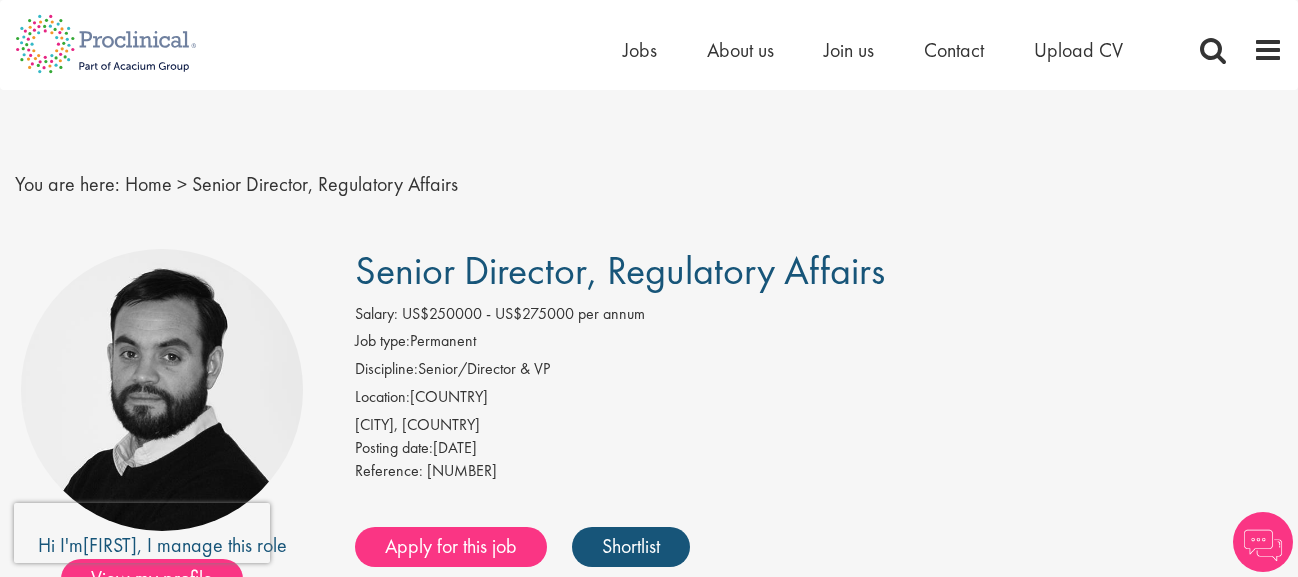 scroll, scrollTop: 0, scrollLeft: 0, axis: both 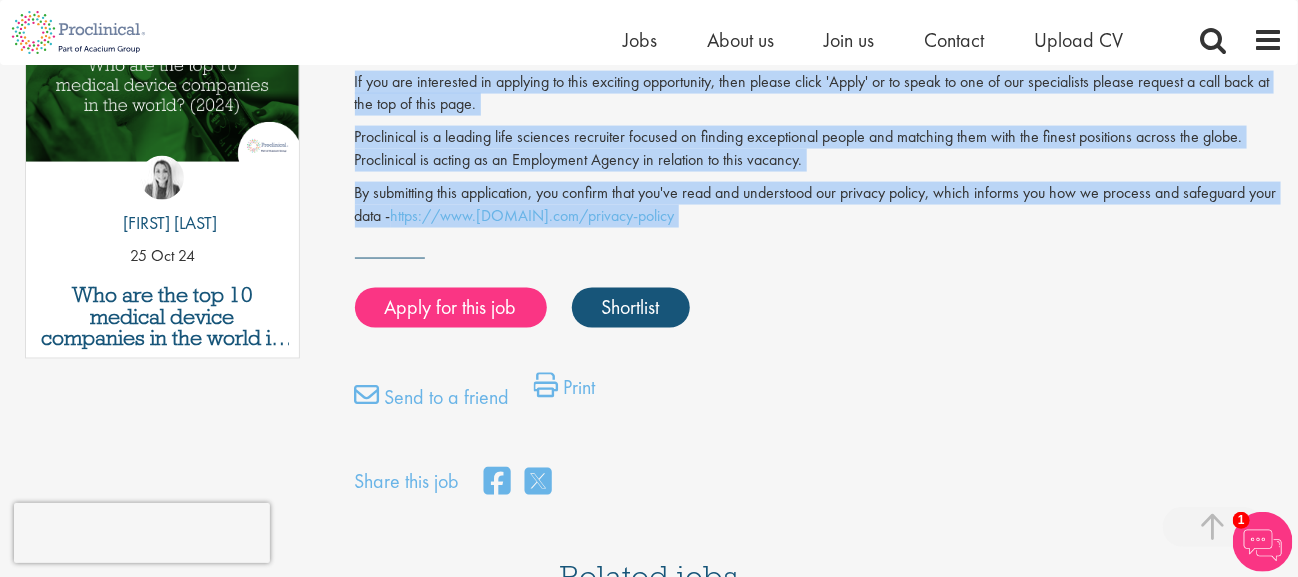 drag, startPoint x: 339, startPoint y: 229, endPoint x: 793, endPoint y: 234, distance: 454.02753 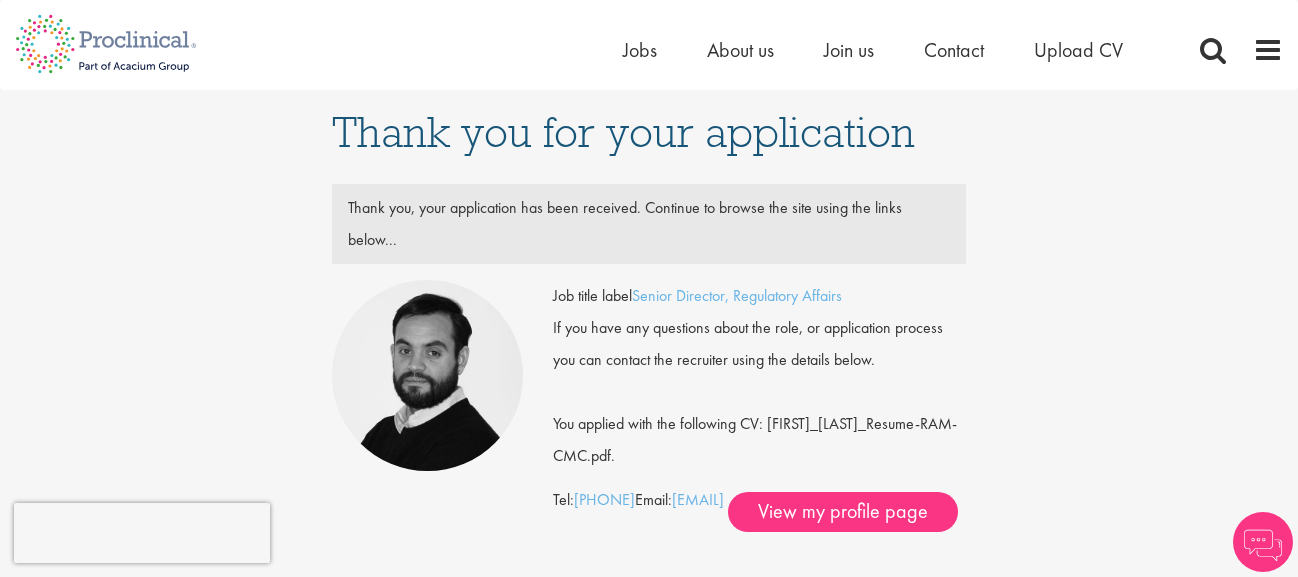 scroll, scrollTop: 0, scrollLeft: 0, axis: both 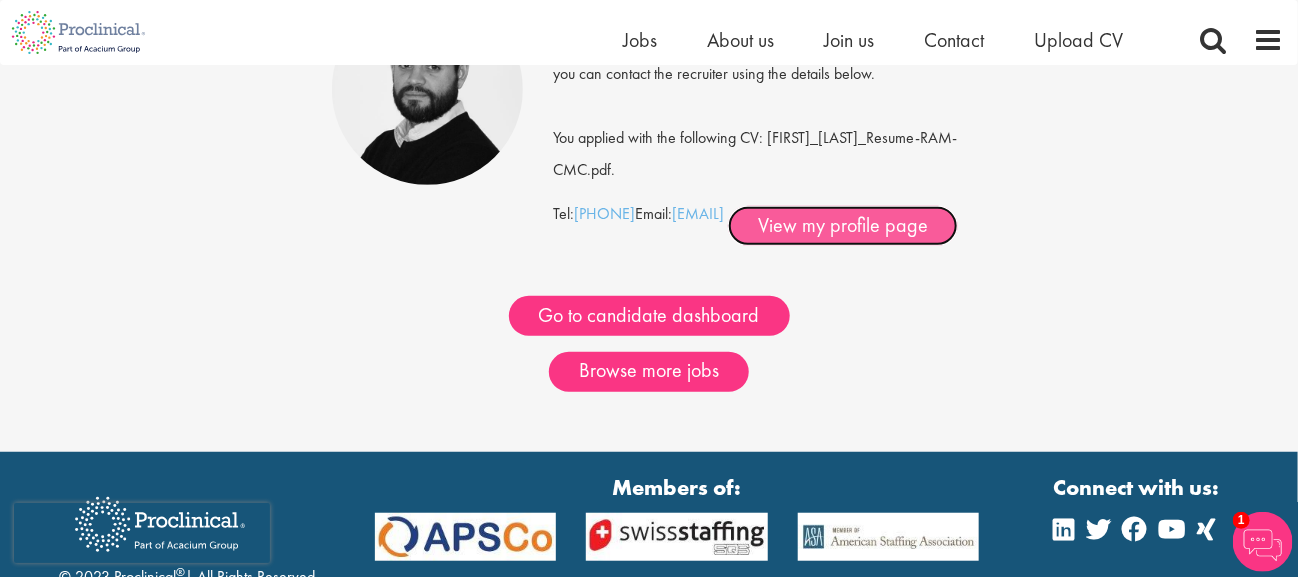click on "View my profile page" at bounding box center (843, 226) 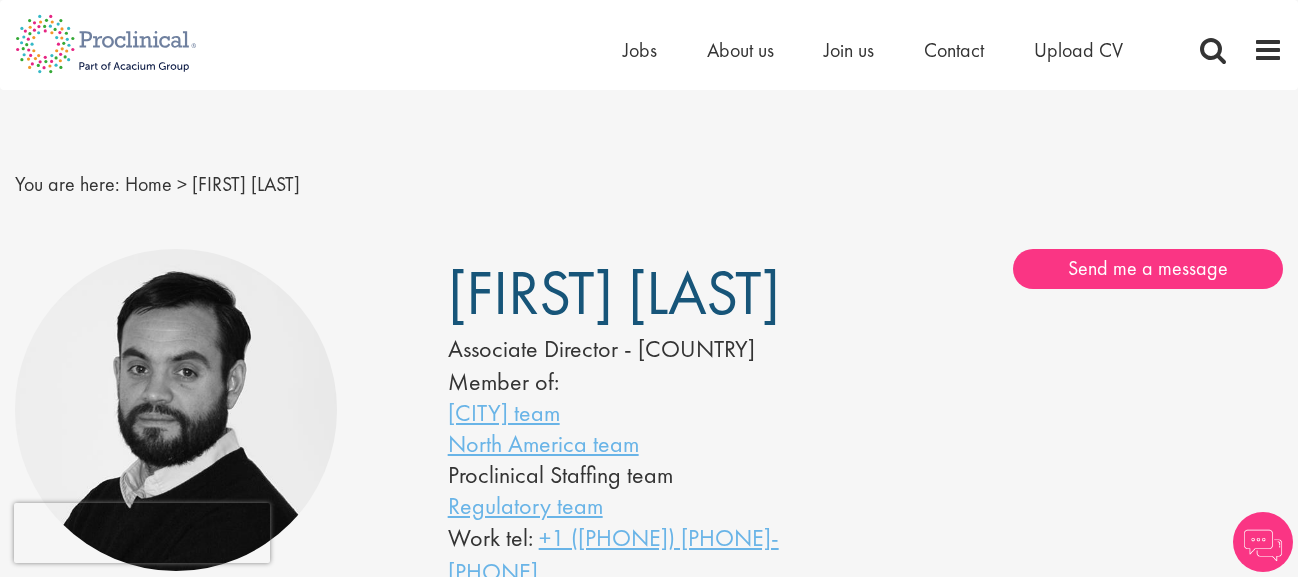 scroll, scrollTop: 0, scrollLeft: 0, axis: both 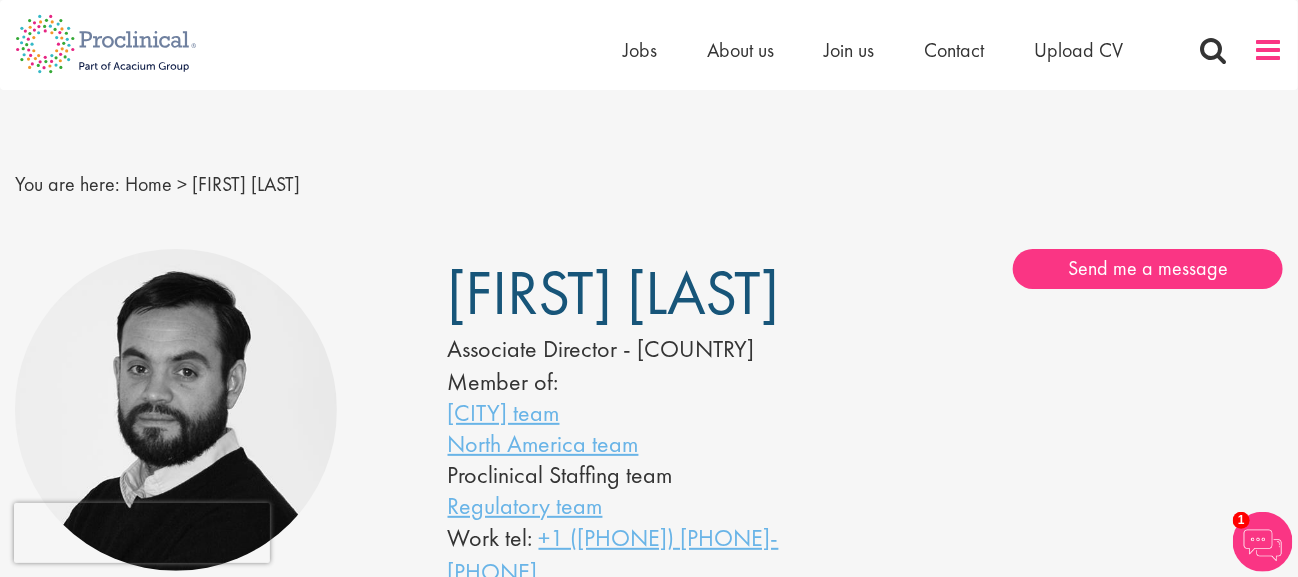 click at bounding box center (1268, 50) 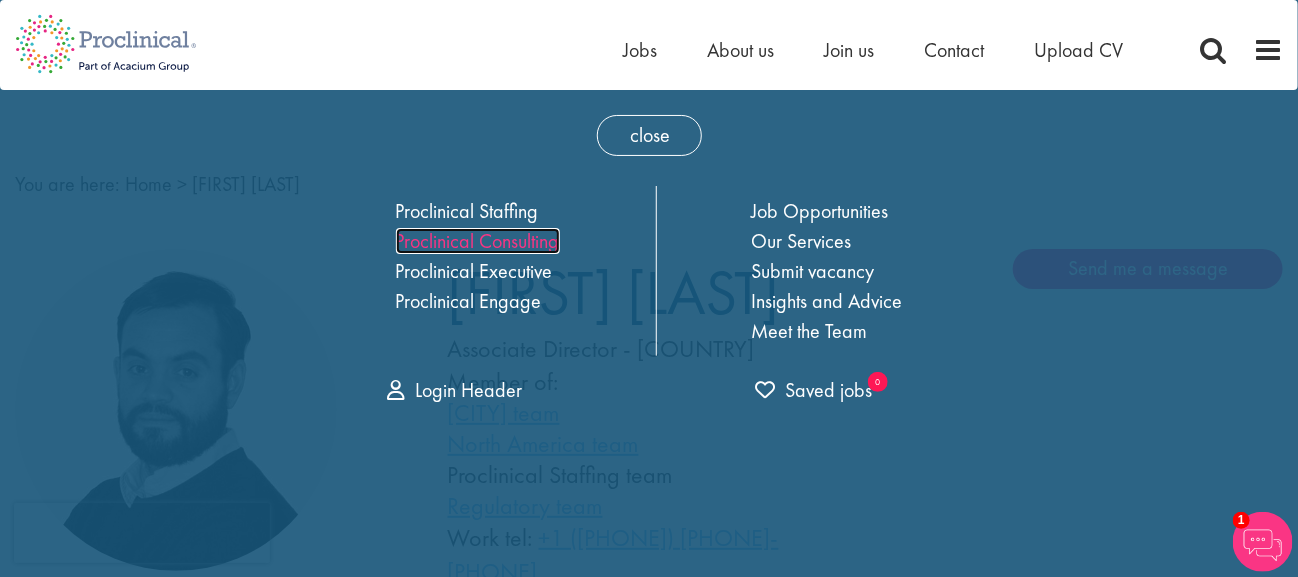click on "Proclinical Consulting" at bounding box center (478, 241) 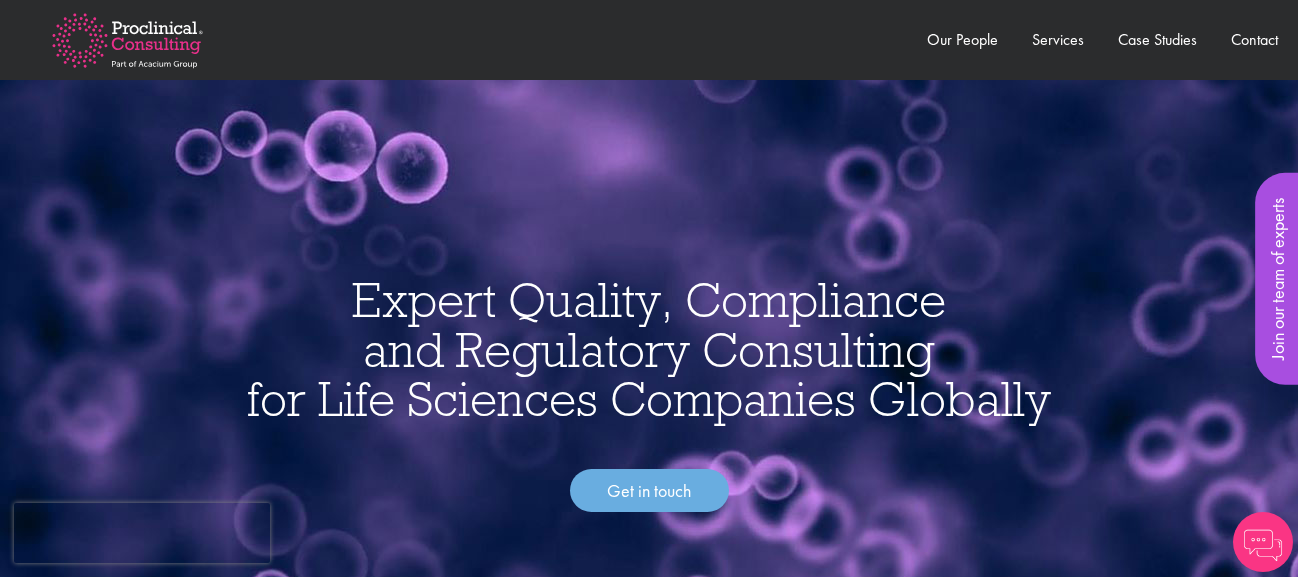 scroll, scrollTop: 0, scrollLeft: 0, axis: both 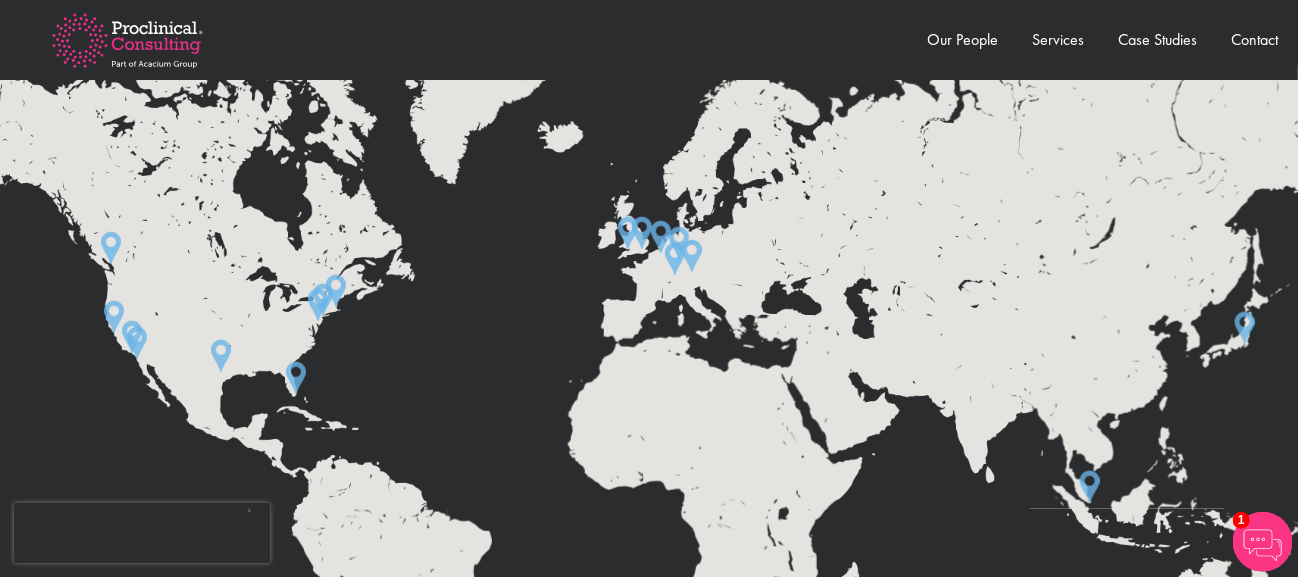click at bounding box center (296, 378) 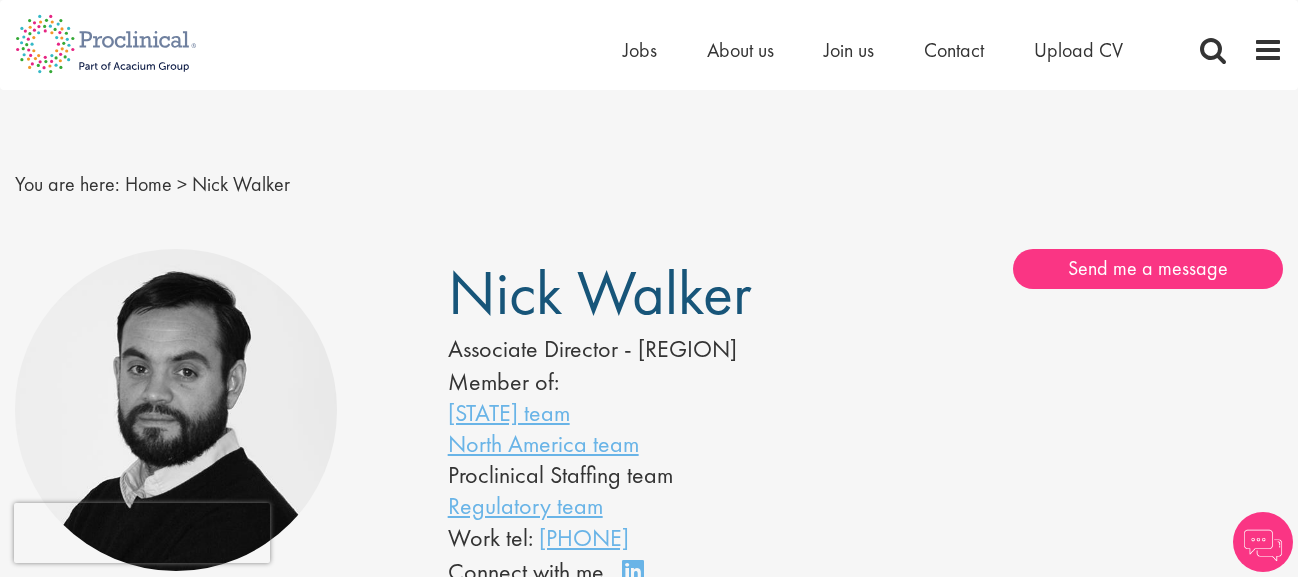 scroll, scrollTop: 0, scrollLeft: 0, axis: both 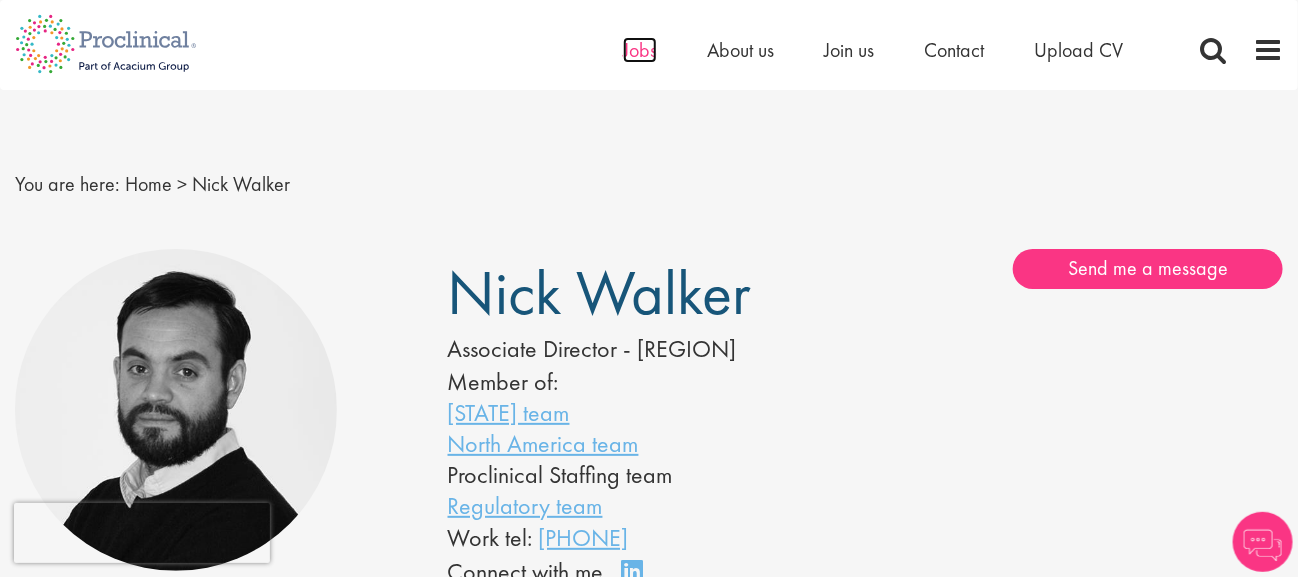 click on "Jobs" at bounding box center (640, 50) 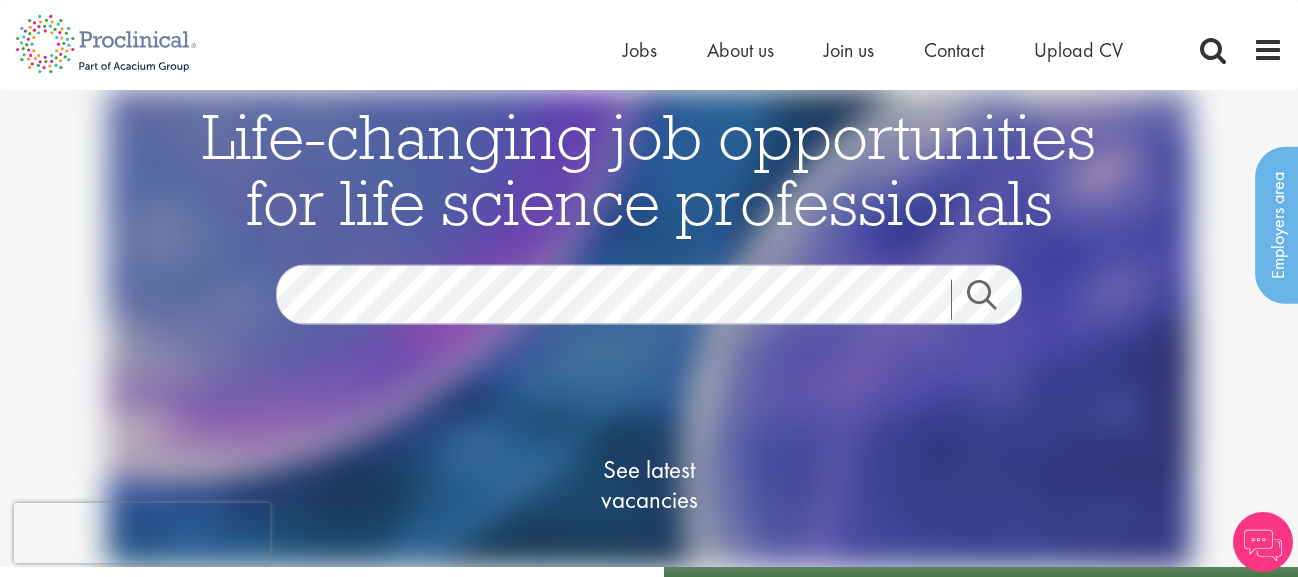 scroll, scrollTop: 0, scrollLeft: 0, axis: both 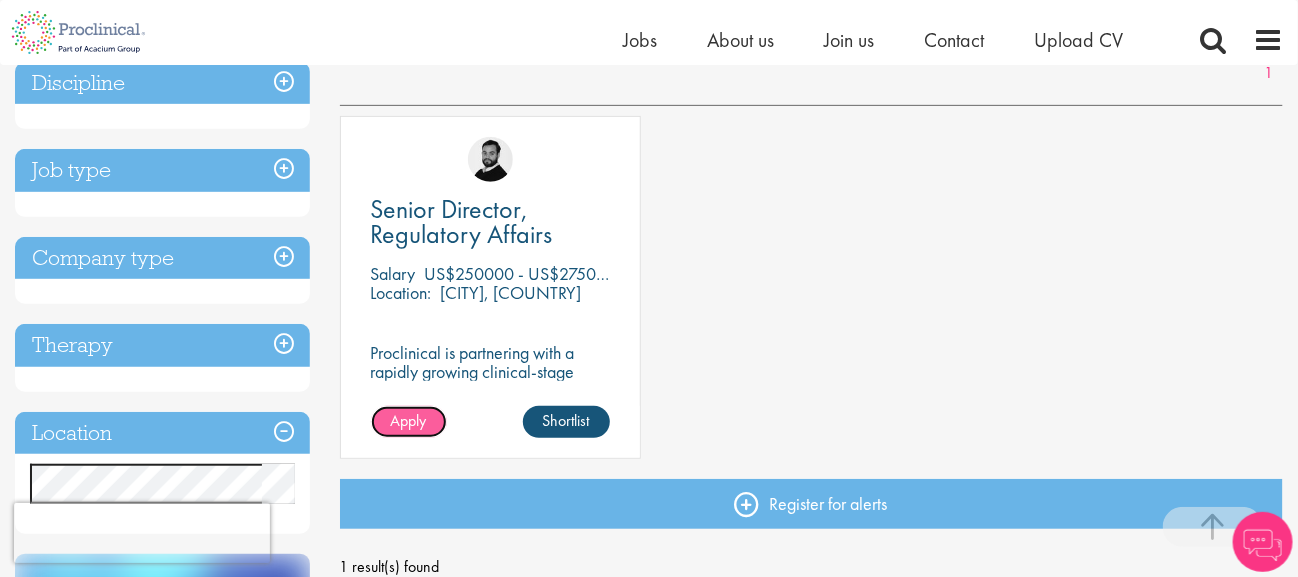 click on "Apply" at bounding box center (409, 420) 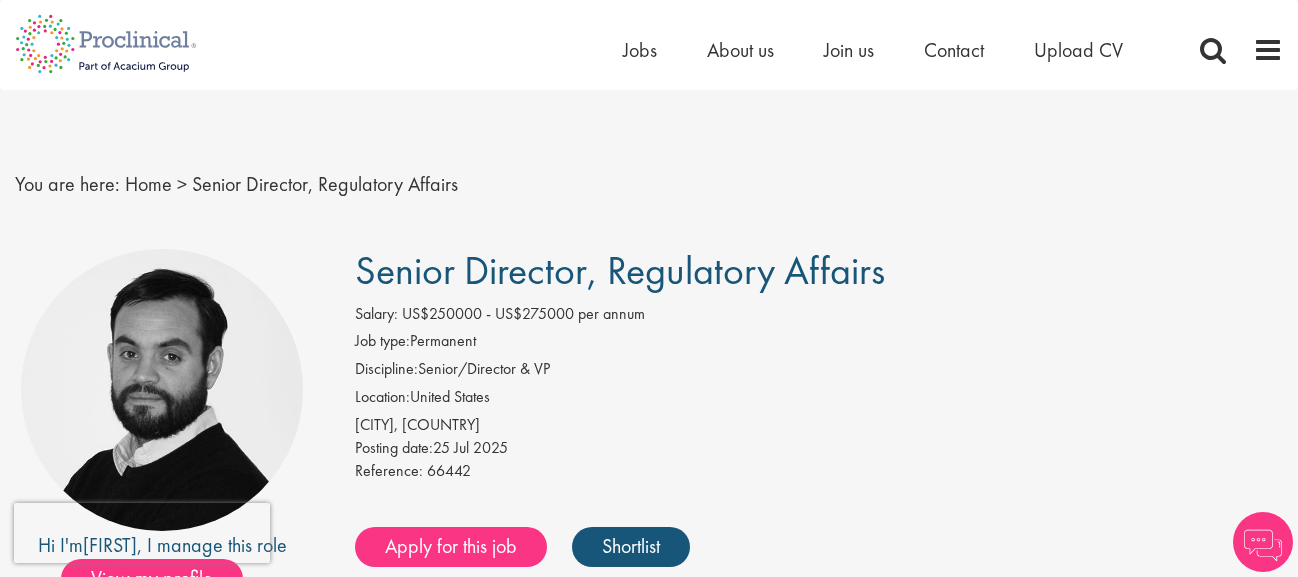 scroll, scrollTop: 0, scrollLeft: 0, axis: both 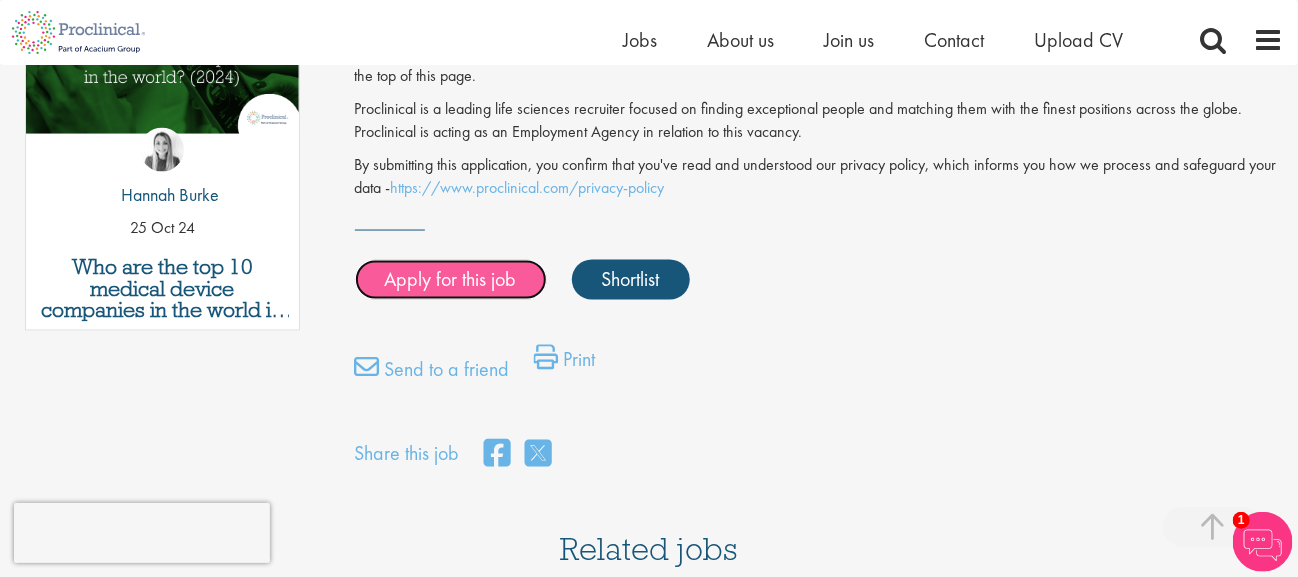 click on "Apply for this job" at bounding box center [451, 280] 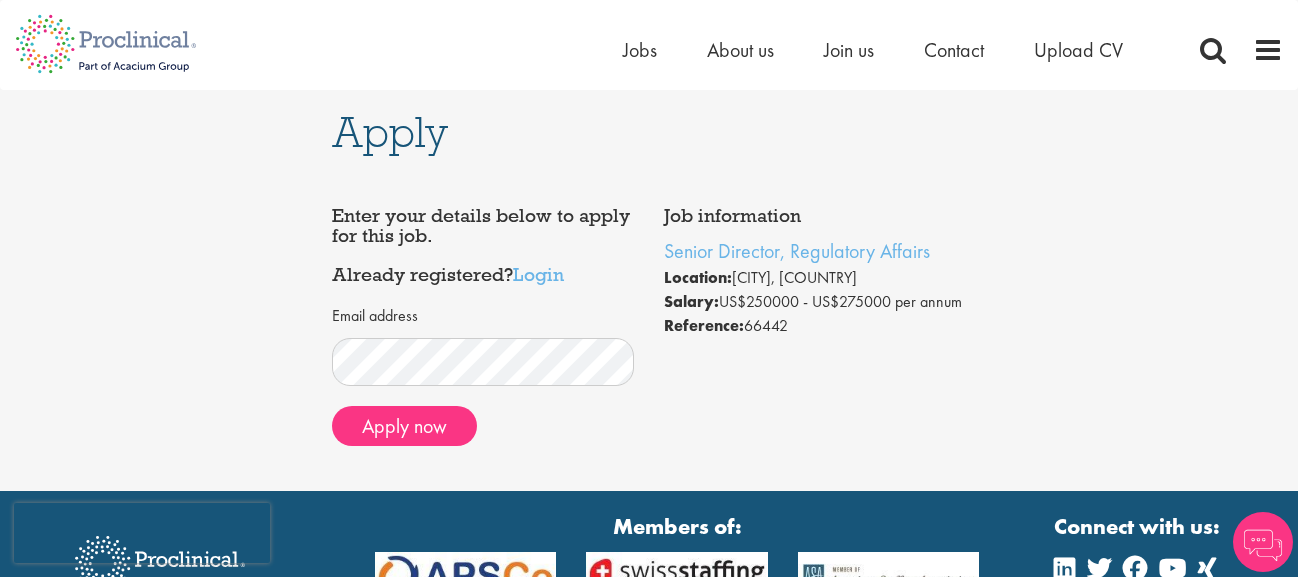 scroll, scrollTop: 0, scrollLeft: 0, axis: both 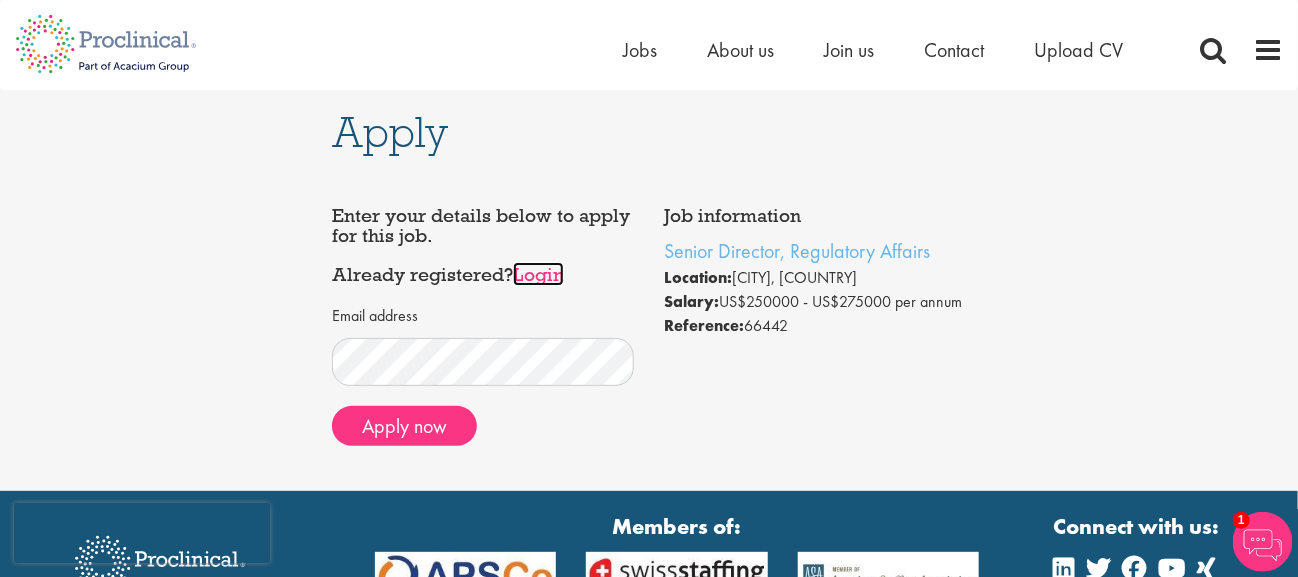 click on "Login" at bounding box center (538, 274) 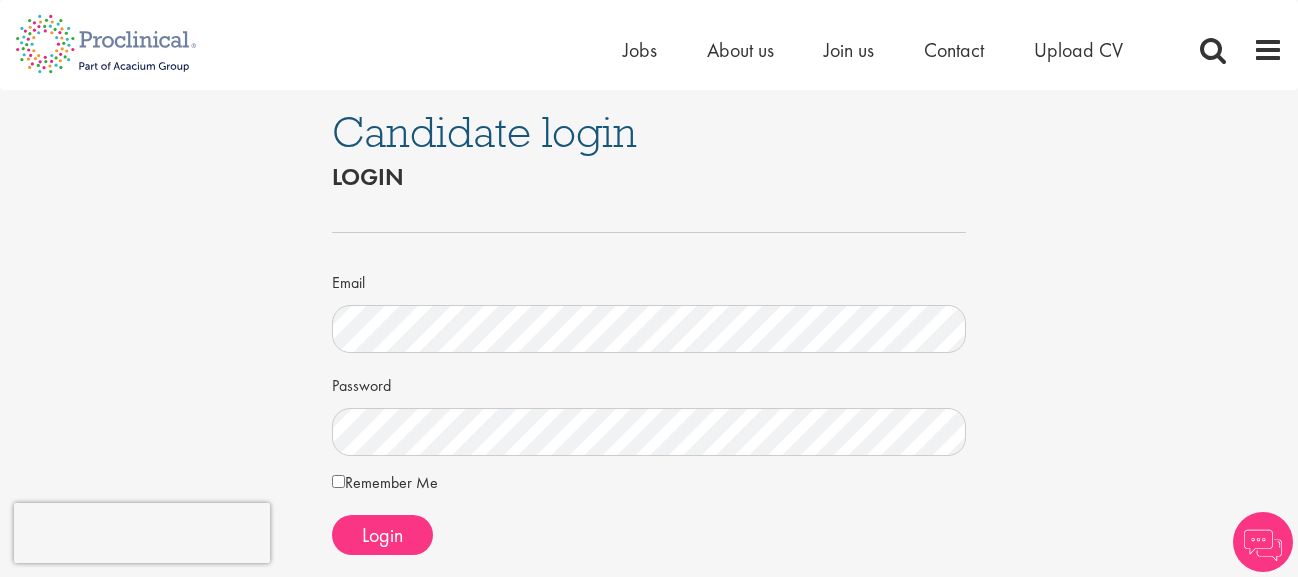 scroll, scrollTop: 0, scrollLeft: 0, axis: both 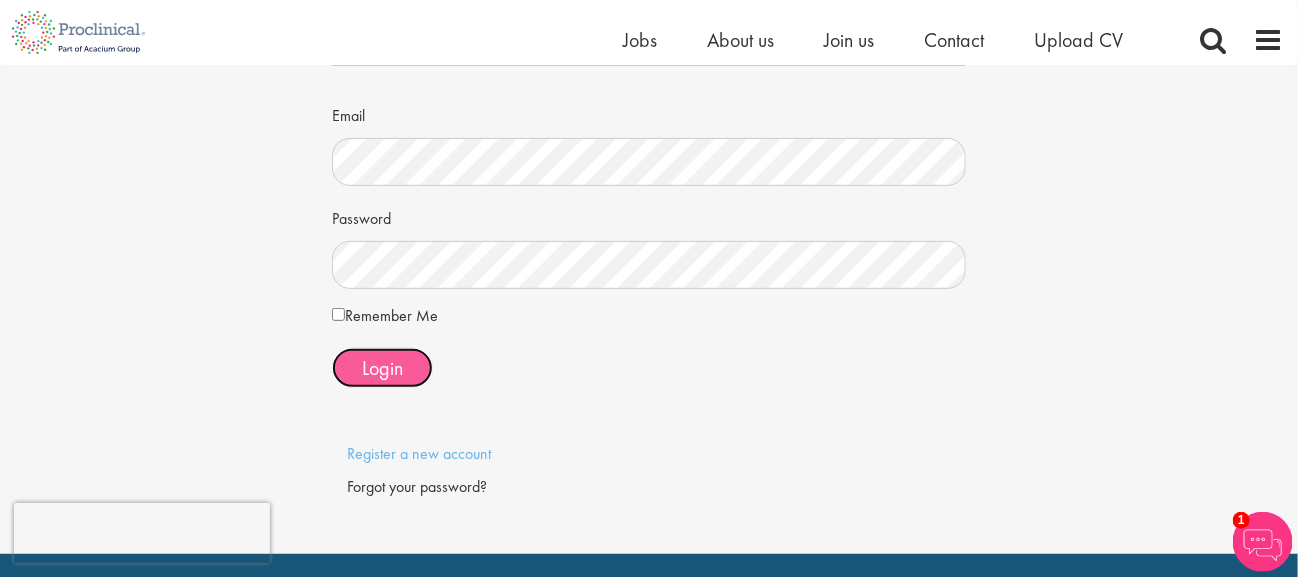 click on "Login" at bounding box center [382, 368] 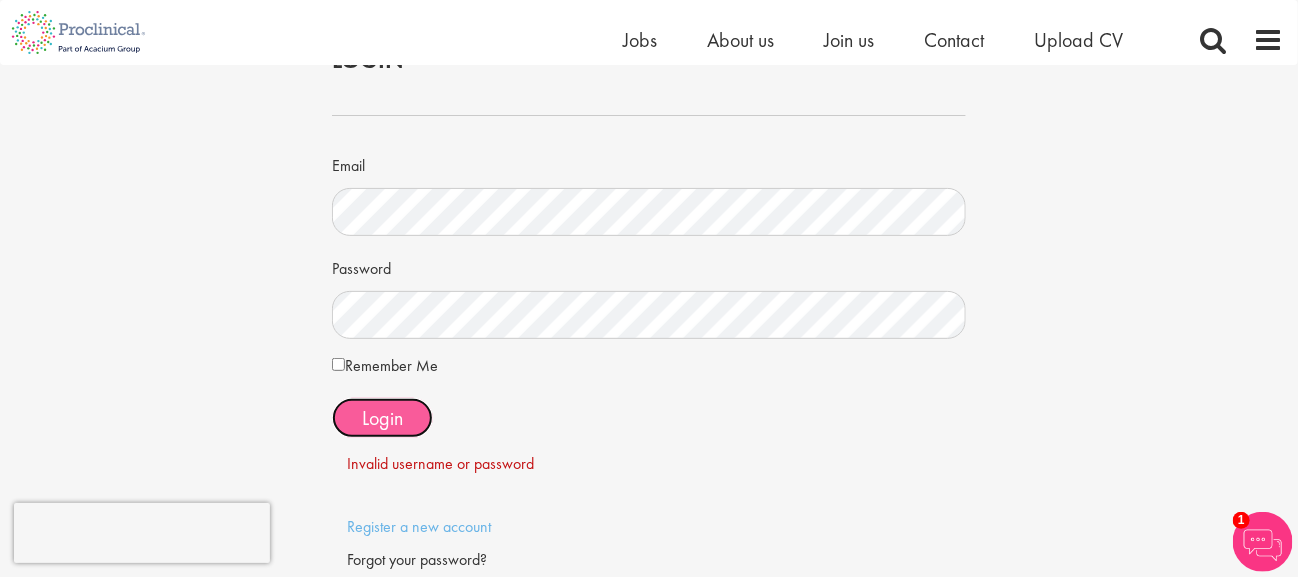 scroll, scrollTop: 82, scrollLeft: 0, axis: vertical 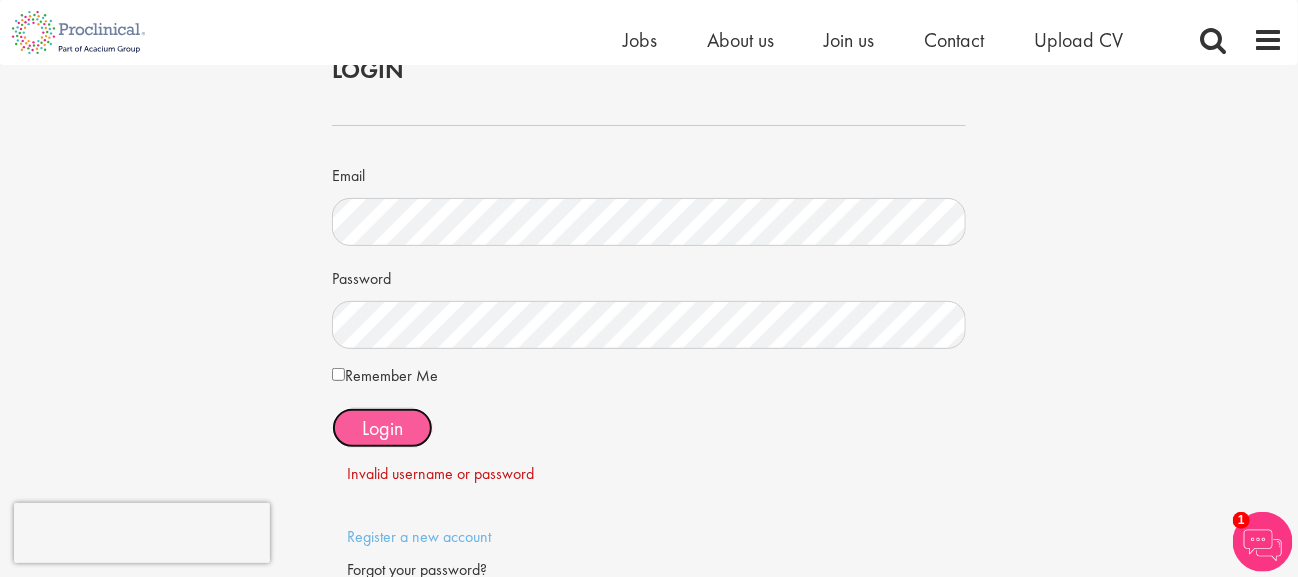 click on "Login" at bounding box center (382, 428) 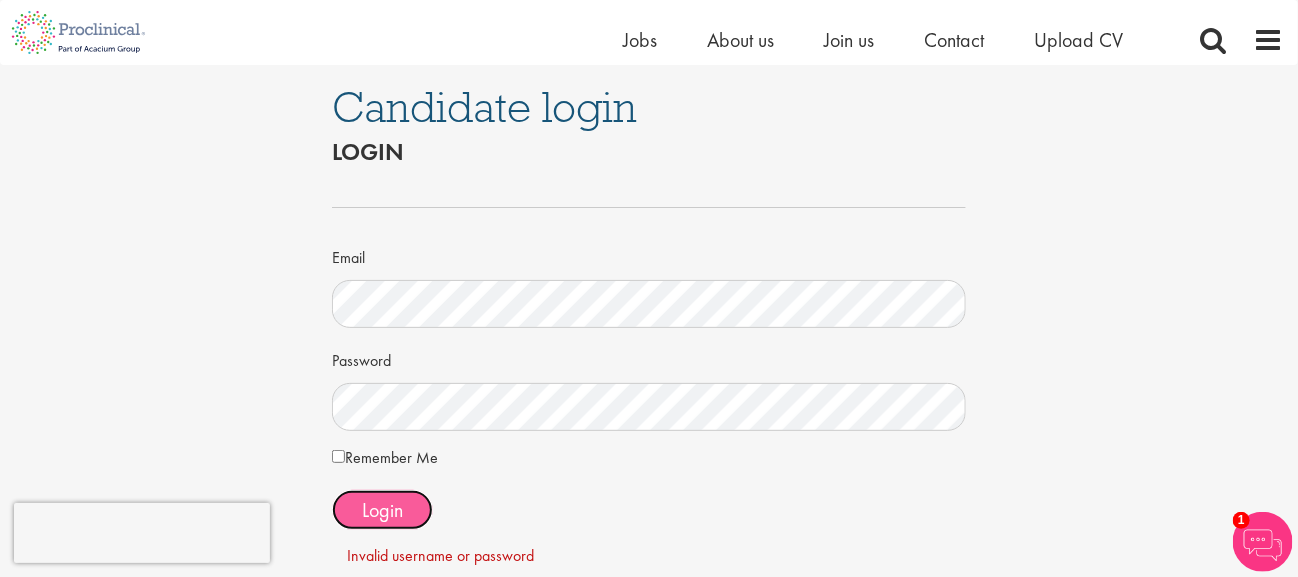 scroll, scrollTop: 412, scrollLeft: 0, axis: vertical 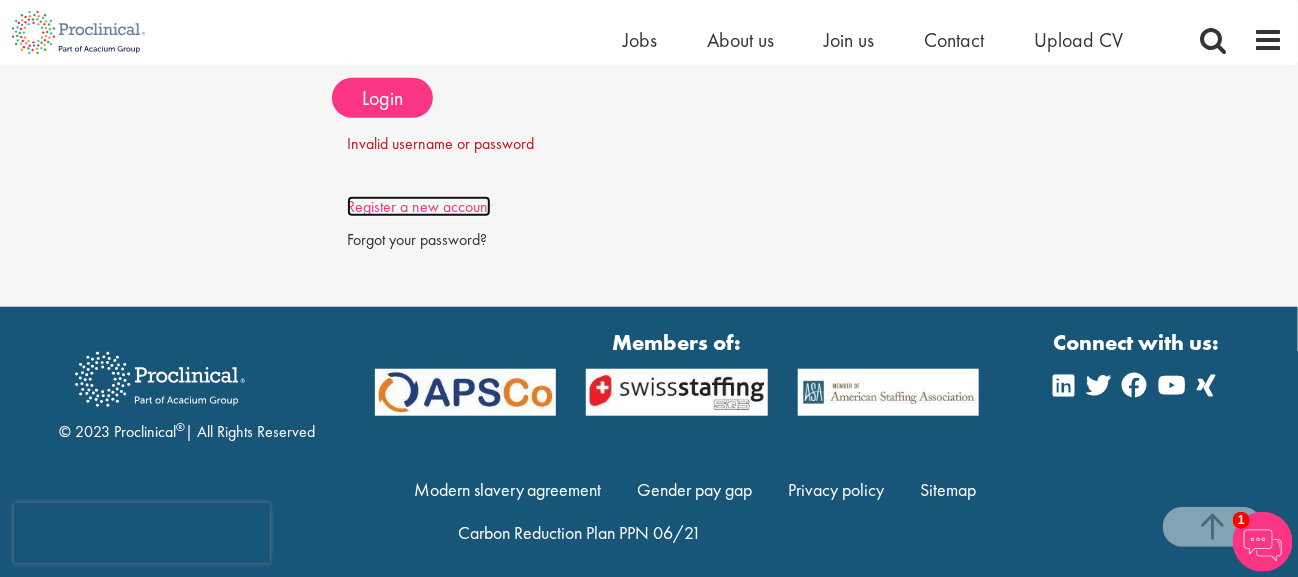 click on "Register a new account" at bounding box center (419, 206) 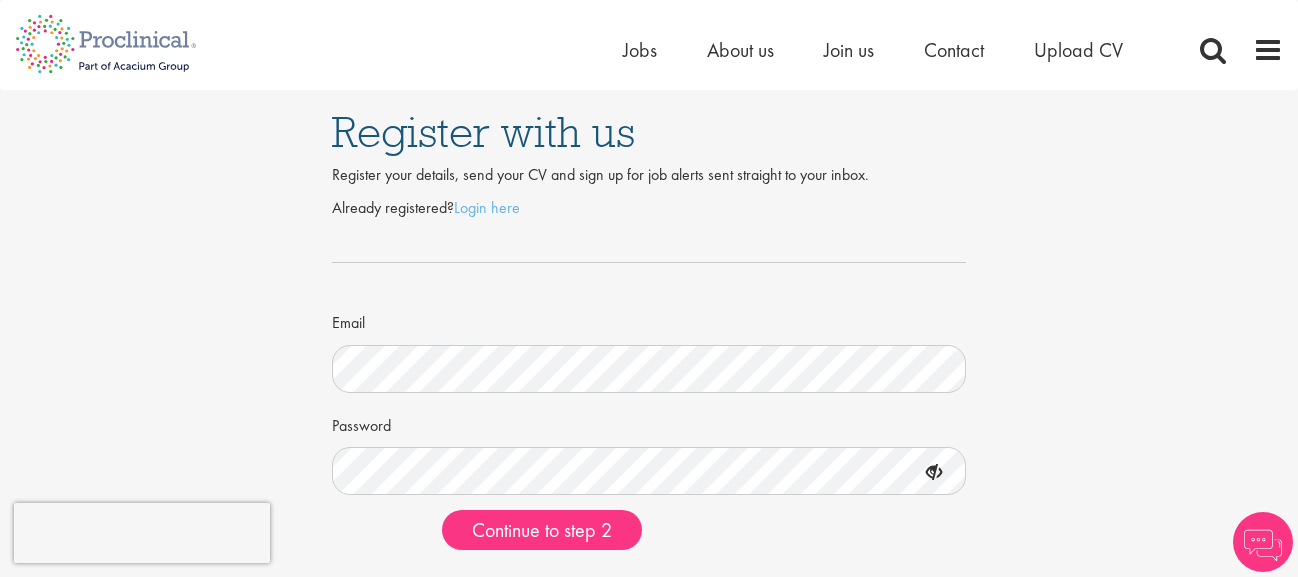scroll, scrollTop: 0, scrollLeft: 0, axis: both 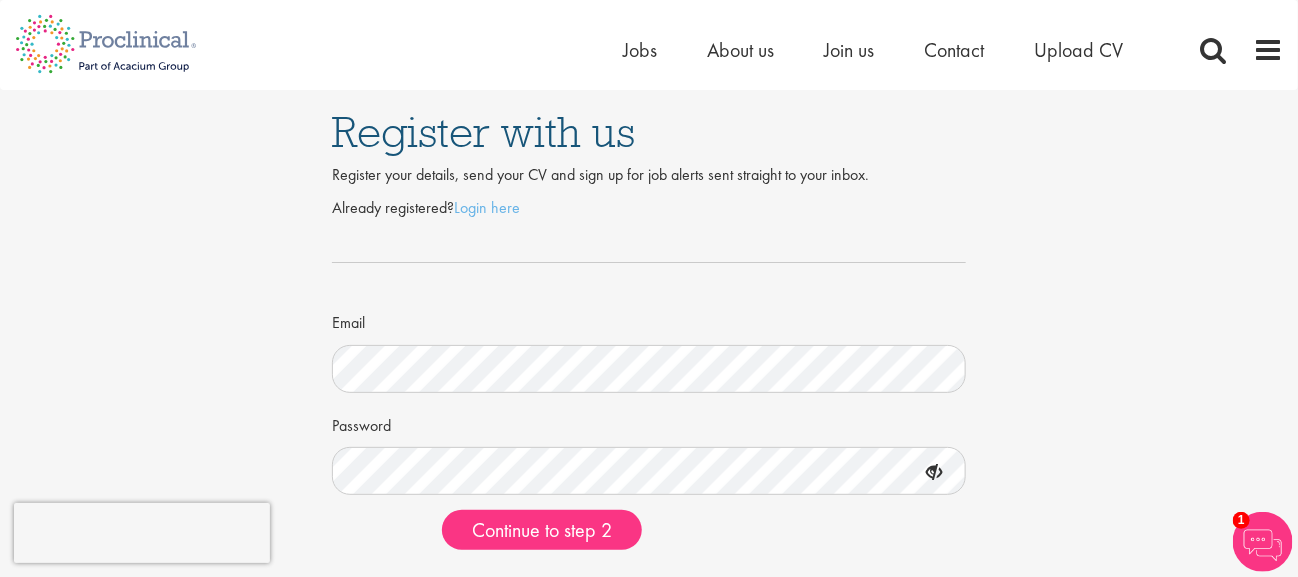 click at bounding box center (934, 473) 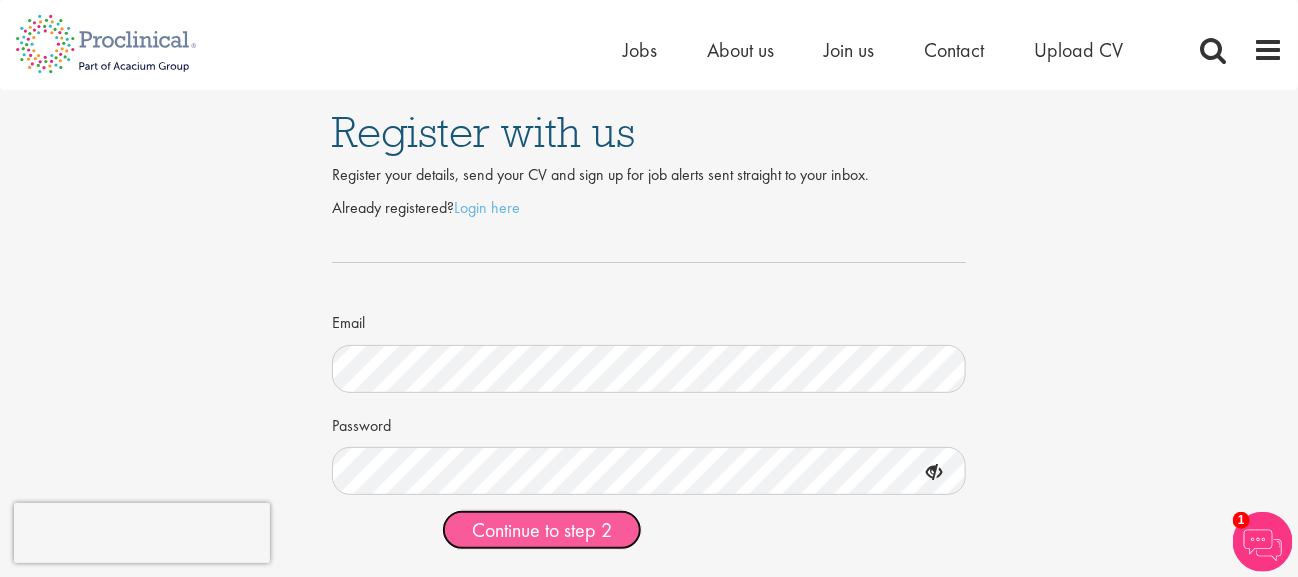 click on "Continue to step 2" at bounding box center (542, 530) 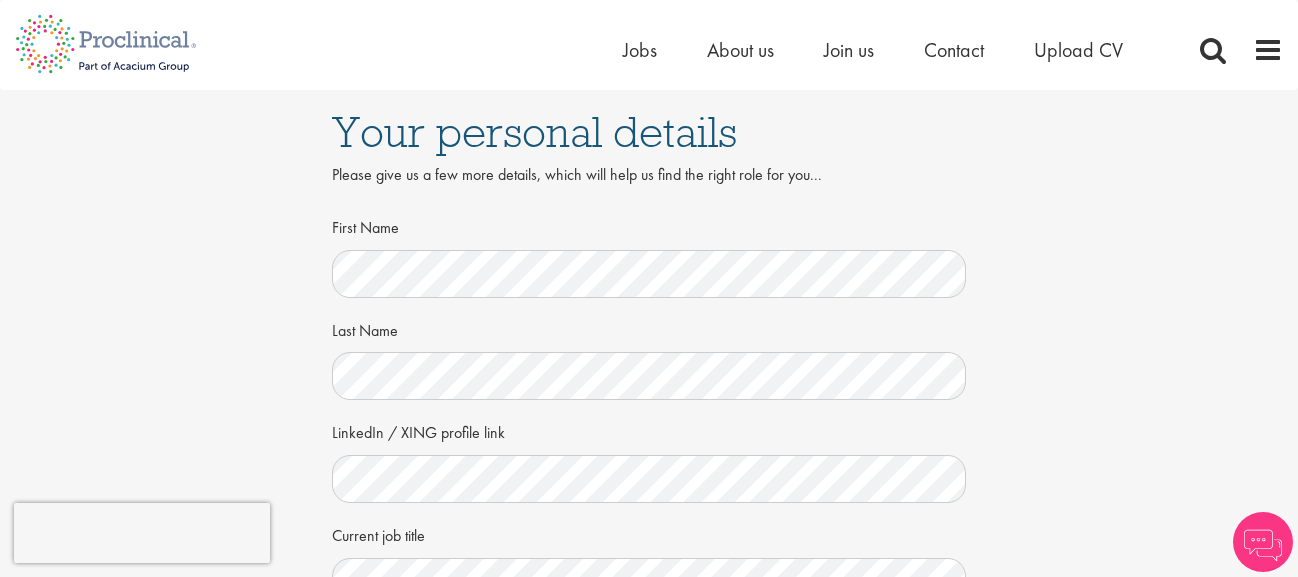 scroll, scrollTop: 0, scrollLeft: 0, axis: both 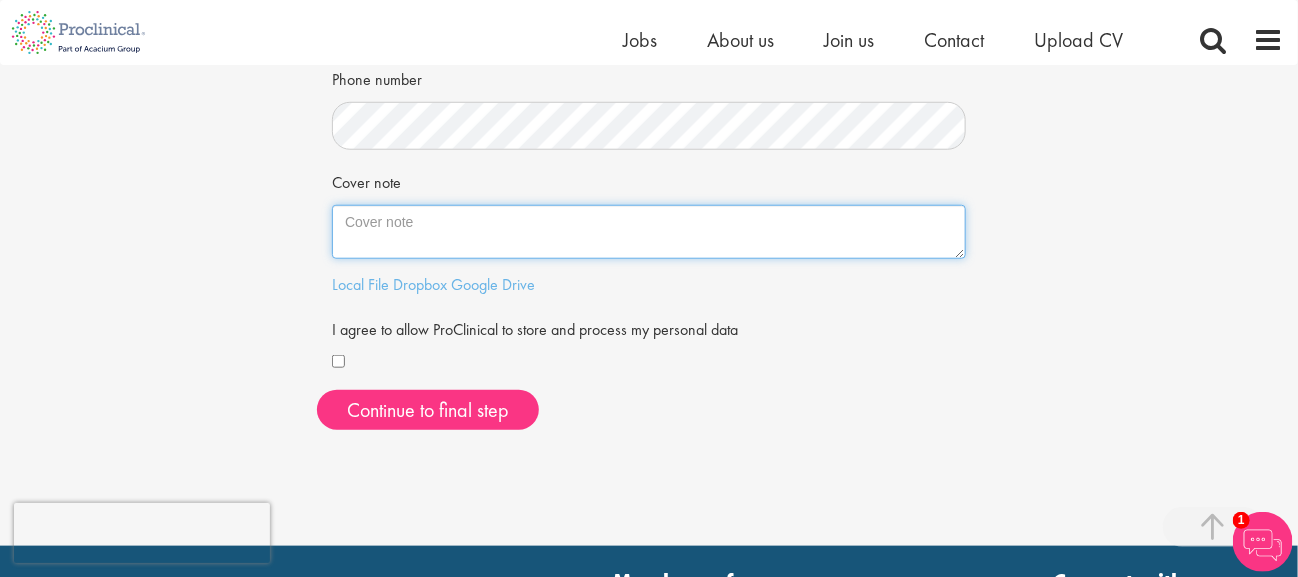 click on "Cover note" at bounding box center [649, 232] 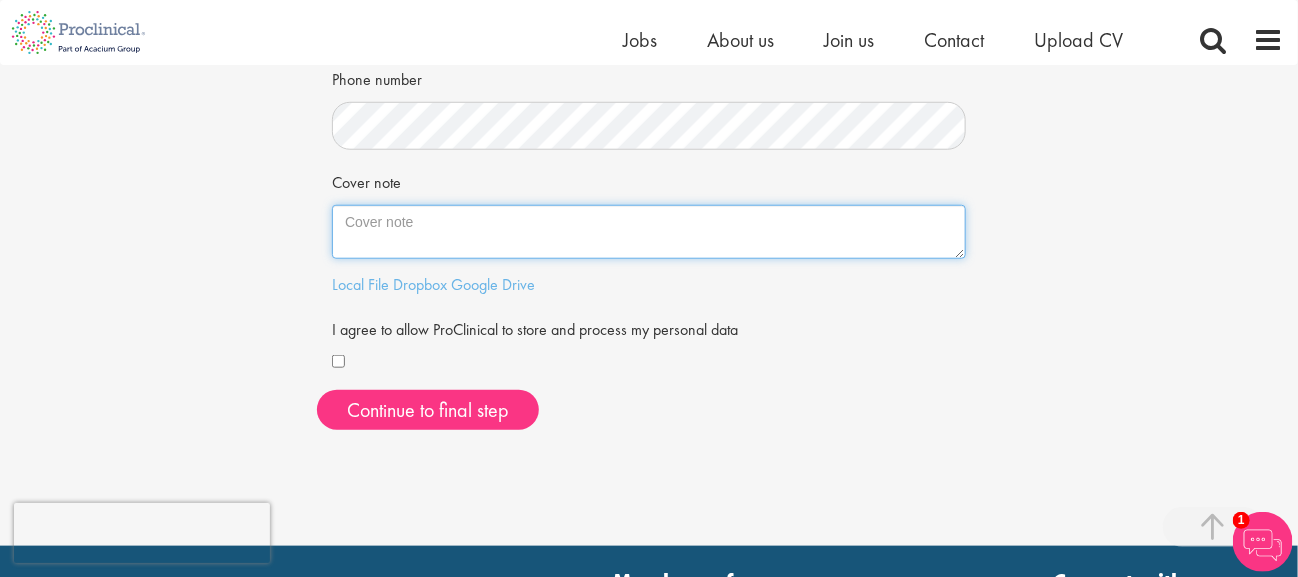 paste on "Dear Proclinical Team,
It’s a pleasure to introduce myself.
I am Dr. Nihan Marun—Microbiologist, Veterinarian, and Scientific Writer—with over 18 years of experience supporting global regulatory strategies, scientific communication, and product development across the life sciences. With a dual doctorate (Ph.D. in Microbiology and DVM), my work spans biotech, pharmaceuticals, supplements, and medical devices, with a special focus on translating complexity into clarity—whether through dossiers, protocols, clinical documentation, or strategic regulatory submissions.
Throughout my career, I’ve had the opportunity to lead or contribute to more than 80 international projects involving FDA, USDA, EMA, and other regulatory agencies. My writing portfolio includes CMC dossiers, CSRs, investigator brochures, GRAS white papers, study protocols, and publications in peer-reviewed journals. I’ve also served as a peer reviewer, scientific editor, and director of a publishing house—bringing precision, critical thinking,..." 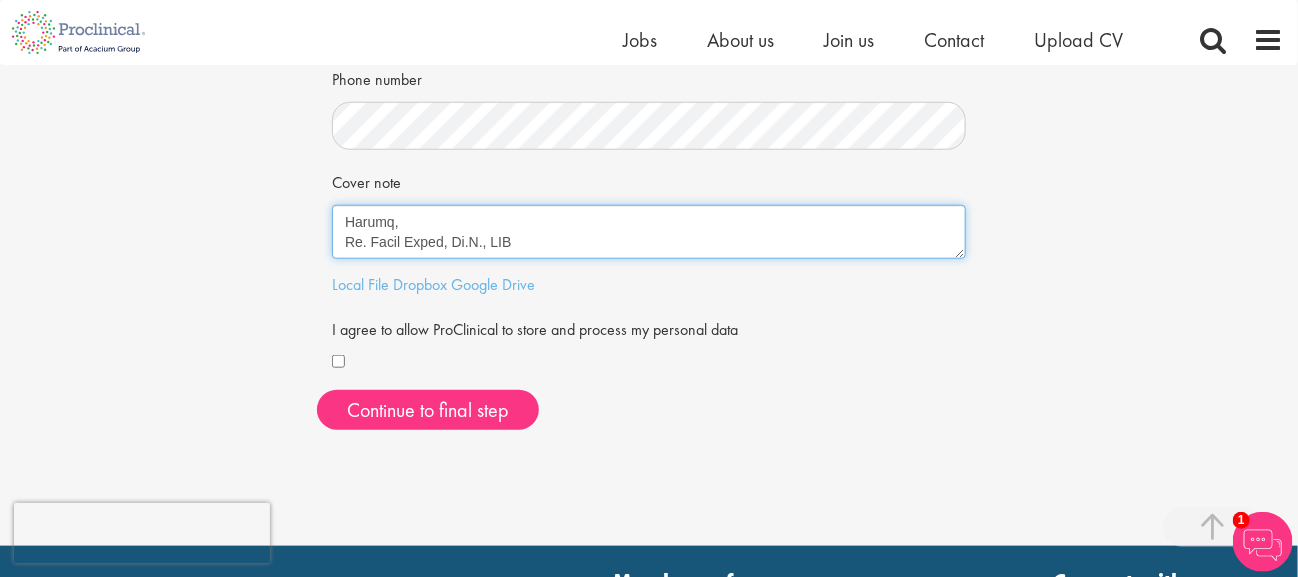 scroll, scrollTop: 0, scrollLeft: 0, axis: both 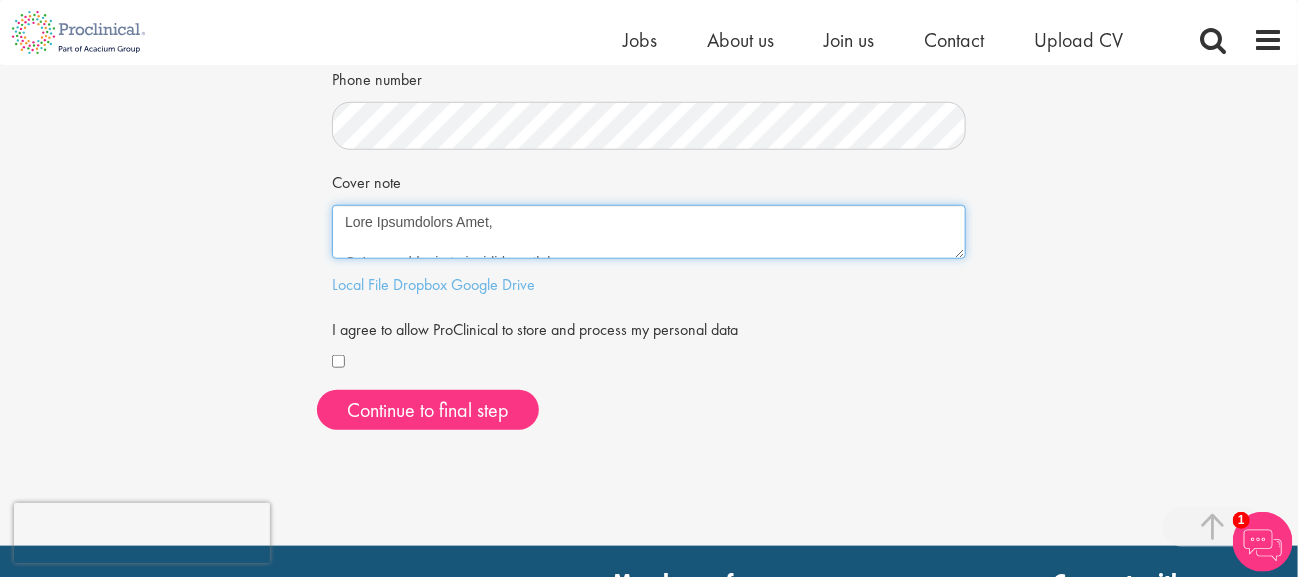 click on "Cover note" at bounding box center (649, 232) 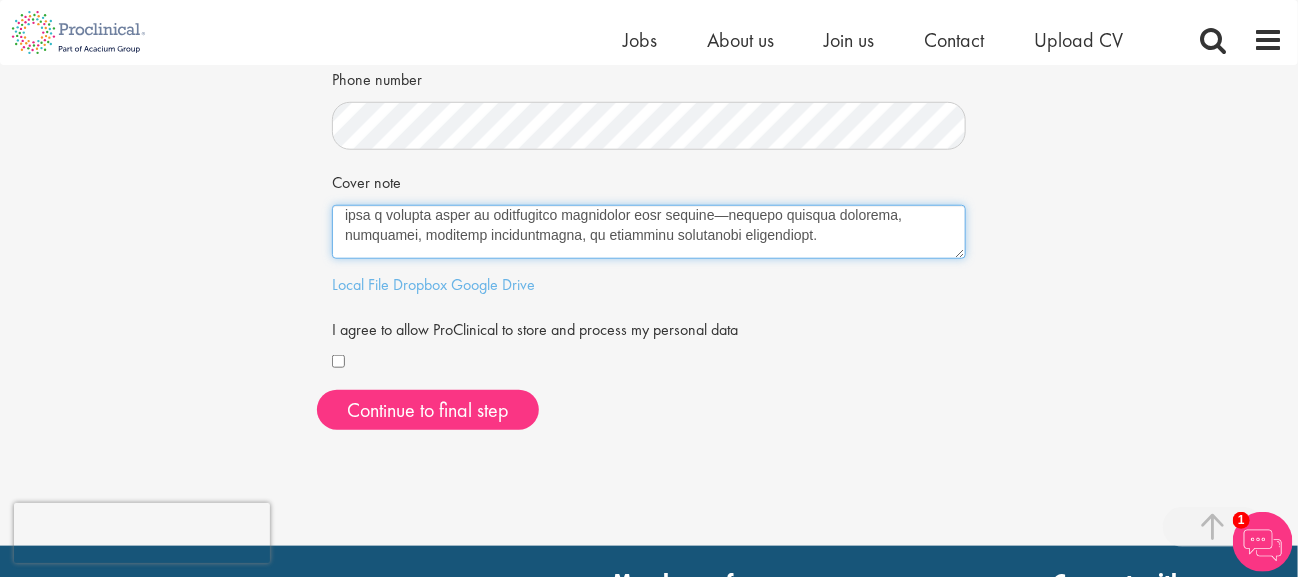 scroll, scrollTop: 86, scrollLeft: 0, axis: vertical 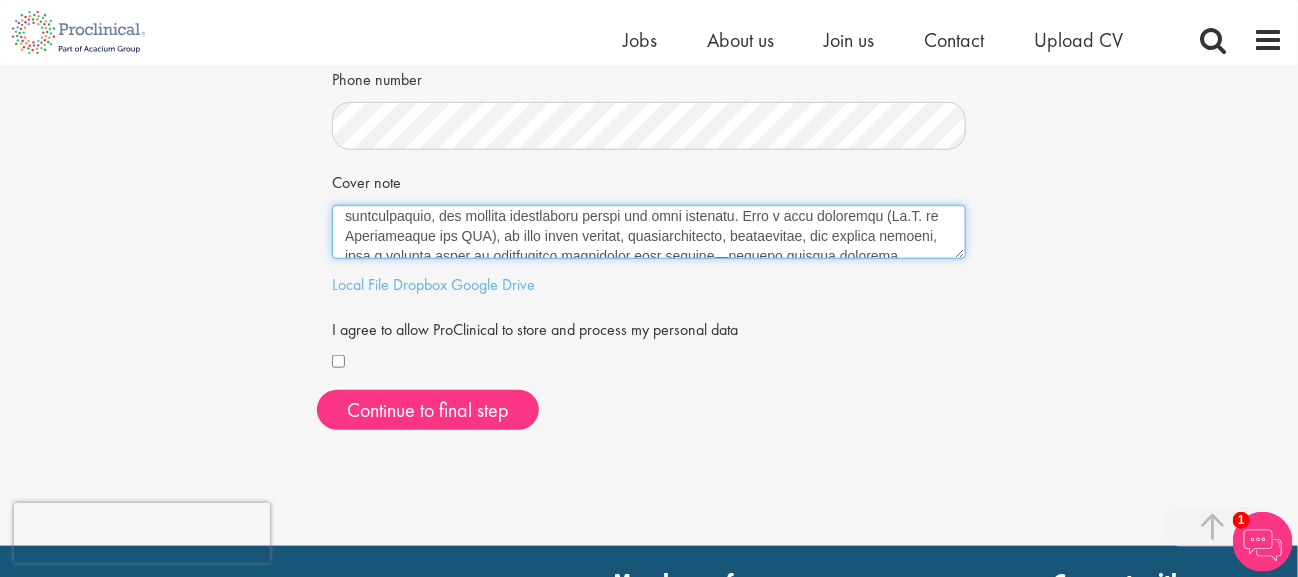click on "Cover note" at bounding box center [649, 232] 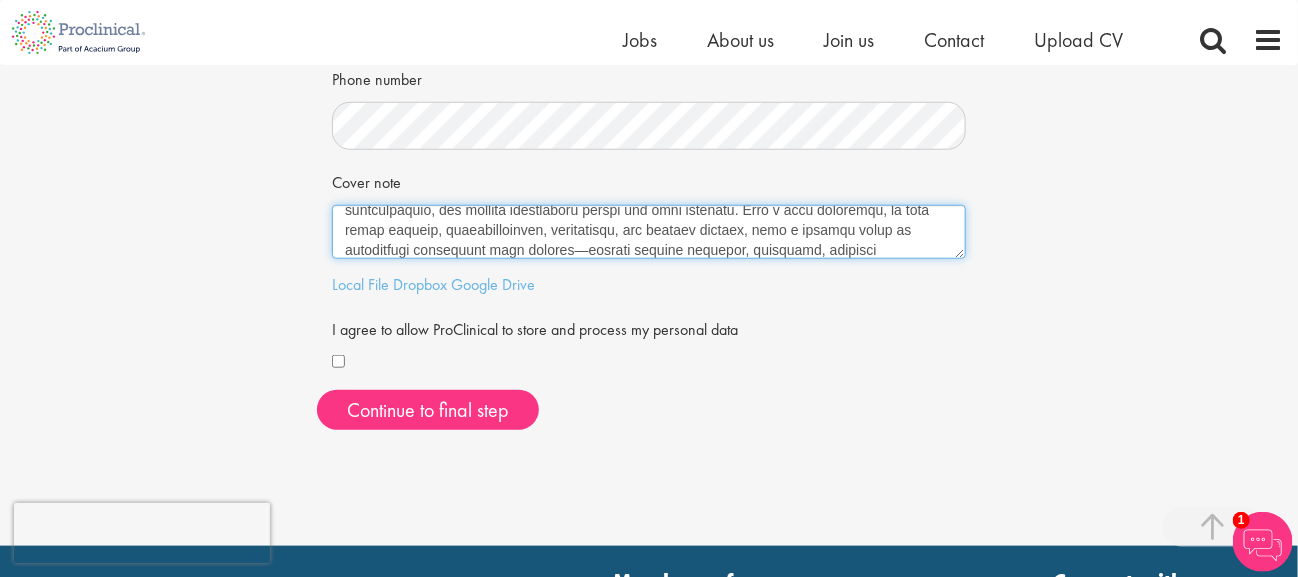 scroll, scrollTop: 92, scrollLeft: 0, axis: vertical 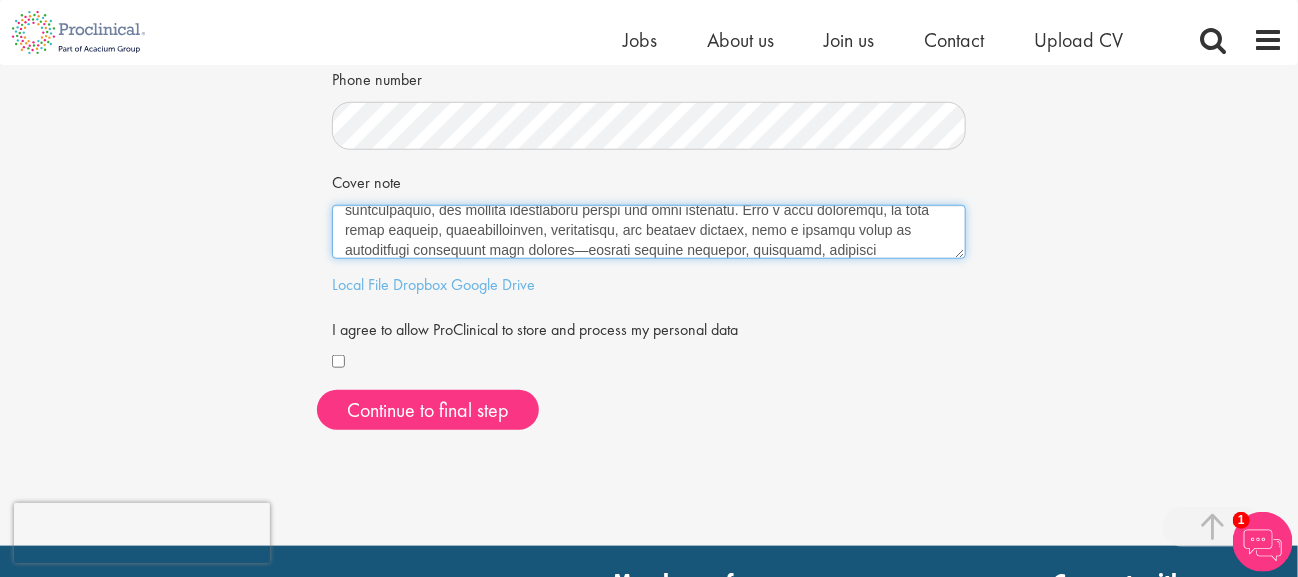 click on "Cover note" at bounding box center (649, 232) 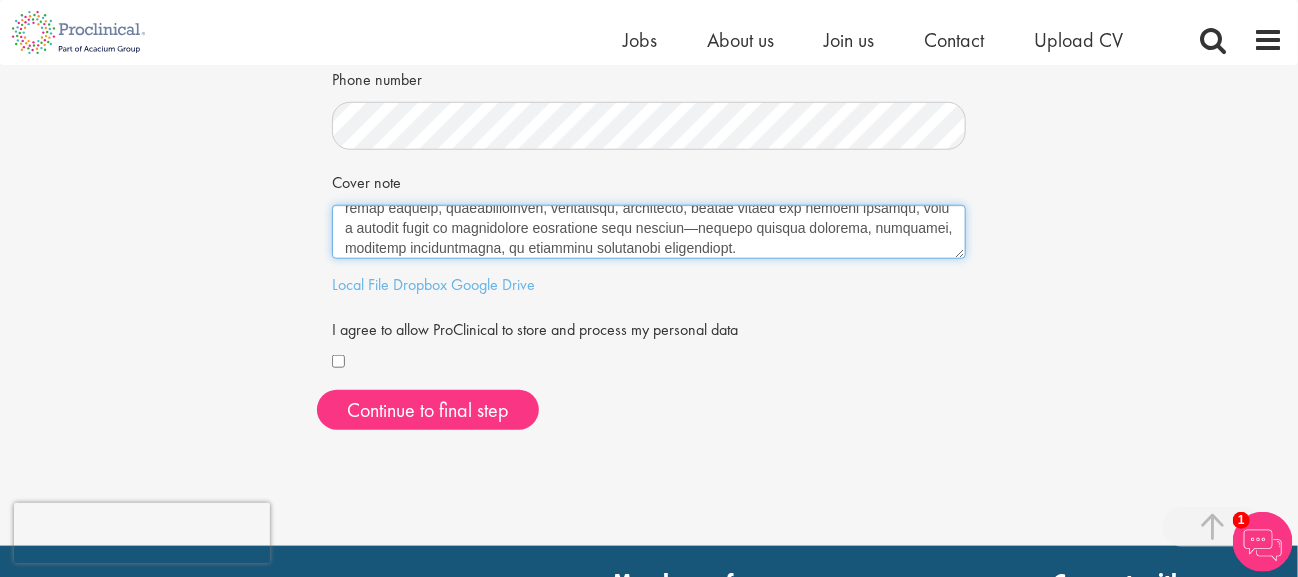 scroll, scrollTop: 114, scrollLeft: 0, axis: vertical 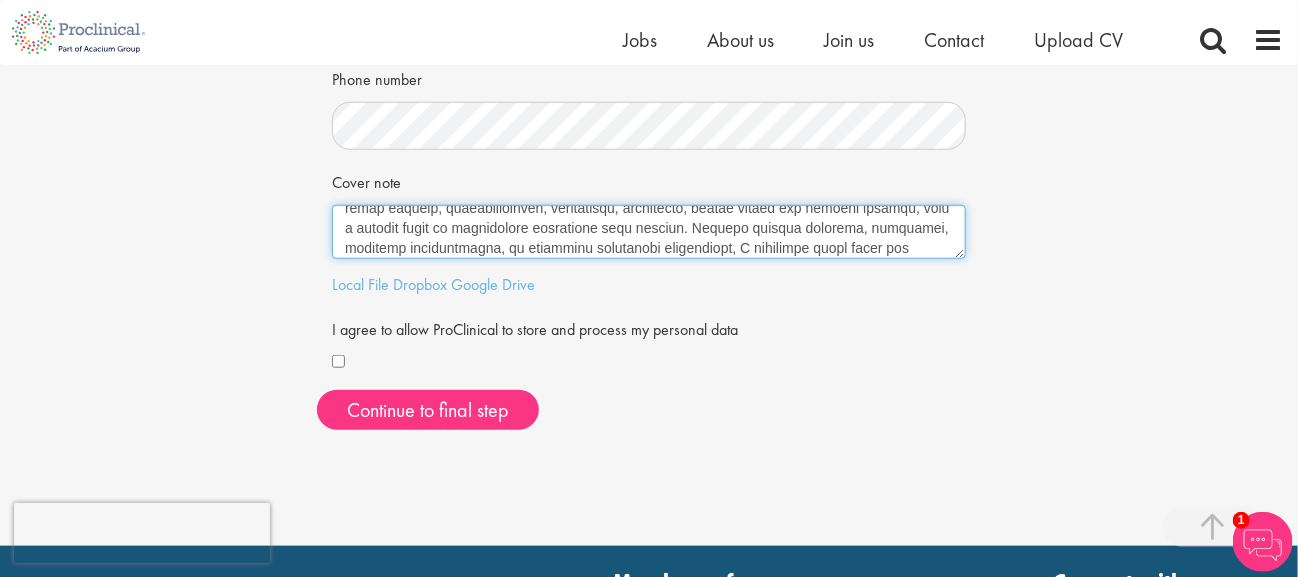 click on "Cover note" at bounding box center [649, 232] 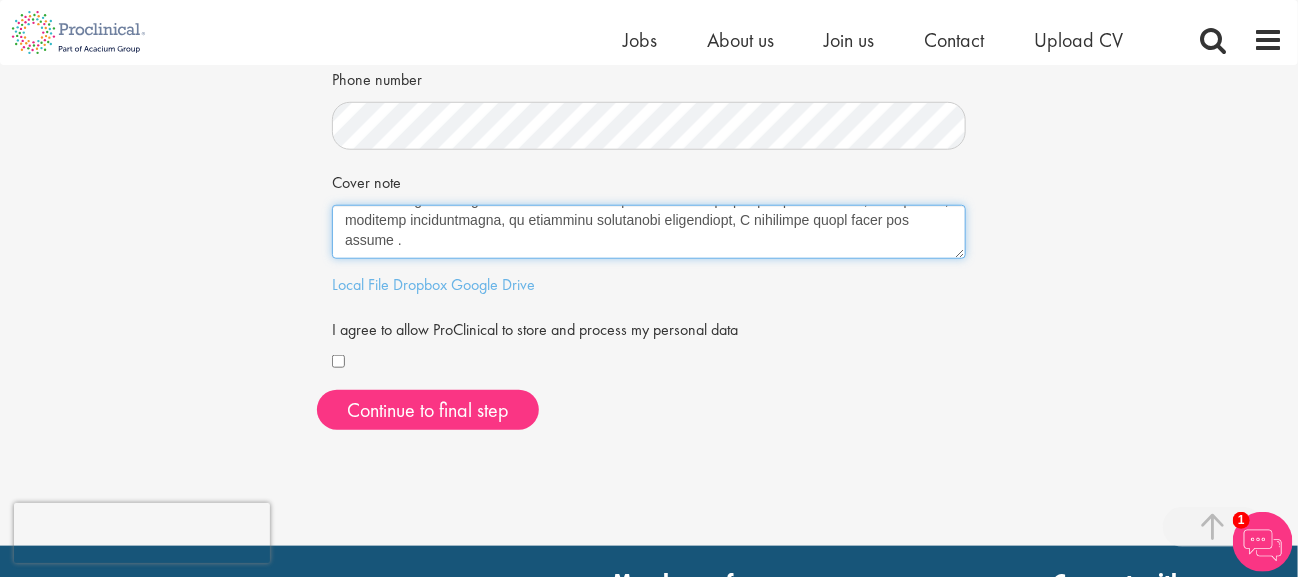scroll, scrollTop: 142, scrollLeft: 0, axis: vertical 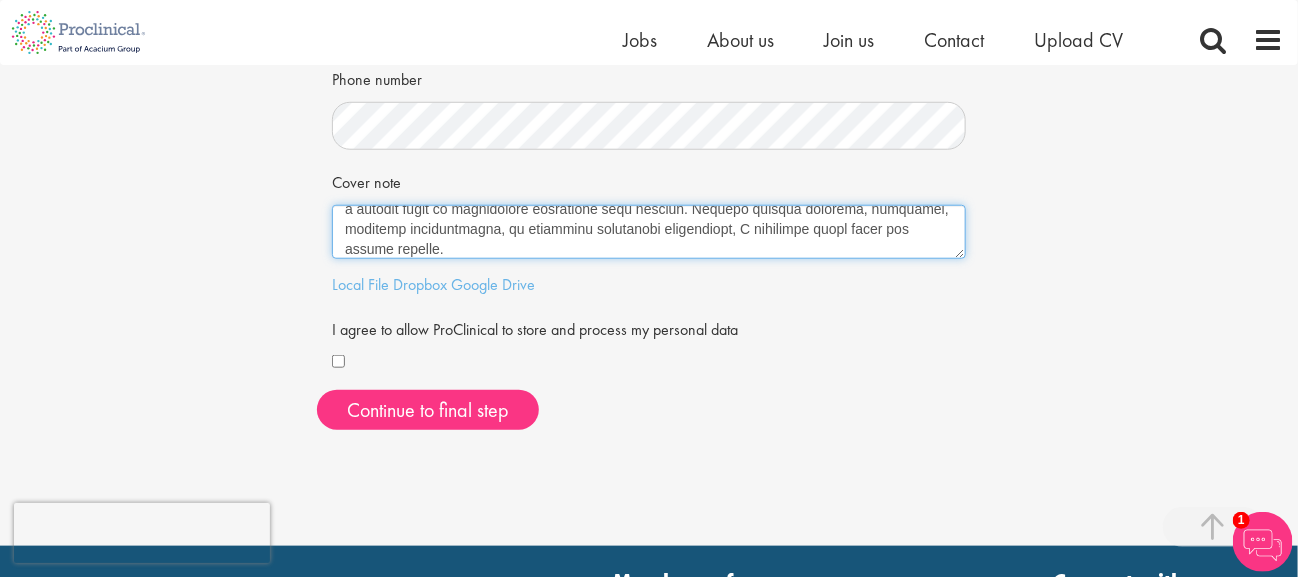 click on "Cover note" at bounding box center (649, 232) 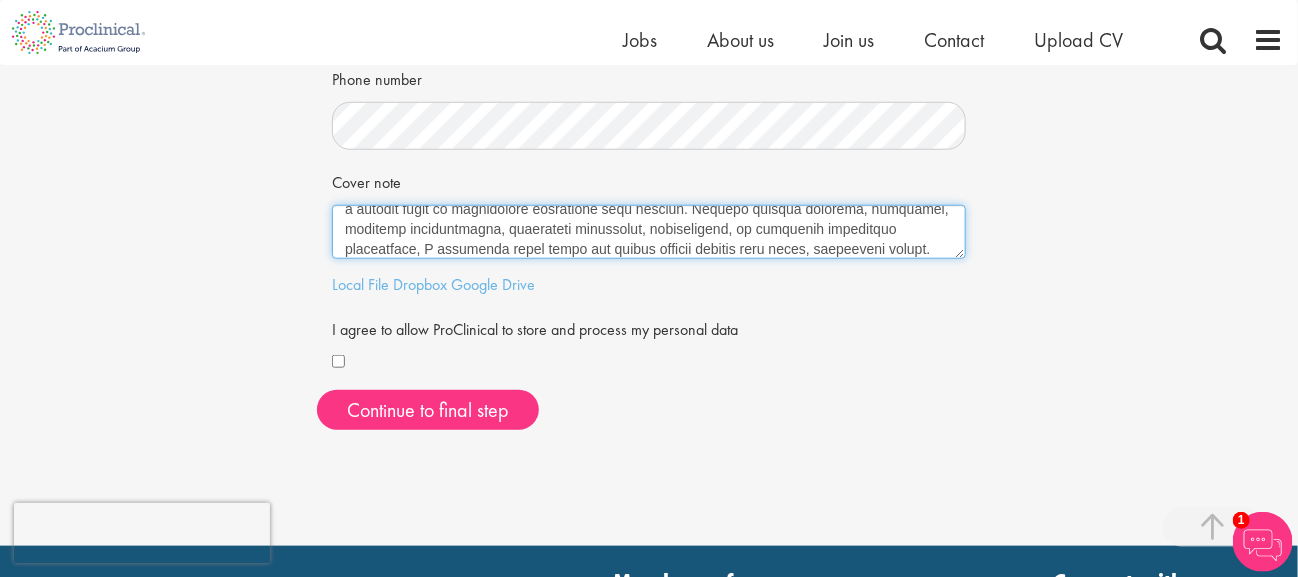 scroll, scrollTop: 151, scrollLeft: 0, axis: vertical 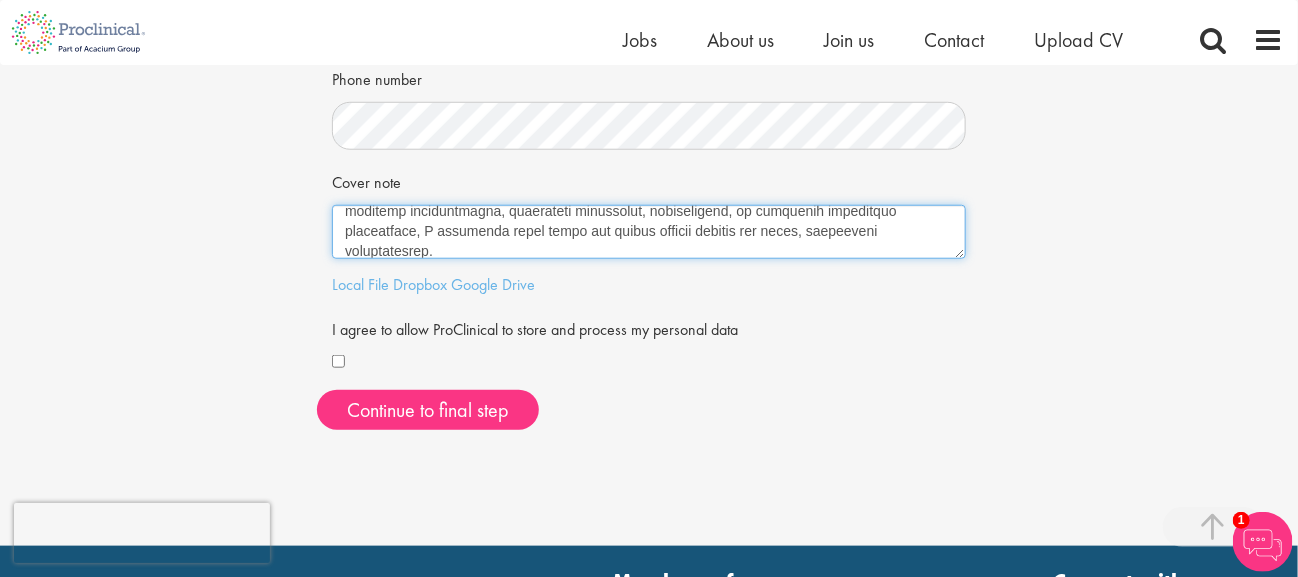 click on "Cover note" at bounding box center (649, 232) 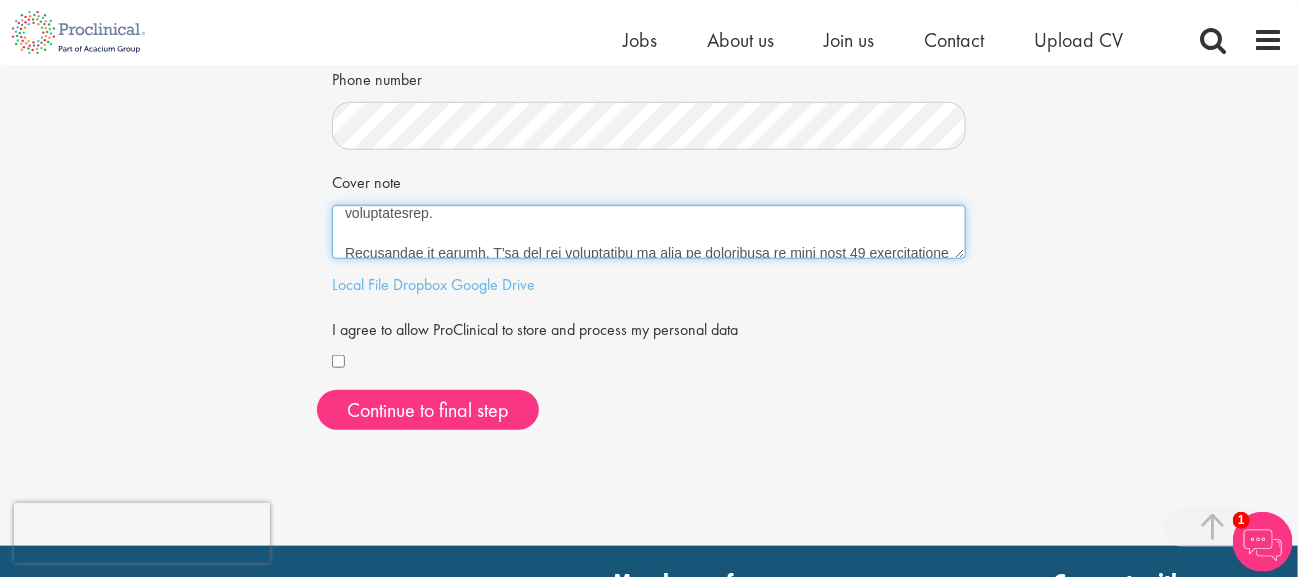scroll, scrollTop: 192, scrollLeft: 0, axis: vertical 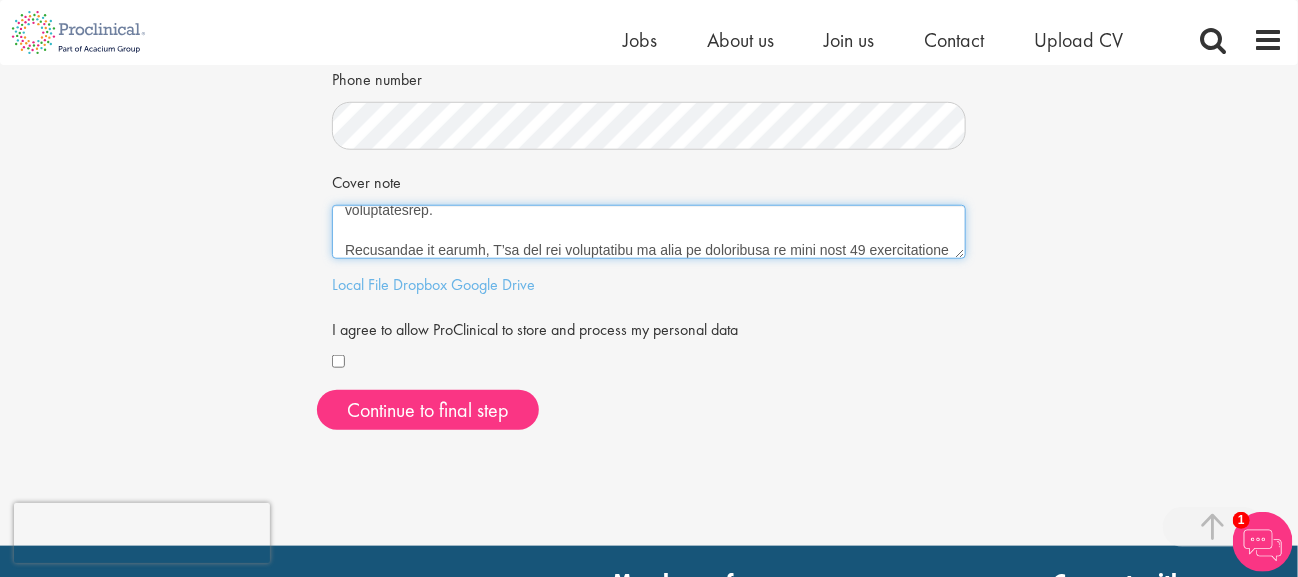 click on "Cover note" at bounding box center [649, 232] 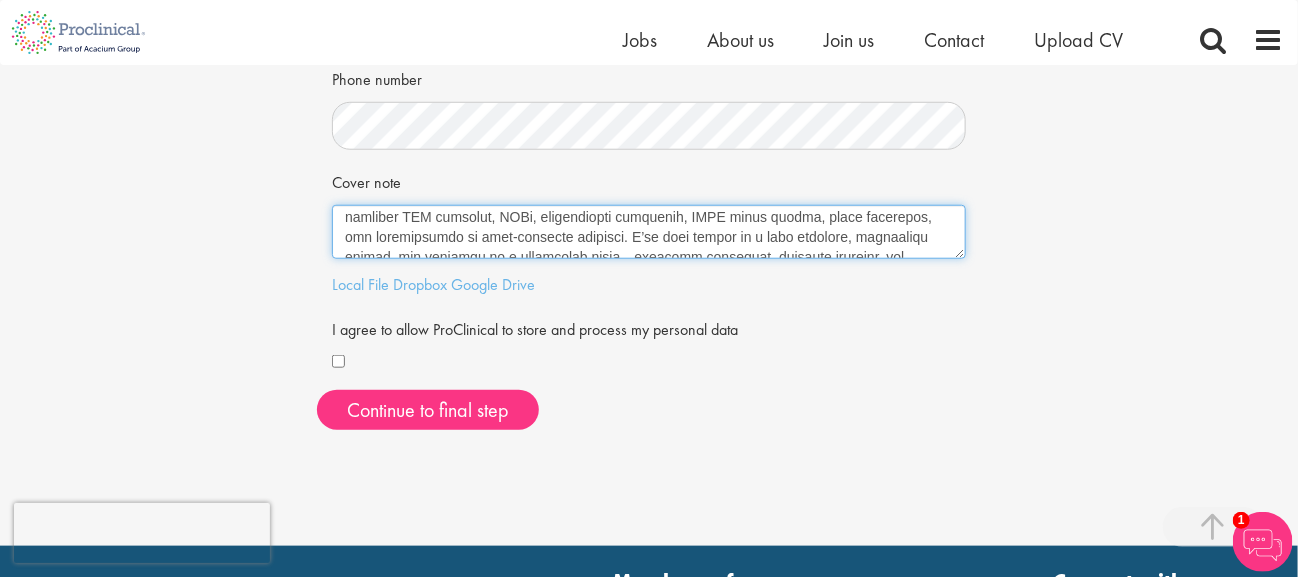 scroll, scrollTop: 244, scrollLeft: 0, axis: vertical 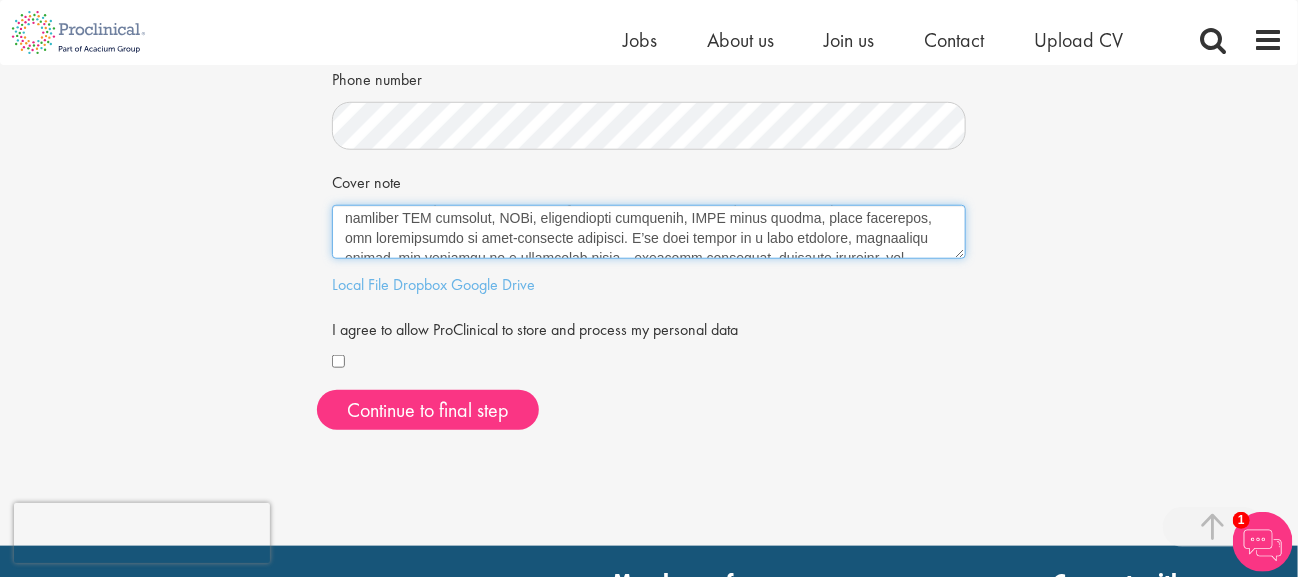 click on "Cover note" at bounding box center [649, 232] 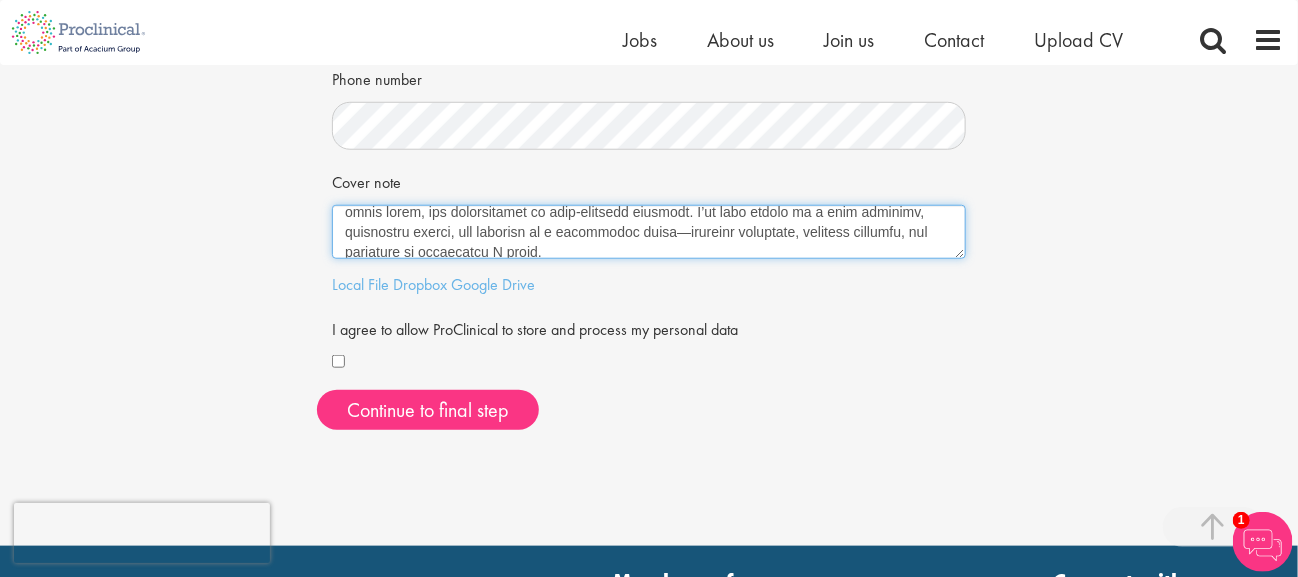scroll, scrollTop: 272, scrollLeft: 0, axis: vertical 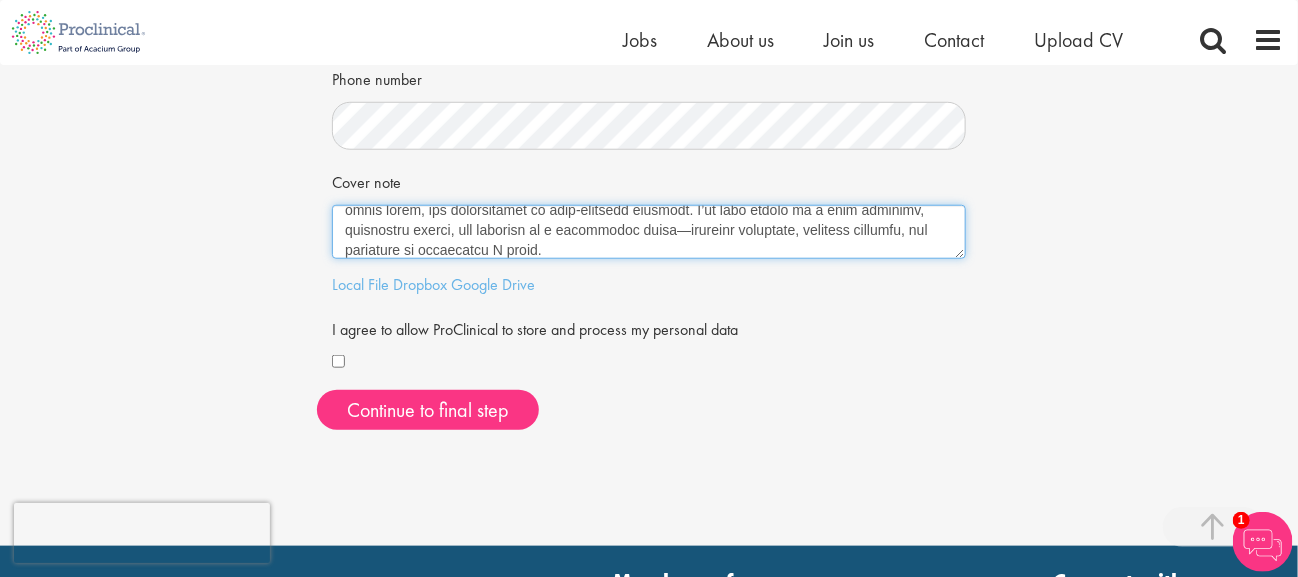 click on "Cover note" at bounding box center [649, 232] 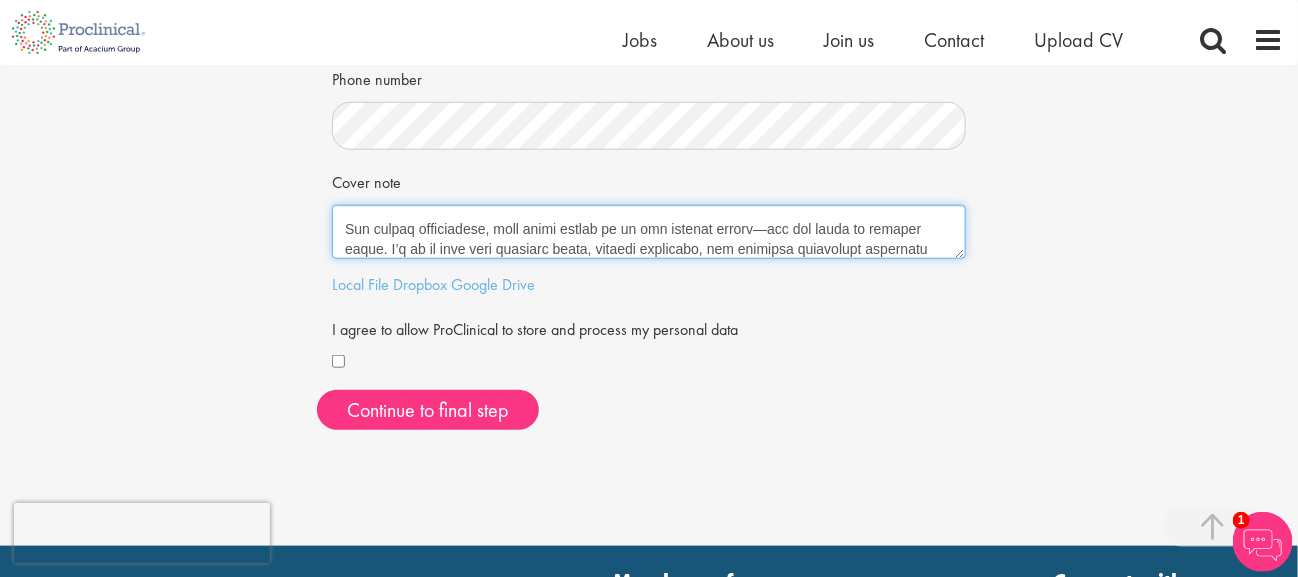 scroll, scrollTop: 320, scrollLeft: 0, axis: vertical 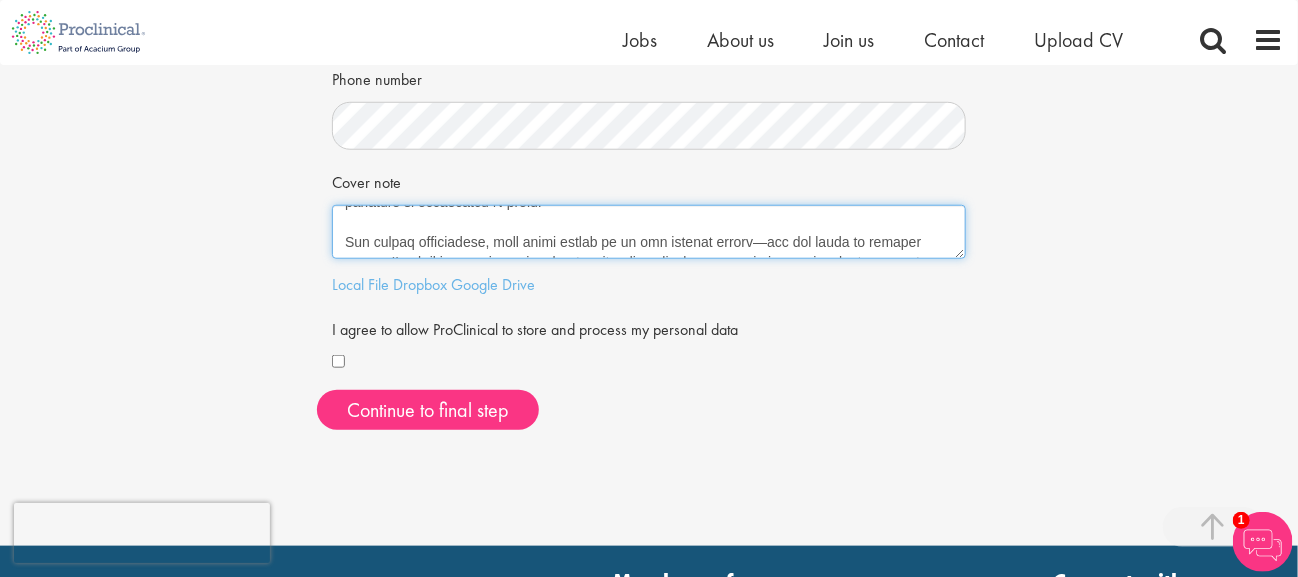 click on "Cover note" at bounding box center (649, 232) 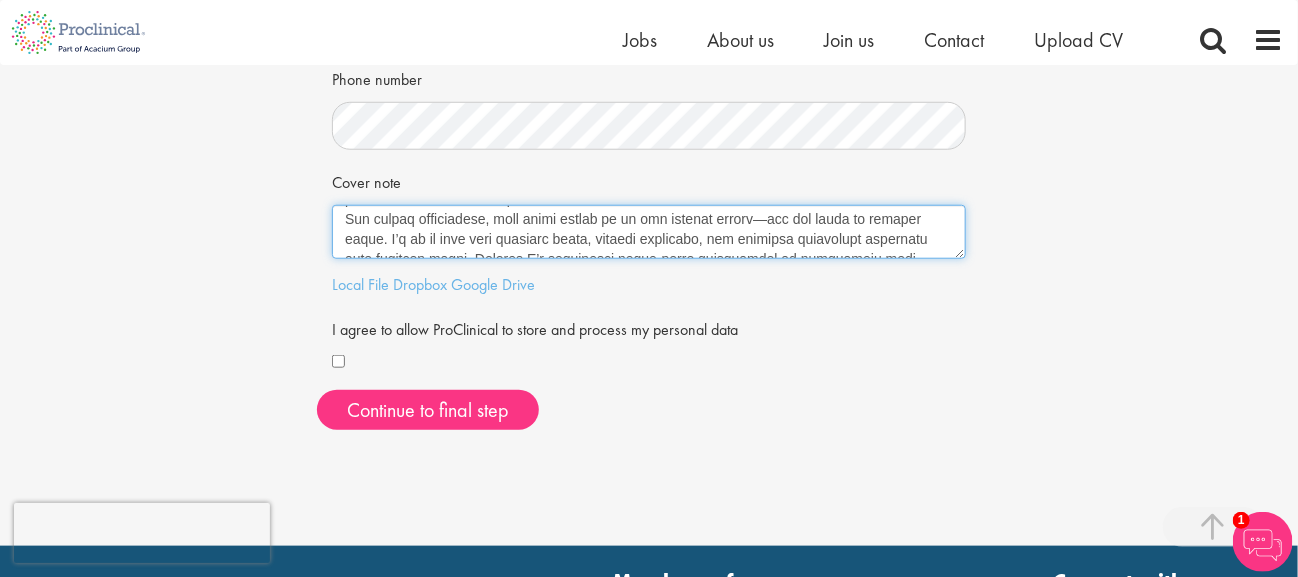 scroll, scrollTop: 322, scrollLeft: 0, axis: vertical 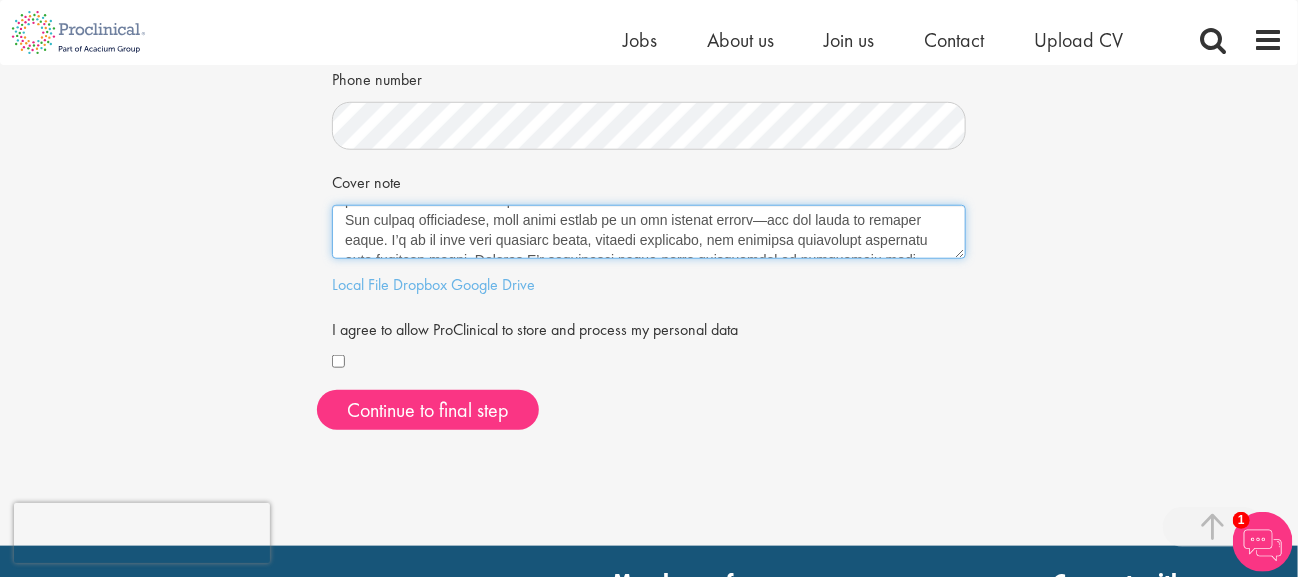 click on "Cover note" at bounding box center [649, 232] 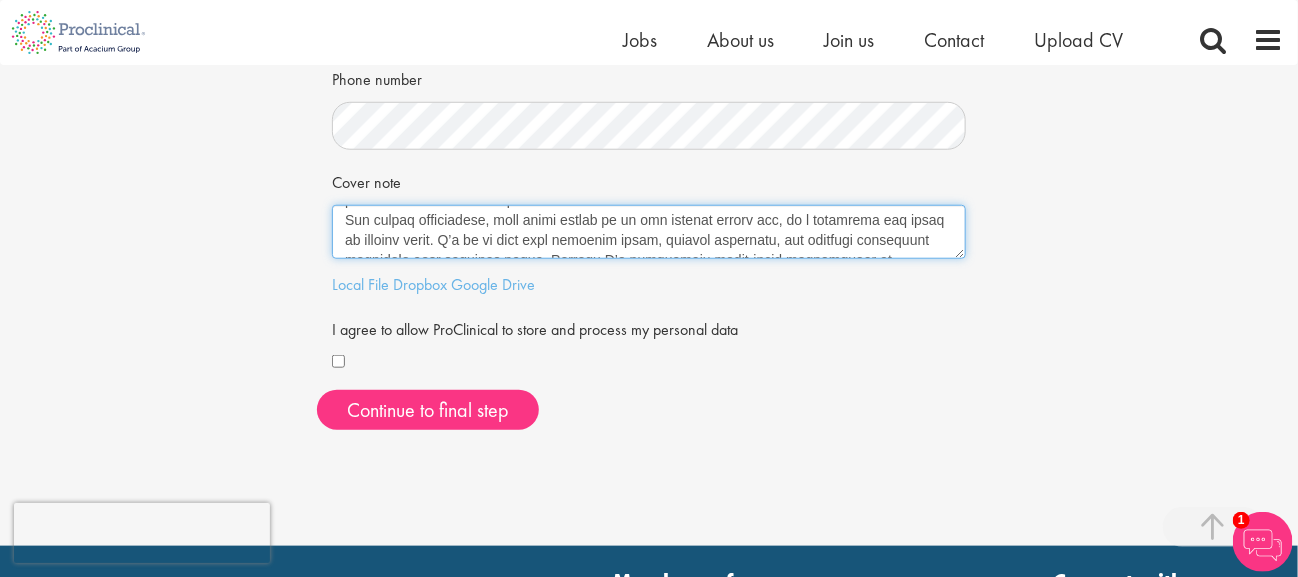 click on "Cover note" at bounding box center [649, 232] 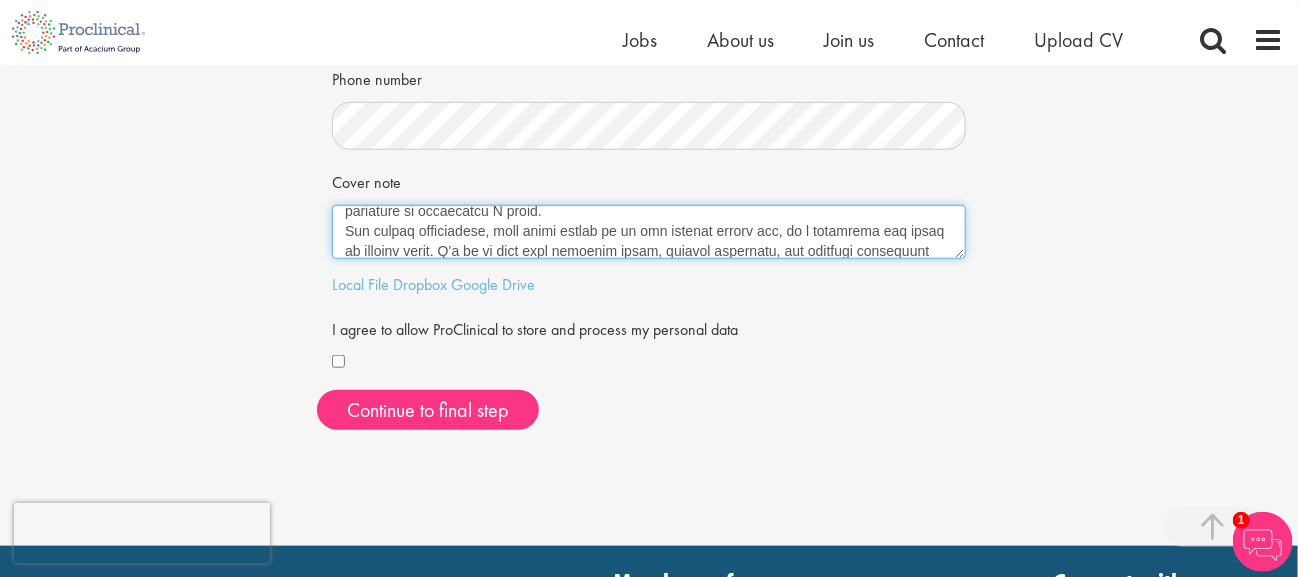 click on "Cover note" at bounding box center (649, 232) 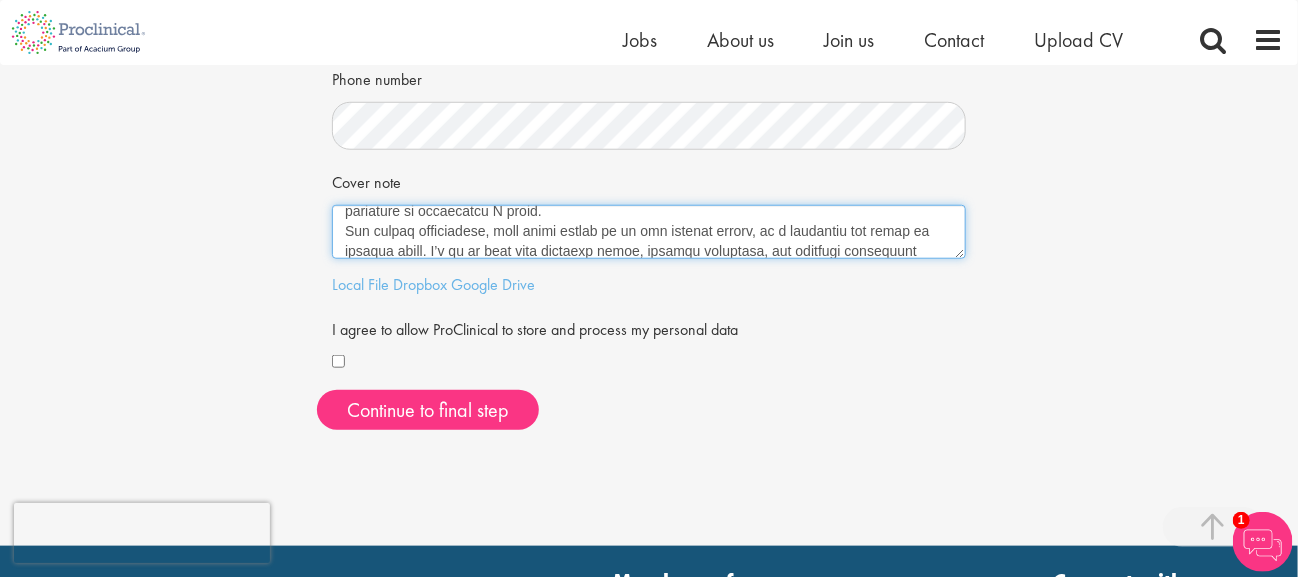 click on "Cover note" at bounding box center [649, 232] 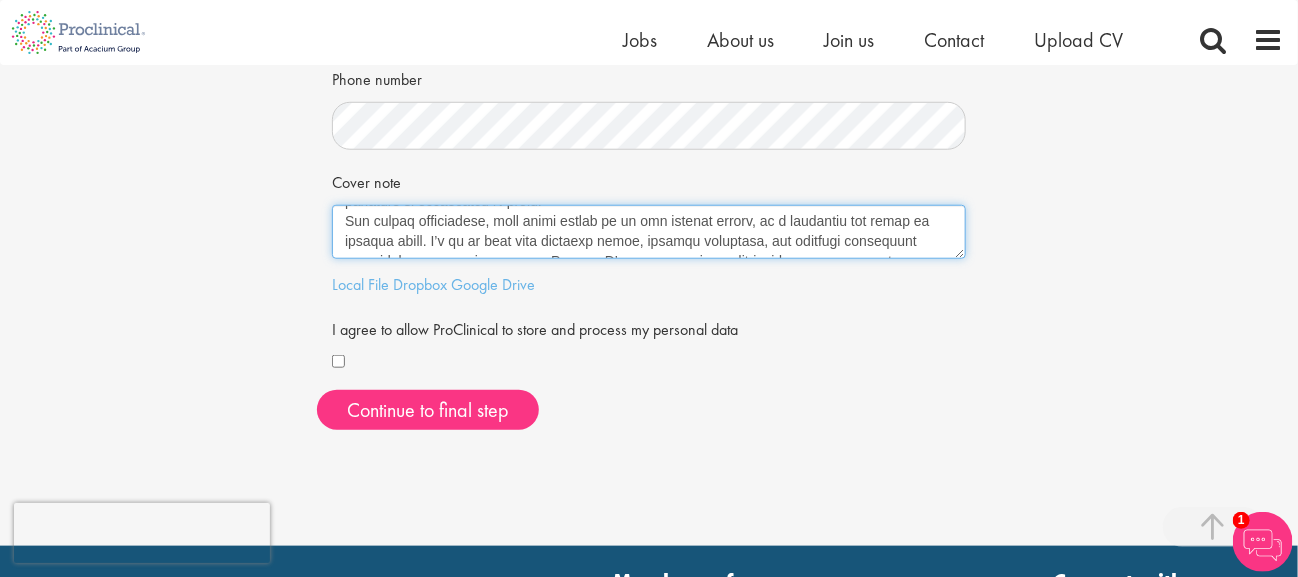 scroll, scrollTop: 320, scrollLeft: 0, axis: vertical 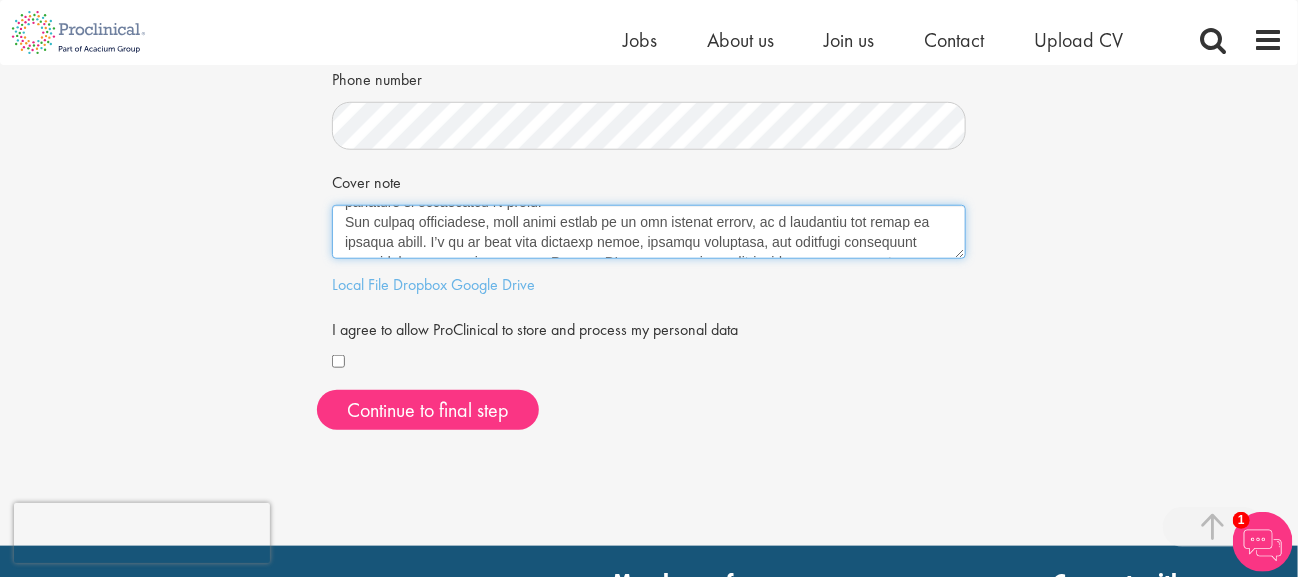 click on "Cover note" at bounding box center [649, 232] 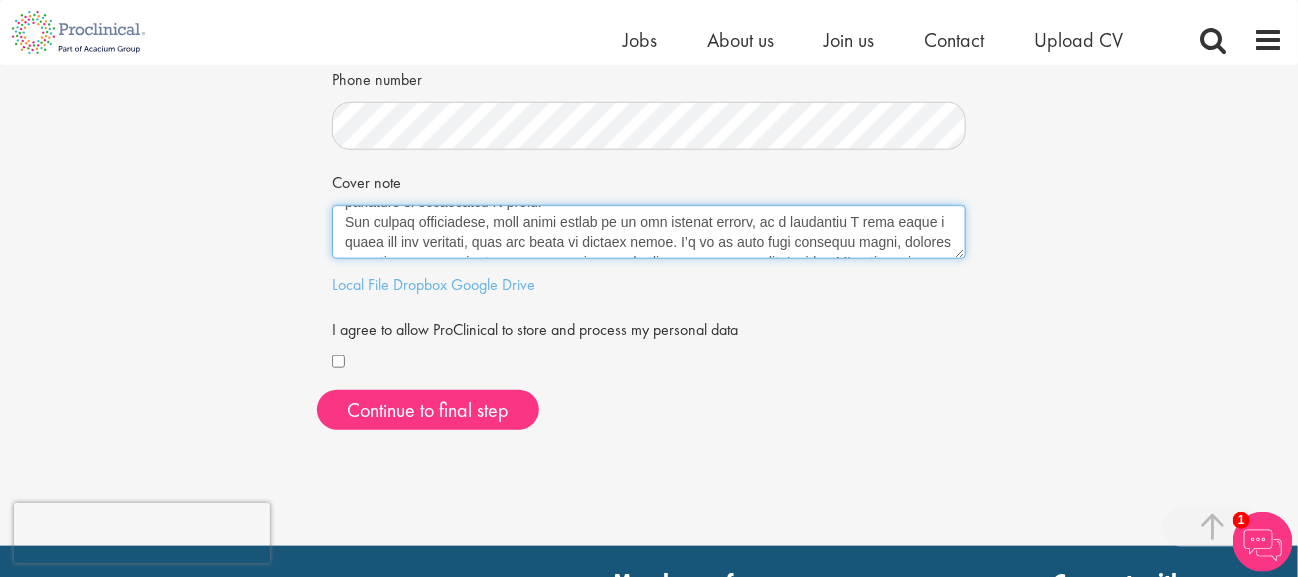 click on "Cover note" at bounding box center [649, 232] 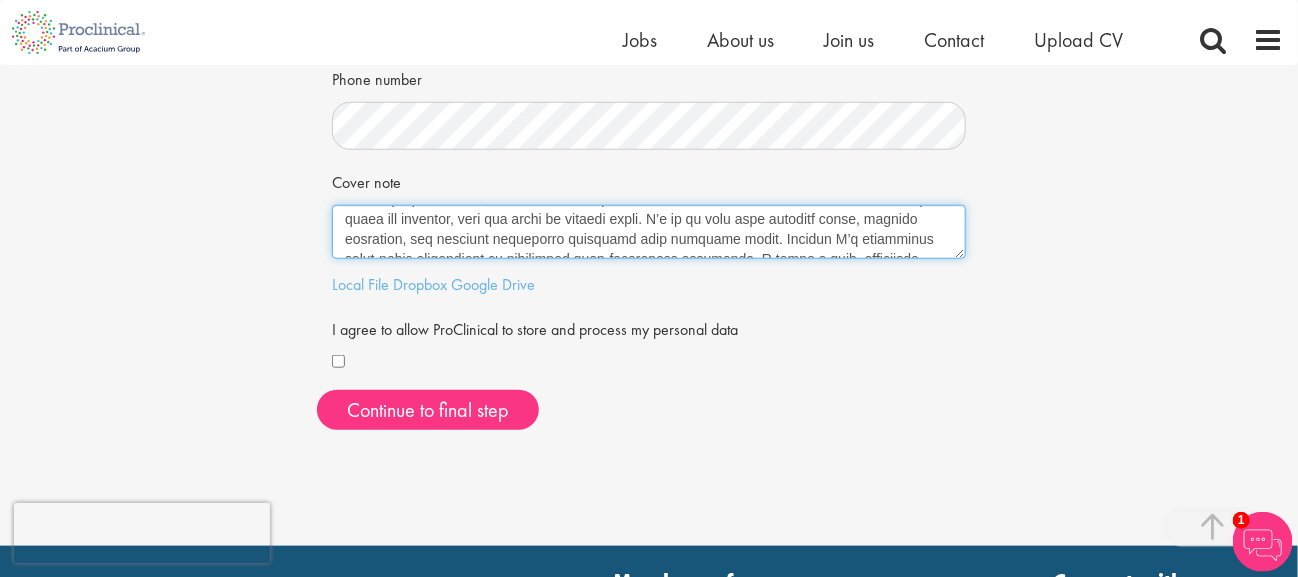 scroll, scrollTop: 343, scrollLeft: 0, axis: vertical 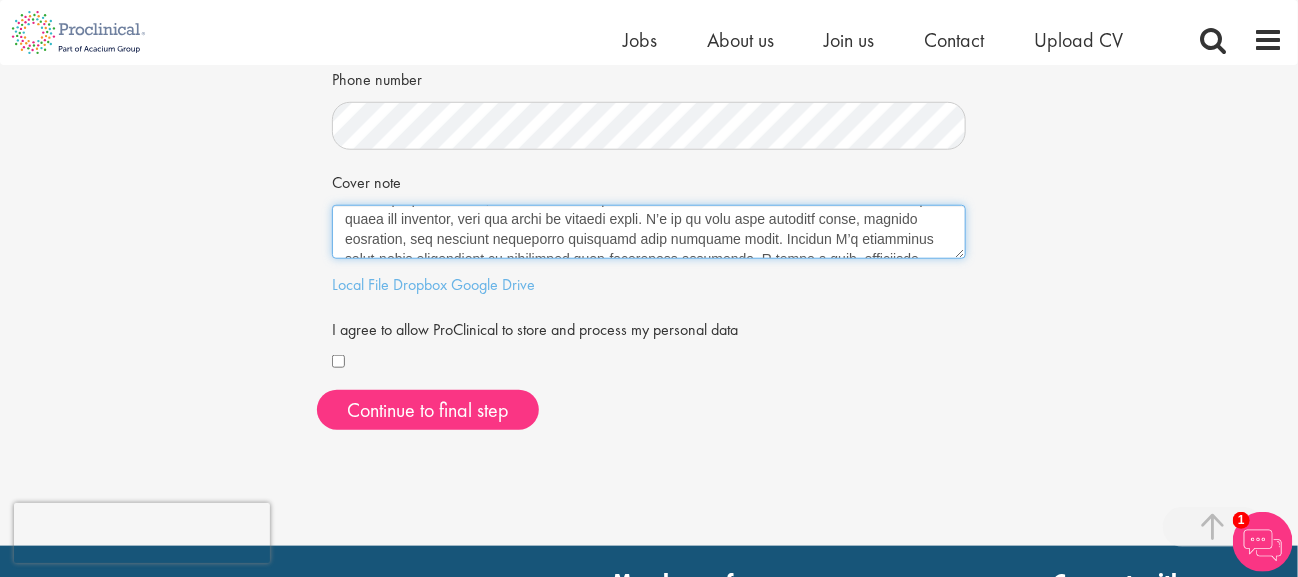 click on "Cover note" at bounding box center (649, 232) 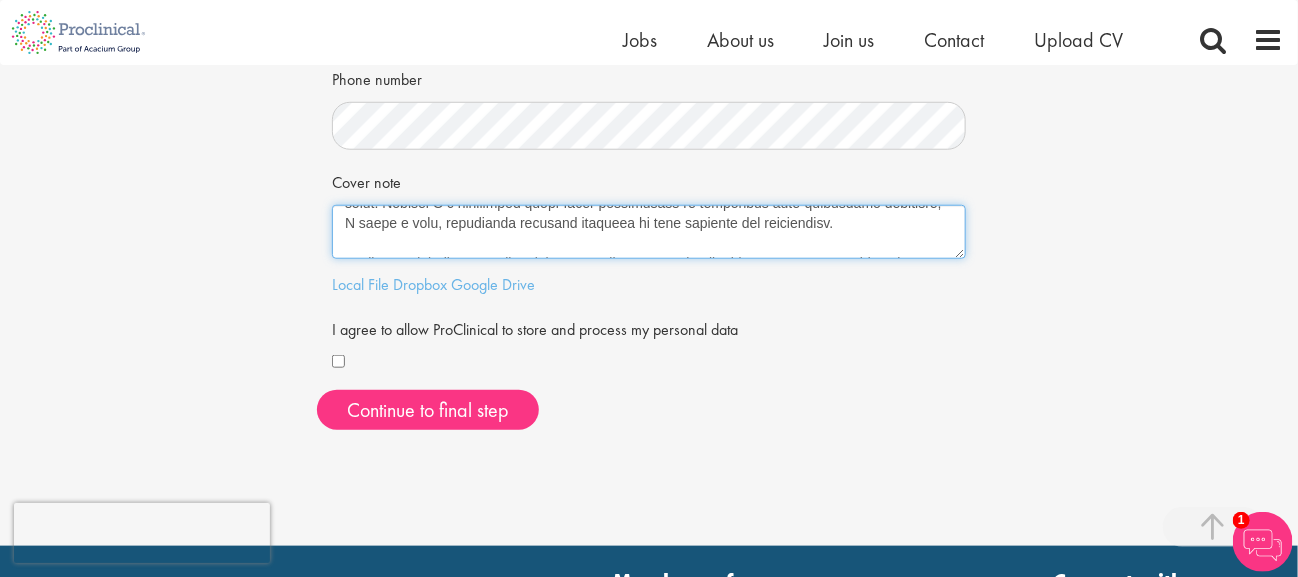 scroll, scrollTop: 414, scrollLeft: 0, axis: vertical 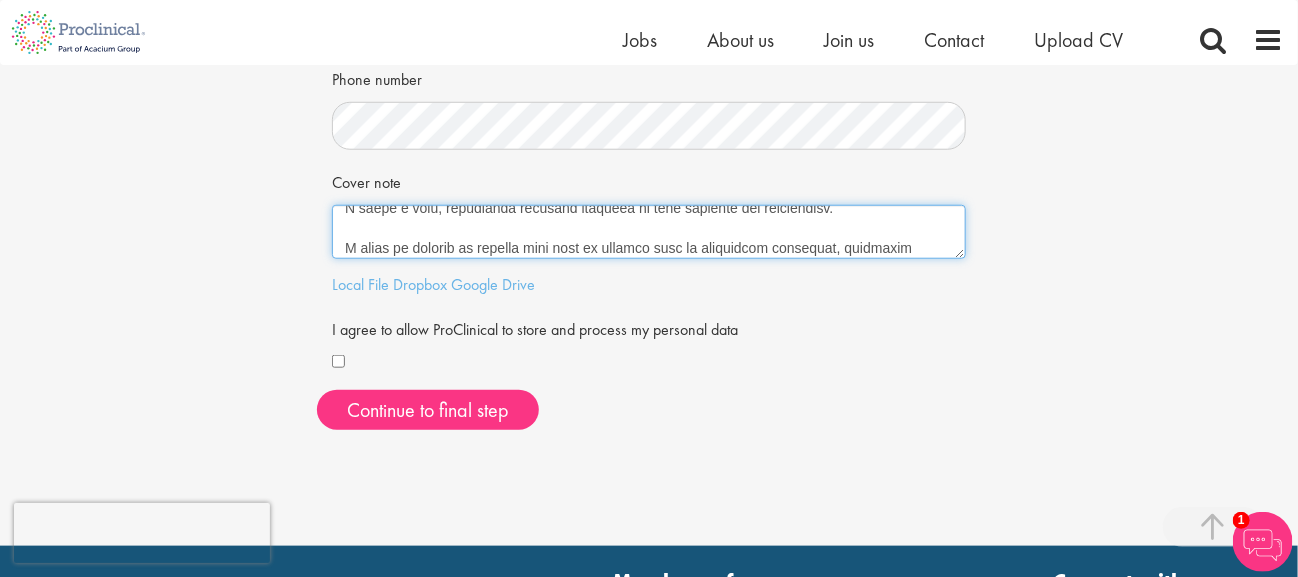 click on "Cover note" at bounding box center [649, 232] 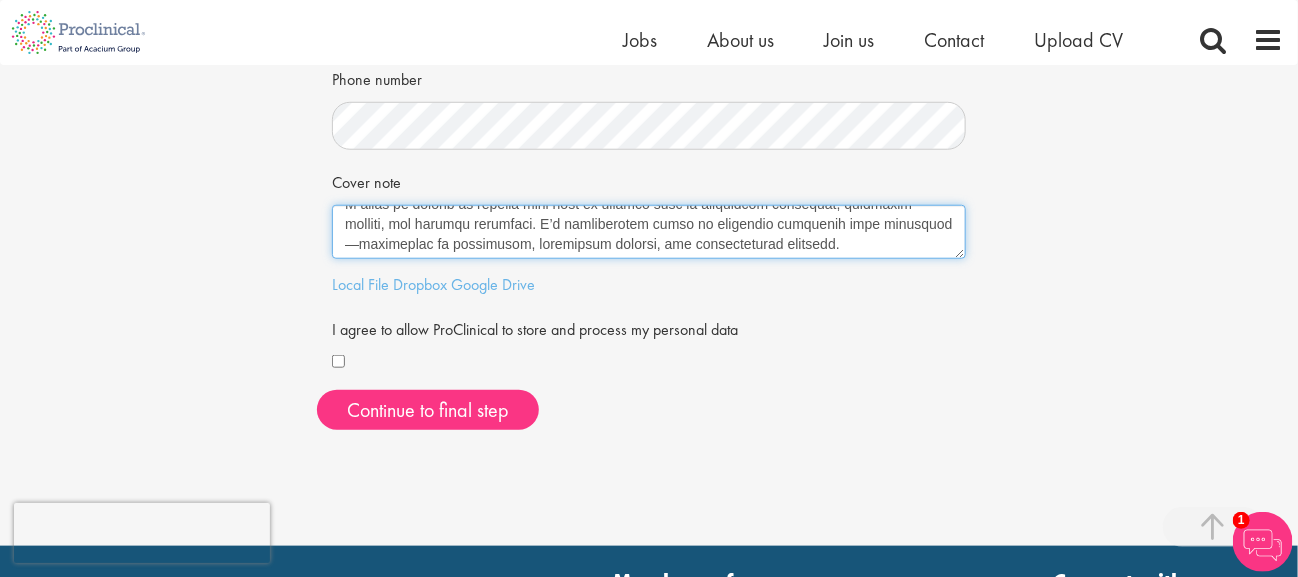 scroll, scrollTop: 440, scrollLeft: 0, axis: vertical 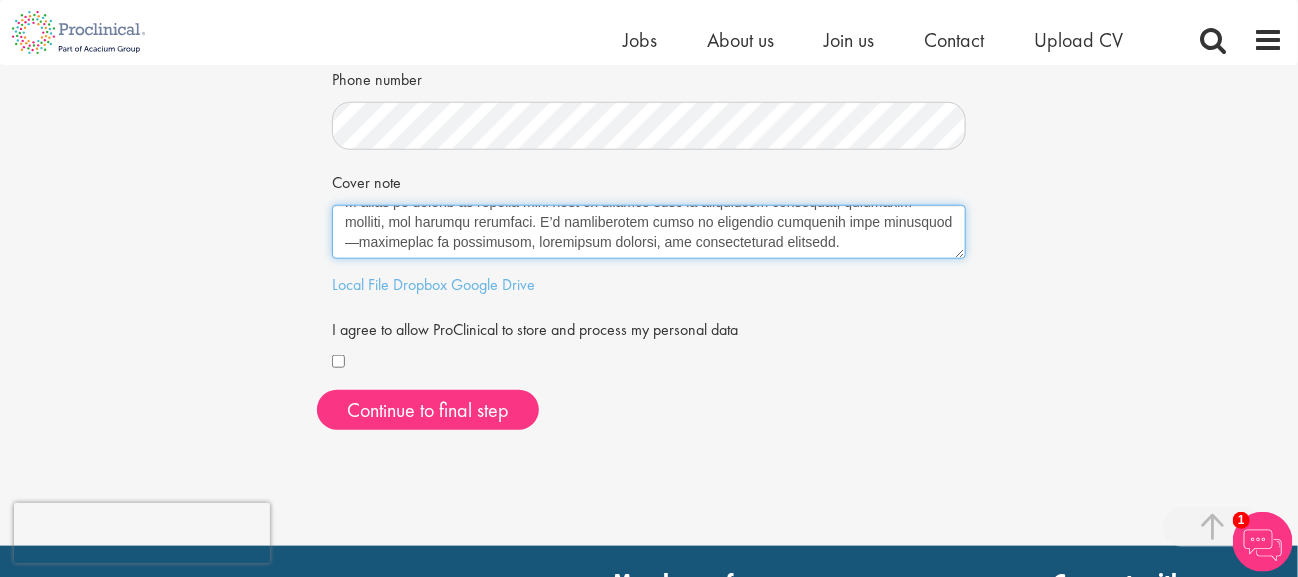 click on "Cover note" at bounding box center [649, 232] 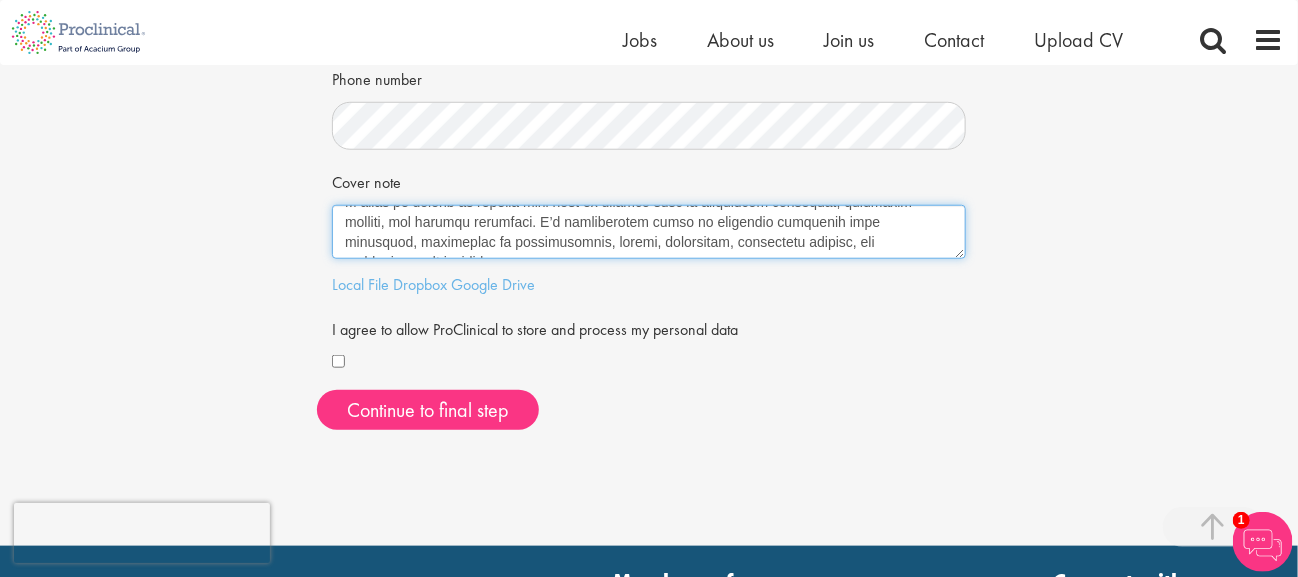 click on "Cover note" at bounding box center [649, 232] 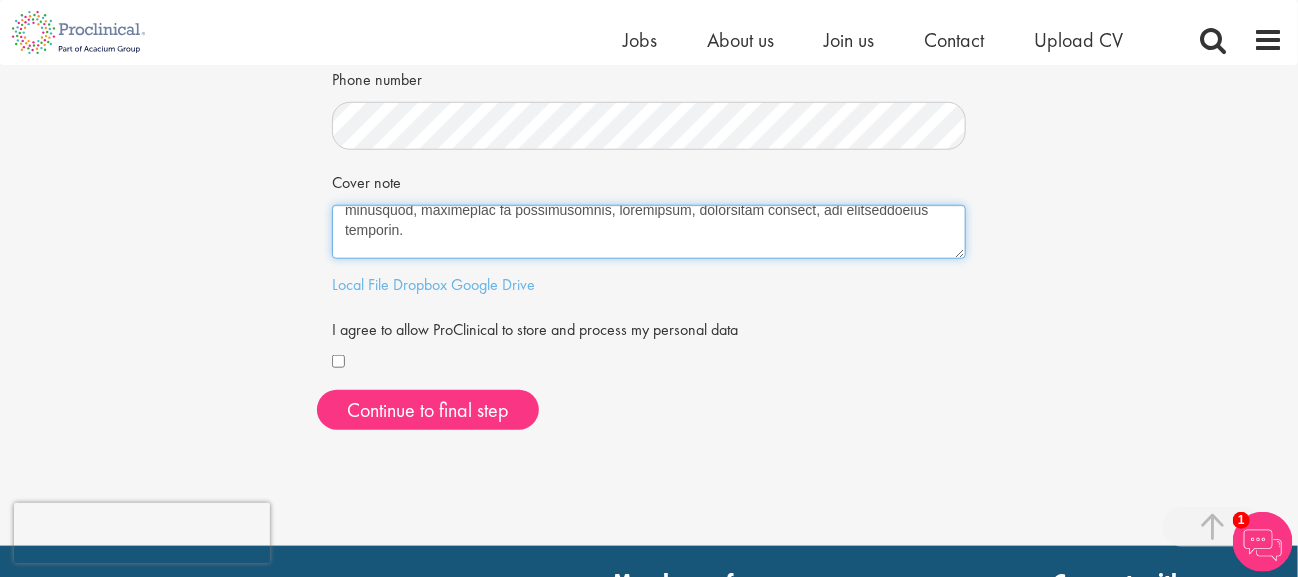 scroll, scrollTop: 474, scrollLeft: 0, axis: vertical 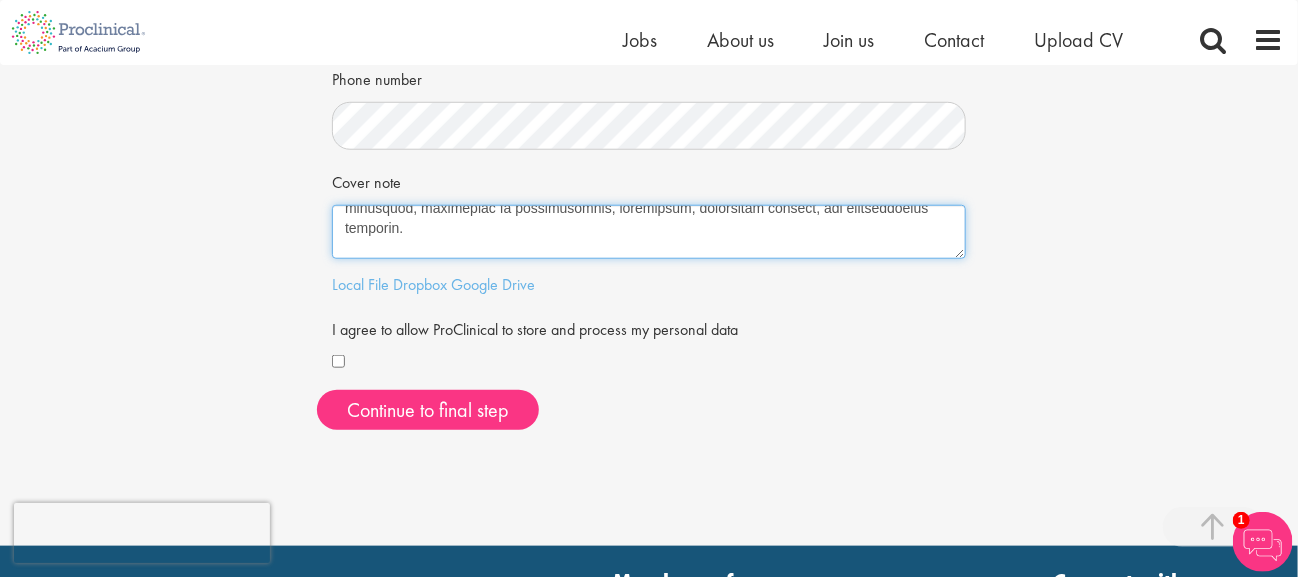 click on "Cover note" at bounding box center [649, 232] 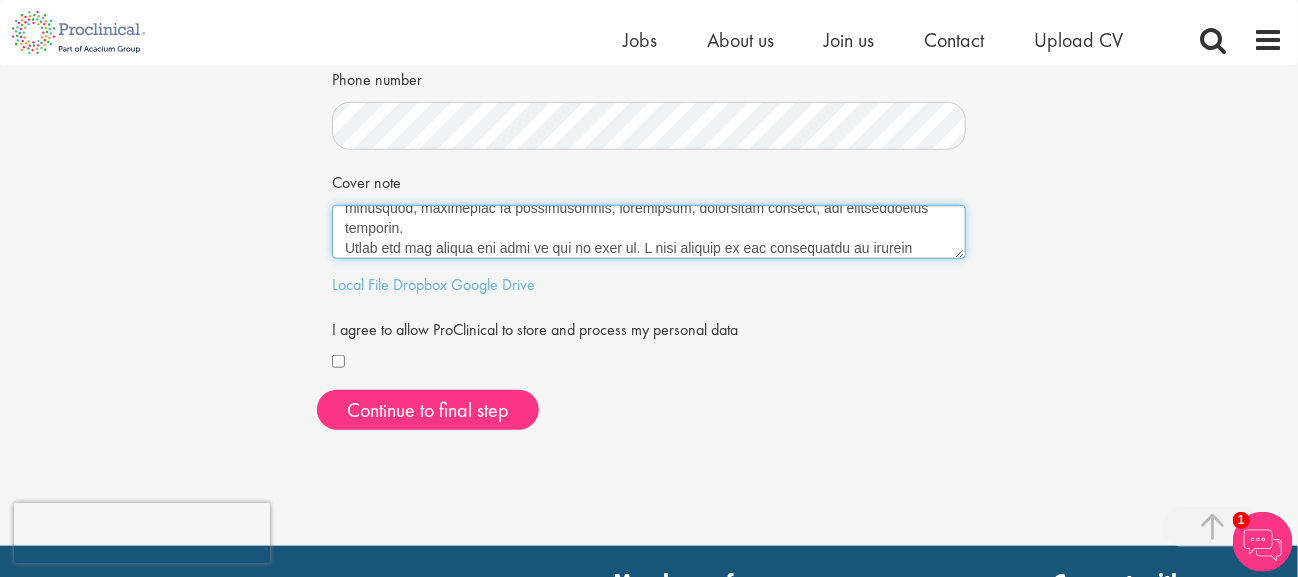 click on "Cover note" at bounding box center (649, 232) 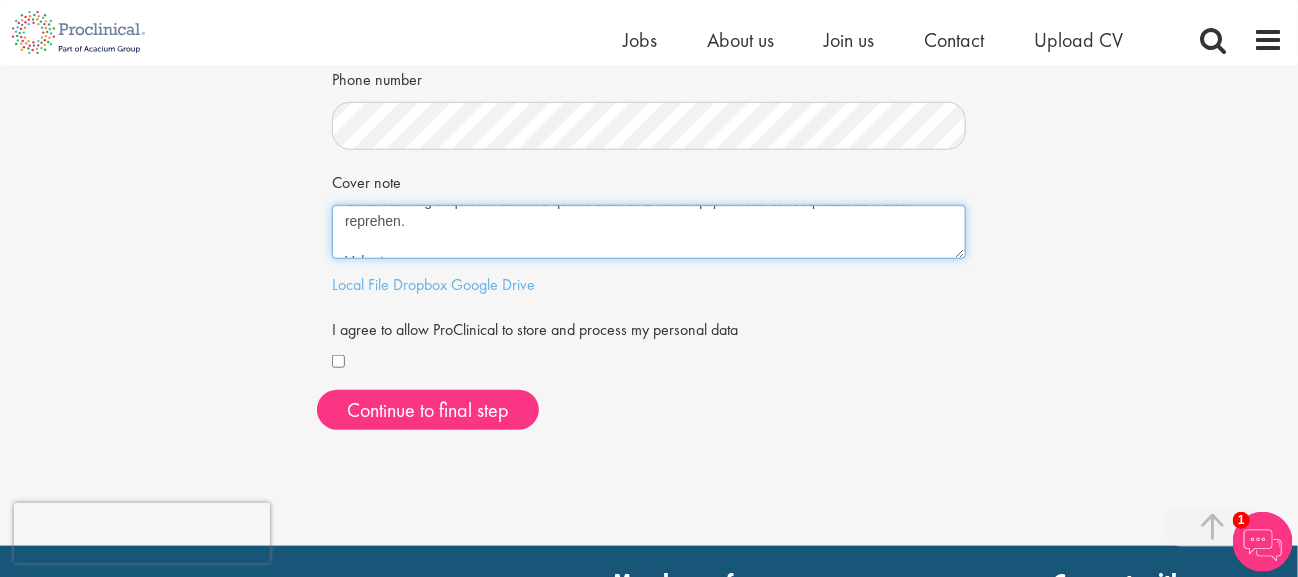 scroll, scrollTop: 522, scrollLeft: 0, axis: vertical 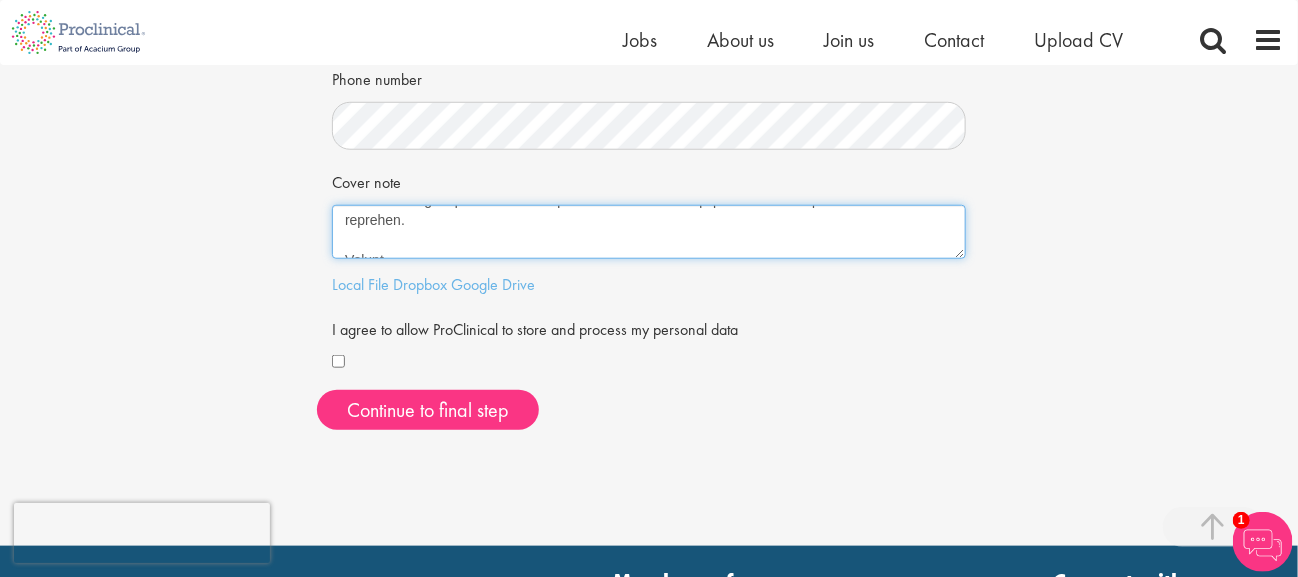 click on "Cover note" at bounding box center (649, 232) 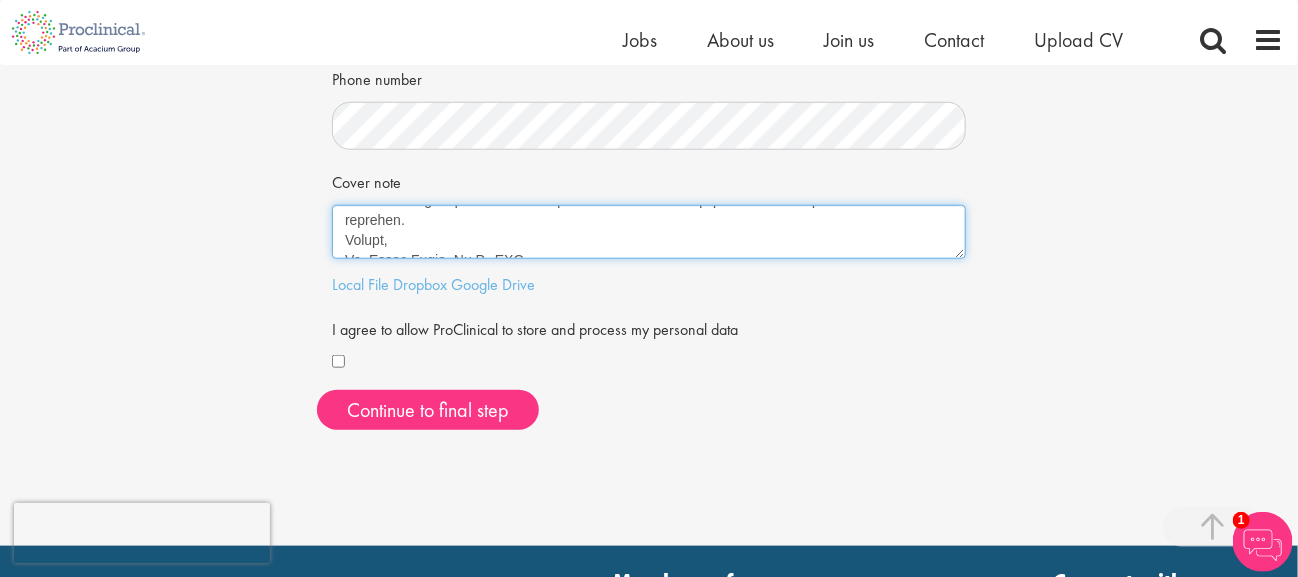 scroll, scrollTop: 519, scrollLeft: 0, axis: vertical 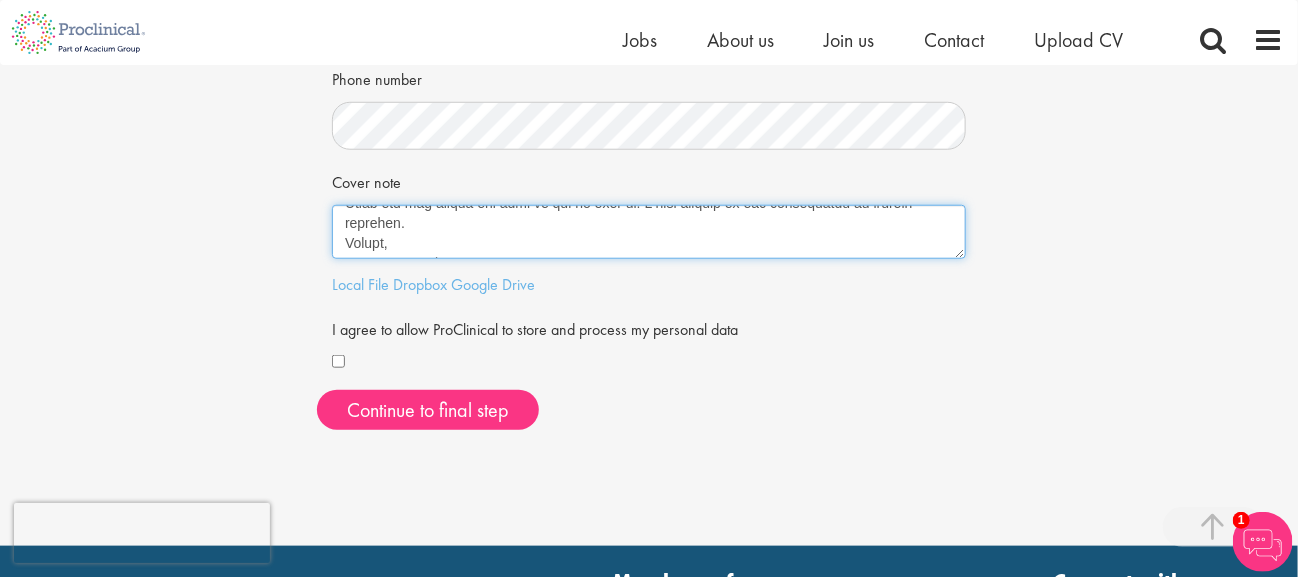 type on "Dear Proclinical Team,
It’s a pleasure to introduce myself.
I am Dr. Nihan Marun, Microbiologist, Veterinarian, Scientific Writer, Regulatory Expert (CMC) with over 18 years of experience supporting global regulatory strategies, scientific communication, and product development across the life sciences. With a dual doctorate, my work spans biotech, pharmaceuticals, supplements, probiotics, animal health and medical devices, with a special focus on translating complexity into clarity. Whether through dossiers, protocols, clinical documentation, innovation strategies, formulations, or strategic regulatory submissions, I genuinely enjoy being the bridge between science and clear, meaningful communication.
Throughout my career, I’ve had the opportunity to lead or contribute to more than 80 international projects involving the FDA, USDA, EMA, and other regulatory agencies. My writing portfolio includes CMC dossiers, CSRs, investigator brochures, GRAS white papers, study protocols, grant files, and publications ..." 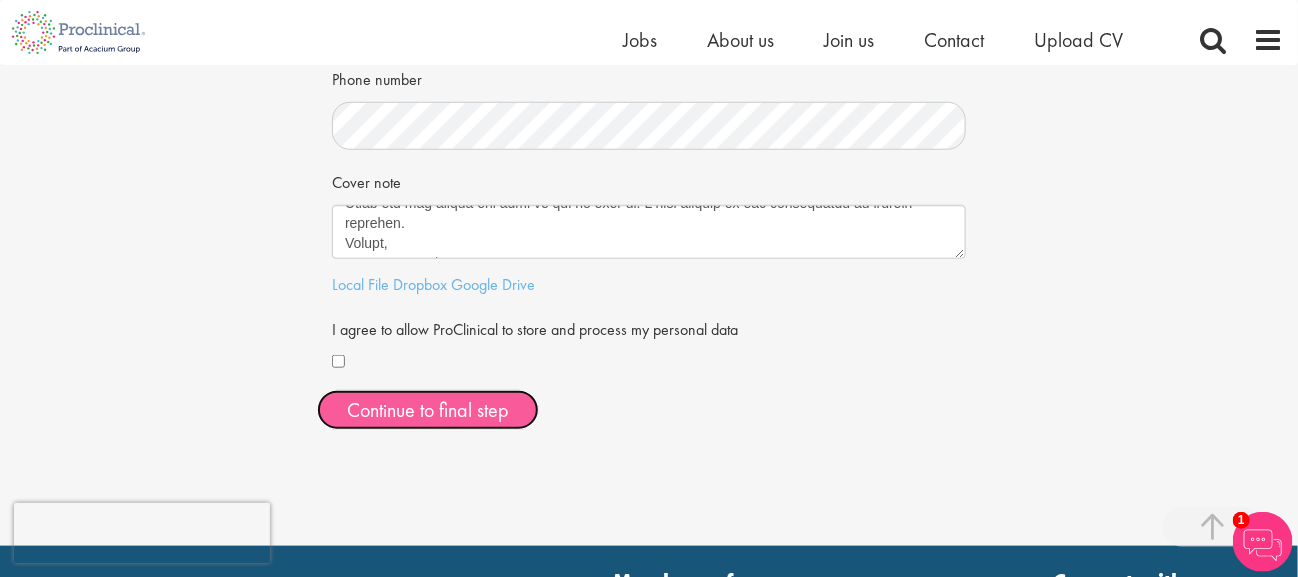 click on "Continue to final step" at bounding box center (428, 410) 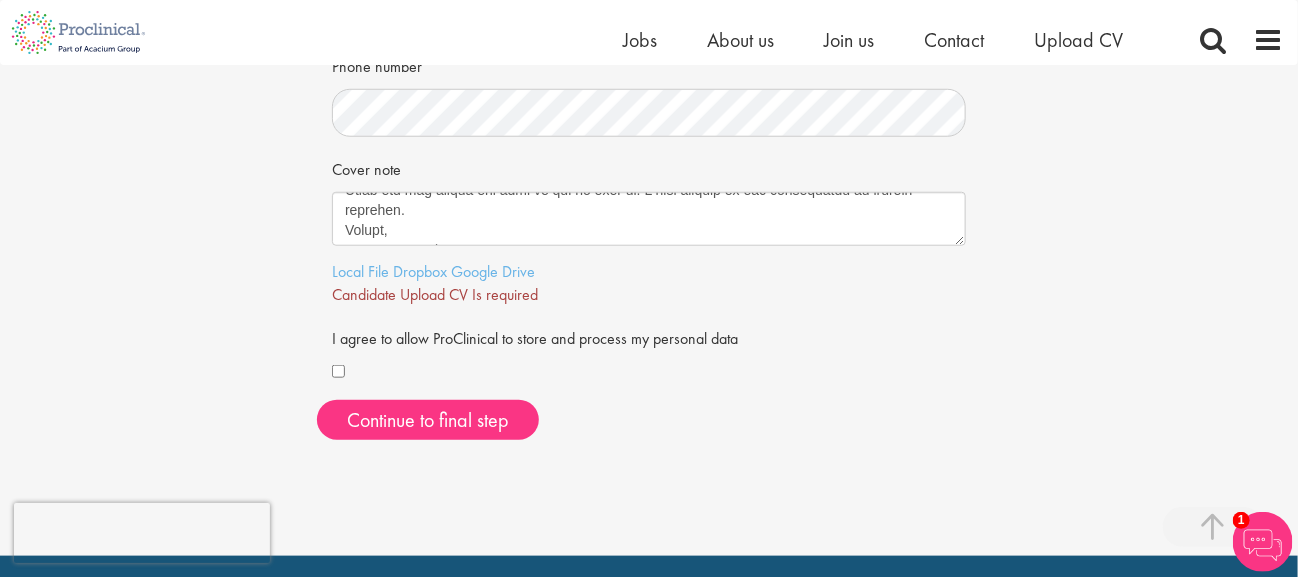 scroll, scrollTop: 552, scrollLeft: 0, axis: vertical 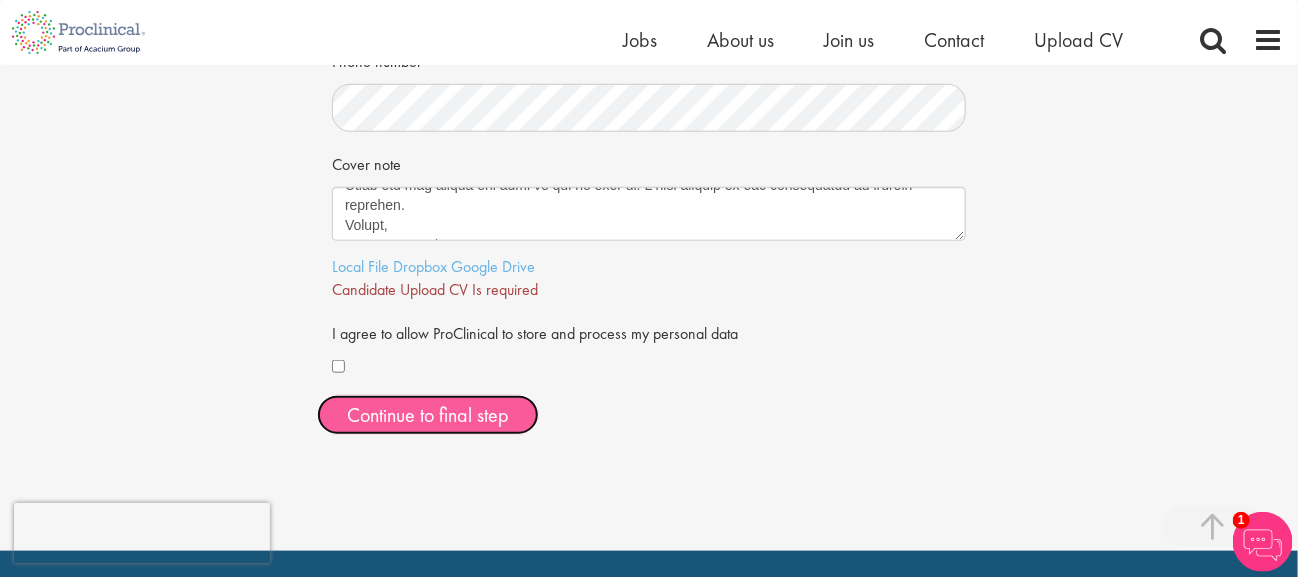click on "Continue to final step" at bounding box center (428, 415) 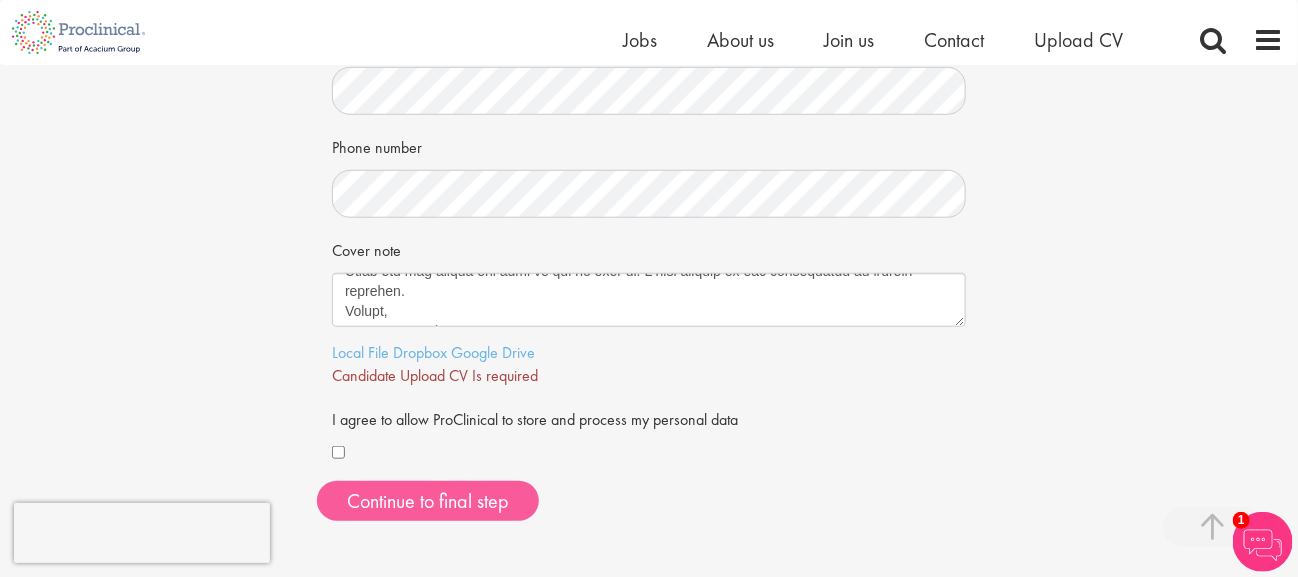 scroll, scrollTop: 605, scrollLeft: 0, axis: vertical 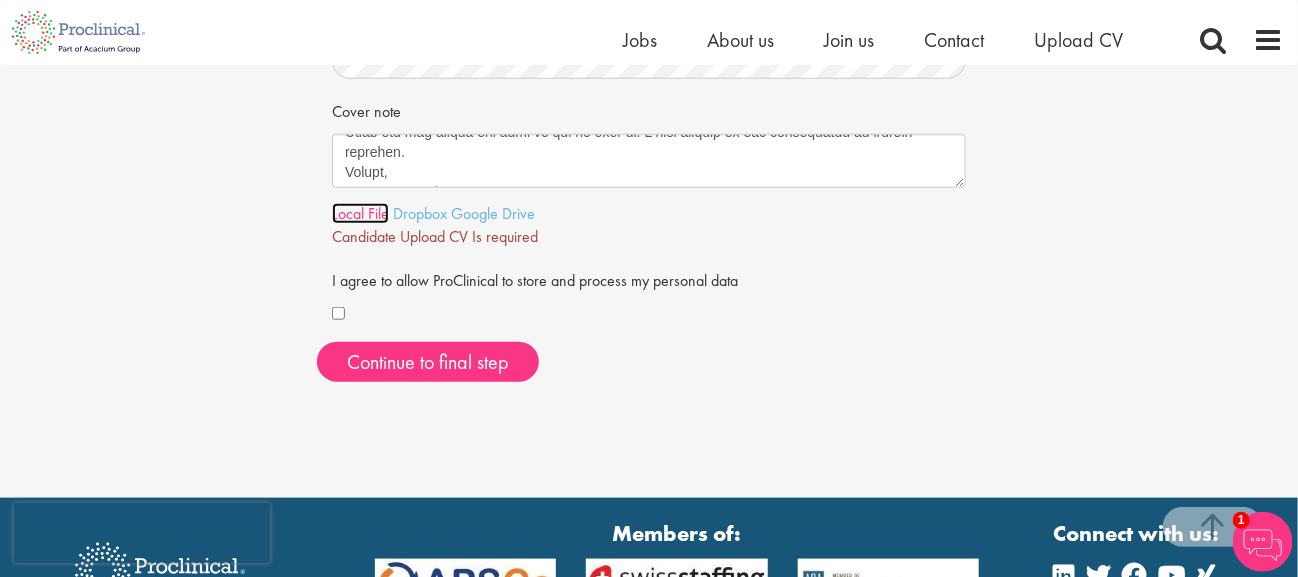 click on "Local File" at bounding box center [360, 213] 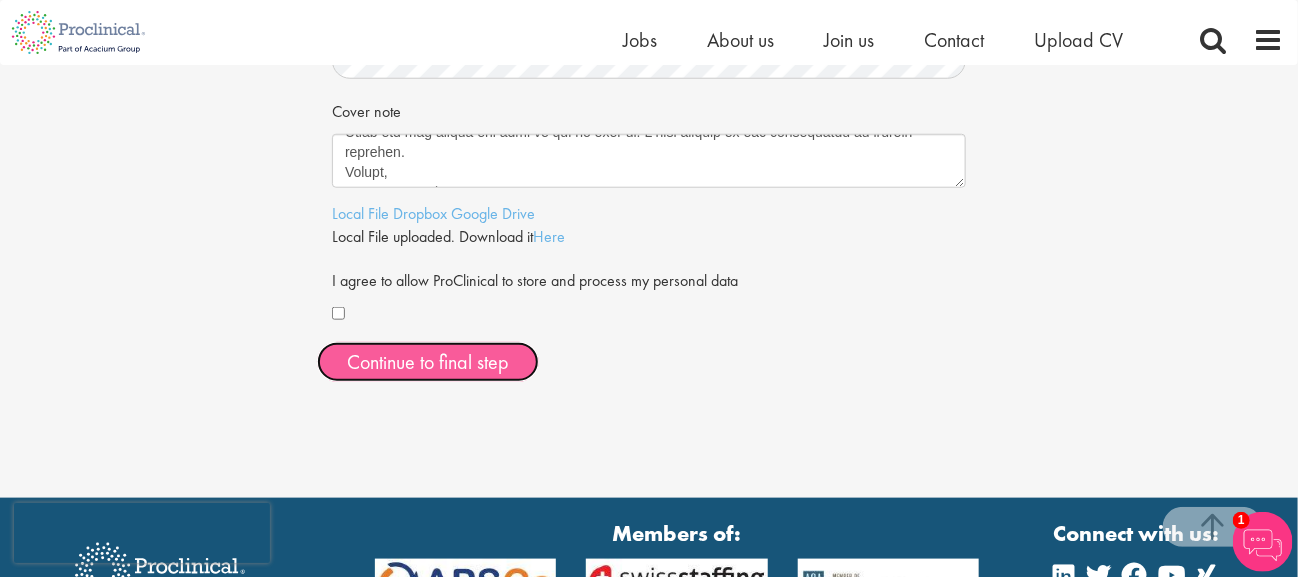 click on "Continue to final step" at bounding box center (428, 362) 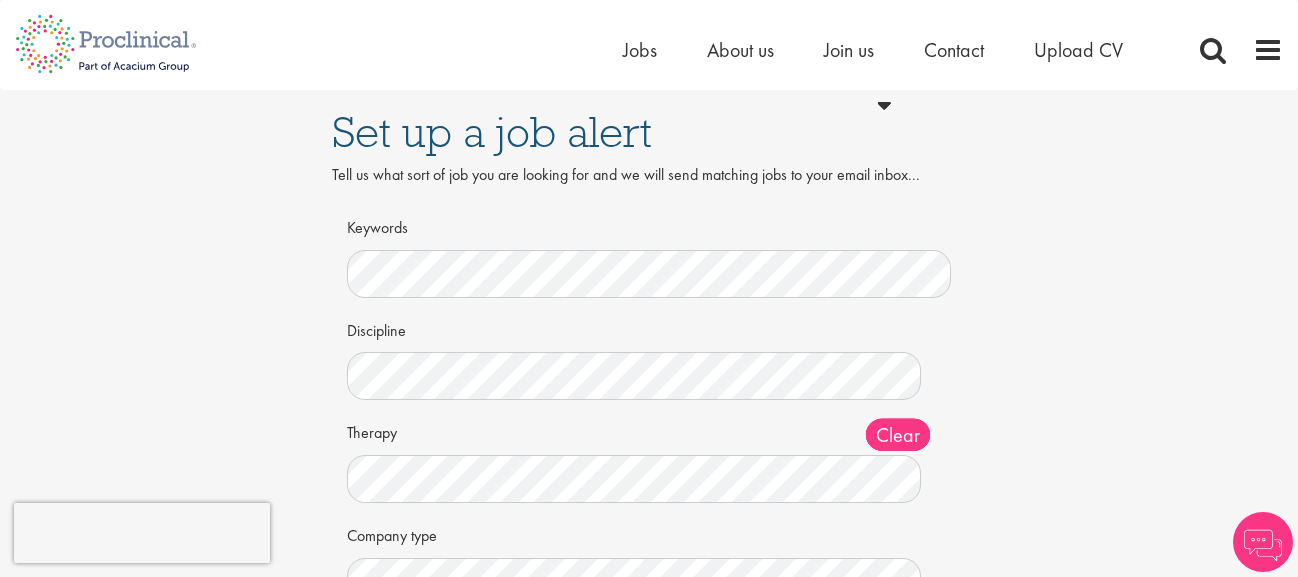 scroll, scrollTop: 0, scrollLeft: 0, axis: both 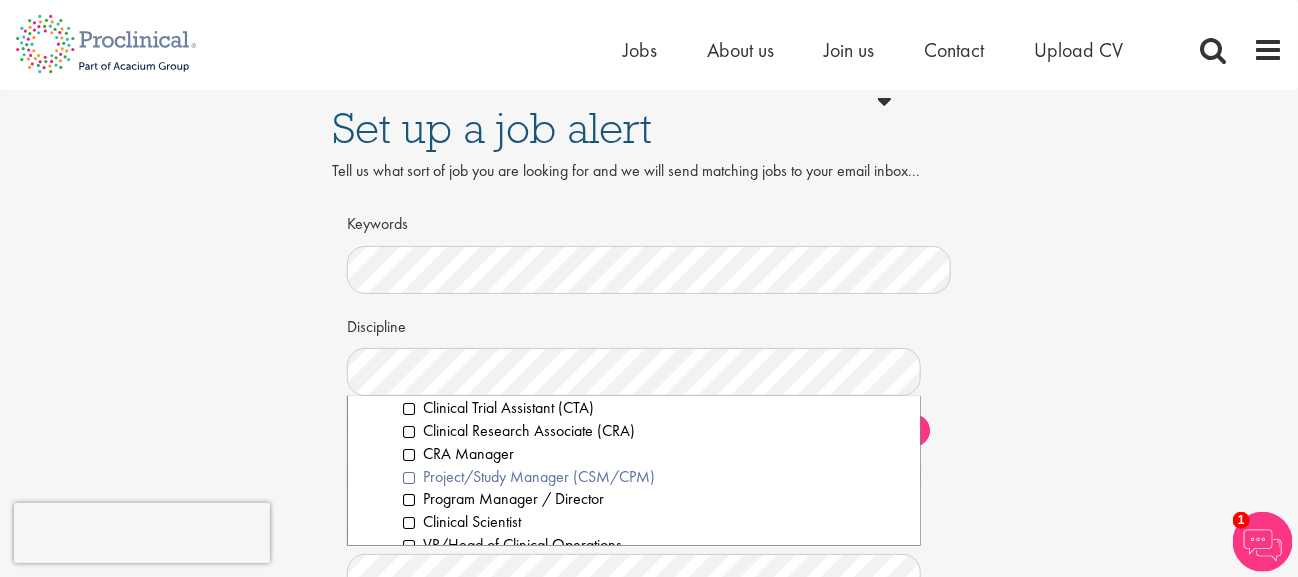 click on "Project/Study Manager (CSM/CPM)" at bounding box center [654, 477] 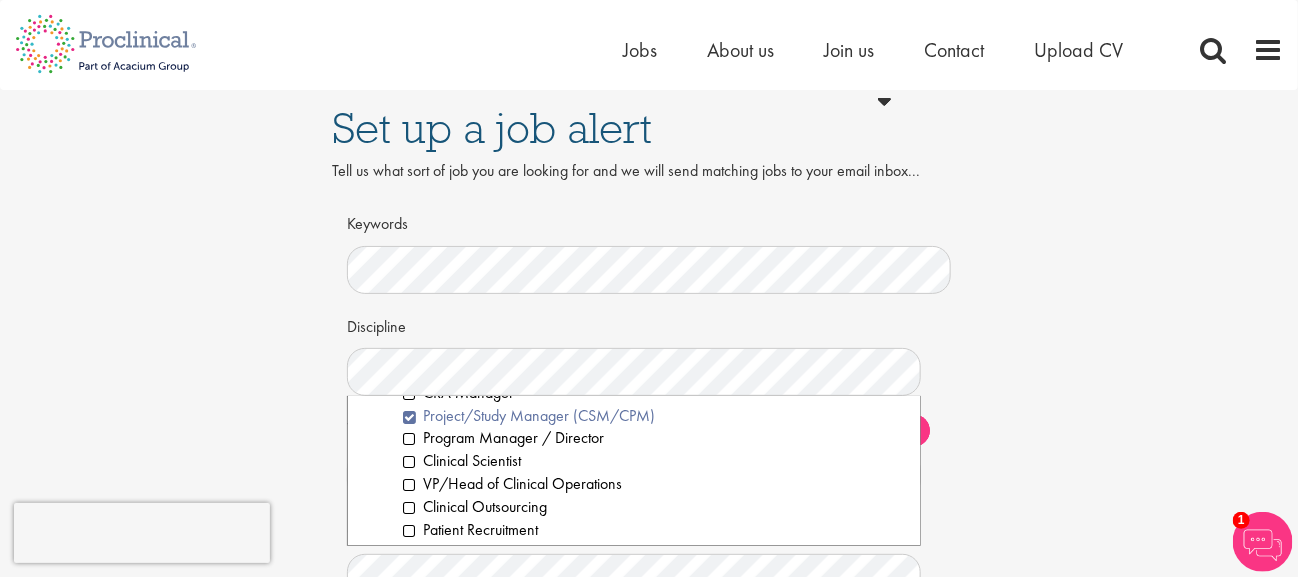 scroll, scrollTop: 553, scrollLeft: 0, axis: vertical 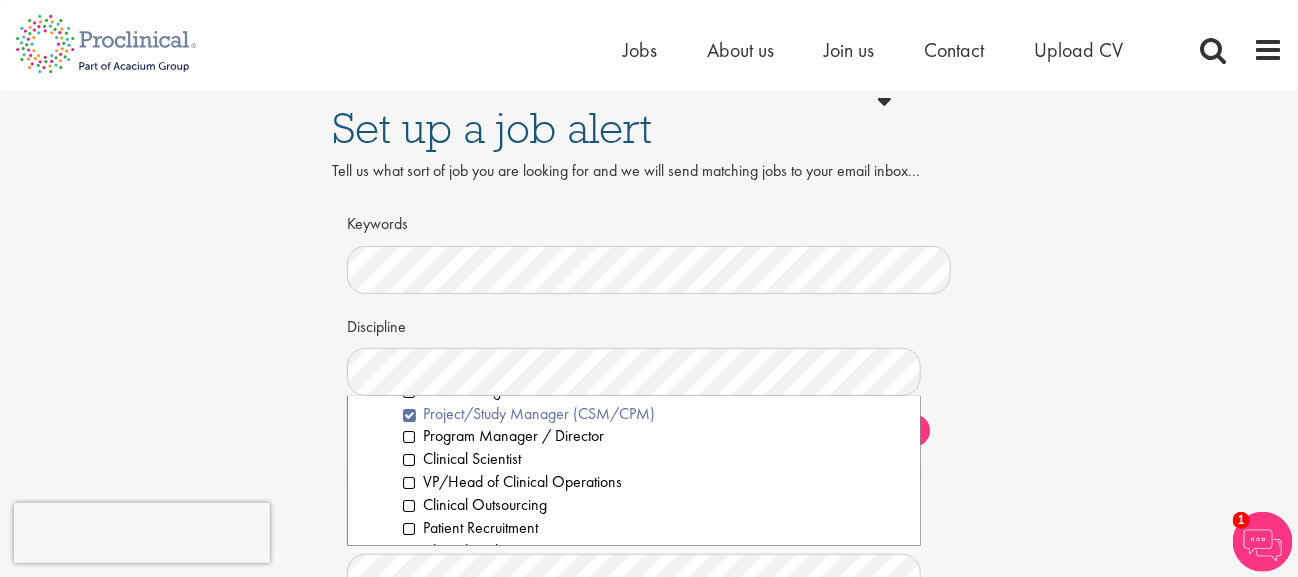 click on "VP/Head of Clinical Operations" at bounding box center [654, 482] 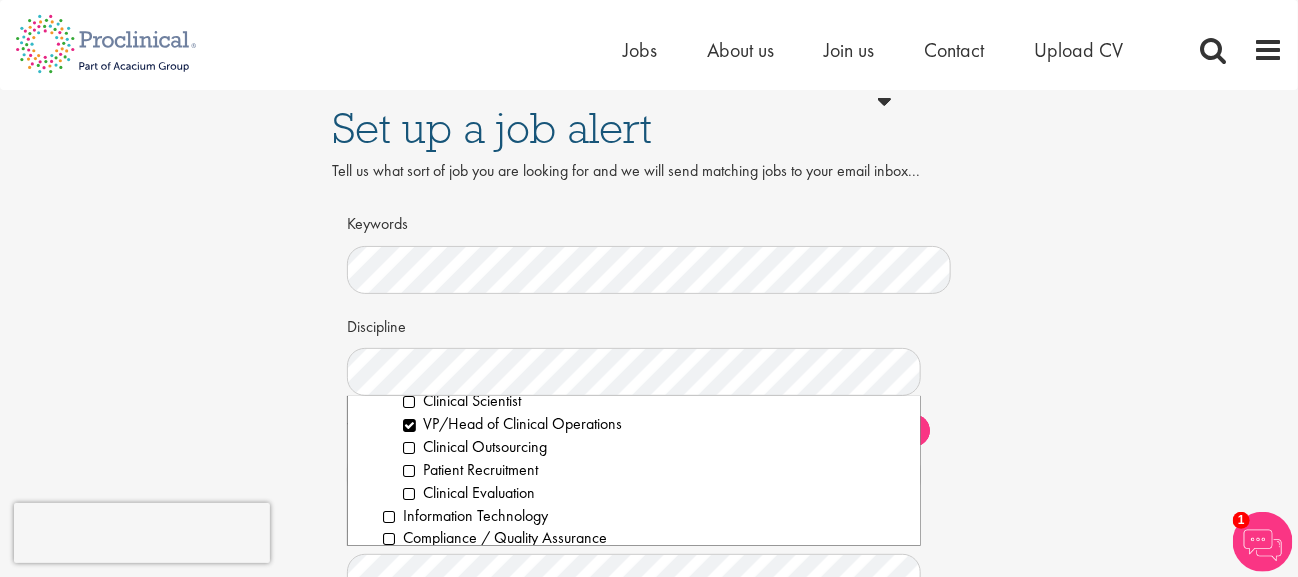 scroll, scrollTop: 613, scrollLeft: 0, axis: vertical 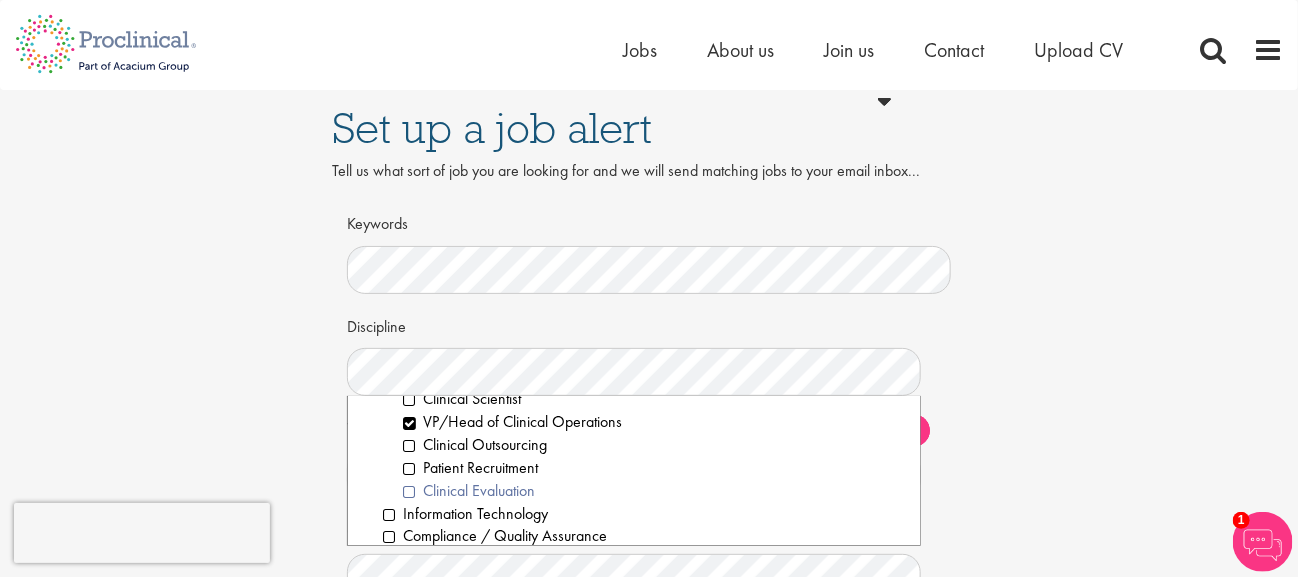 click on "Clinical Evaluation" at bounding box center [654, 491] 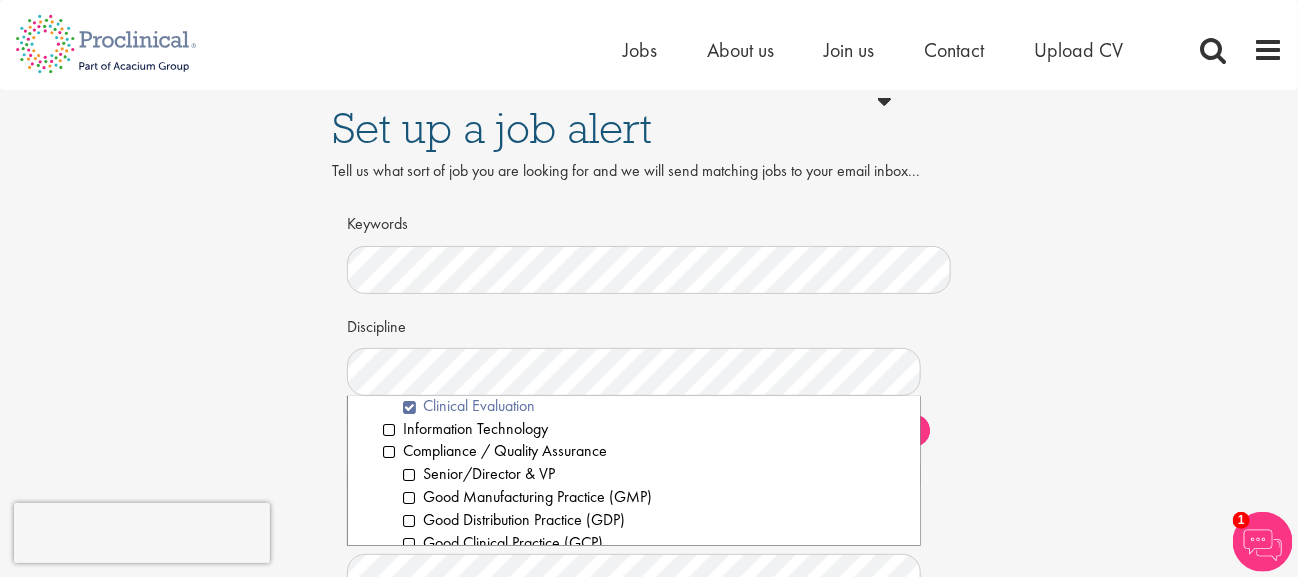 scroll, scrollTop: 700, scrollLeft: 0, axis: vertical 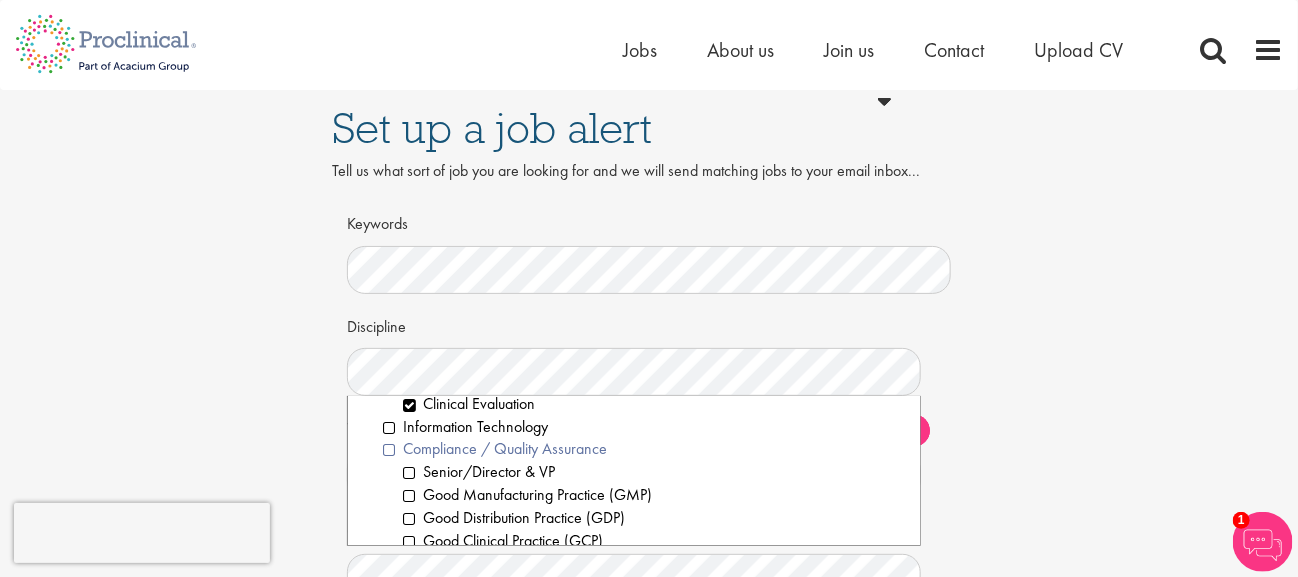 click on "Compliance / Quality Assurance" at bounding box center [644, 449] 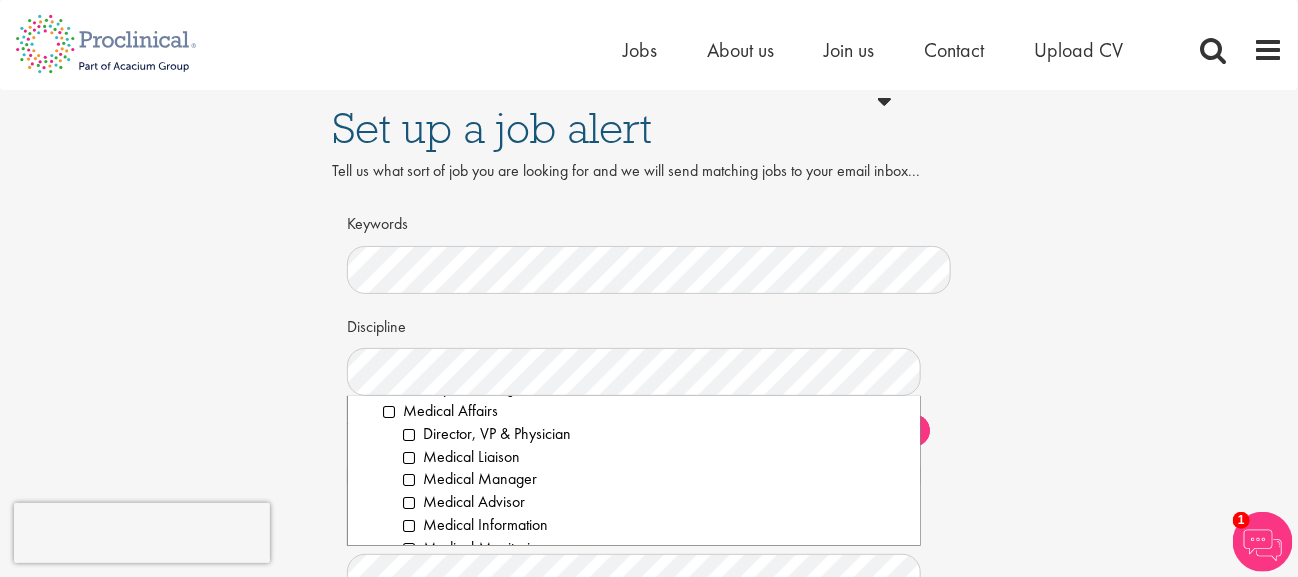 scroll, scrollTop: 1837, scrollLeft: 0, axis: vertical 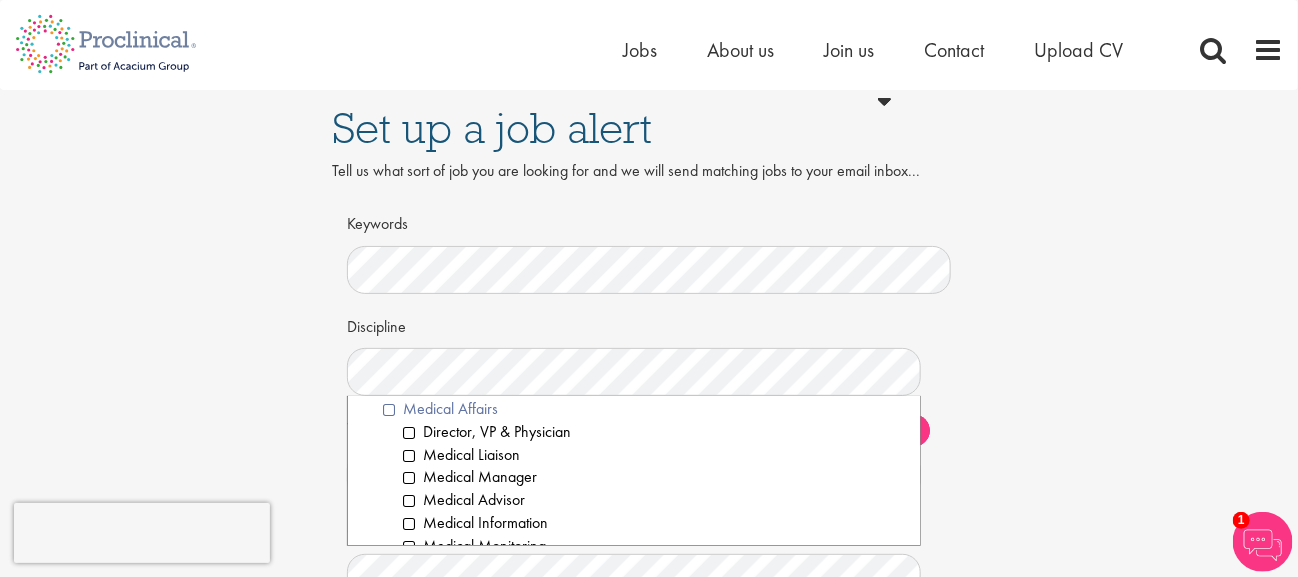 click on "Medical Affairs" at bounding box center [644, 409] 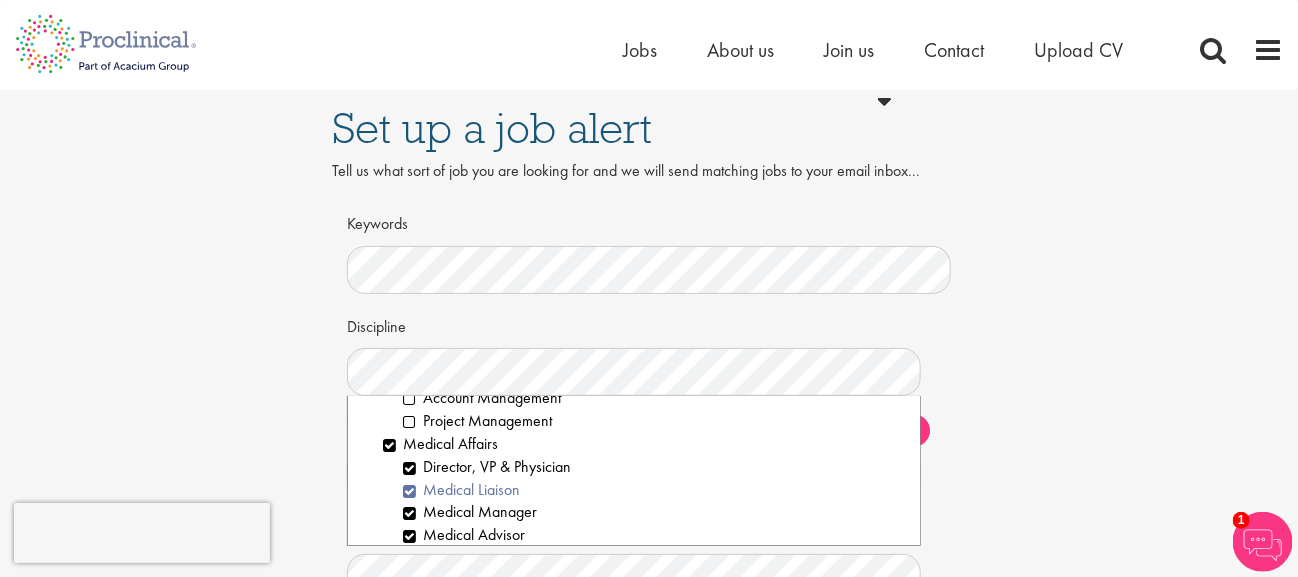 scroll, scrollTop: 1801, scrollLeft: 0, axis: vertical 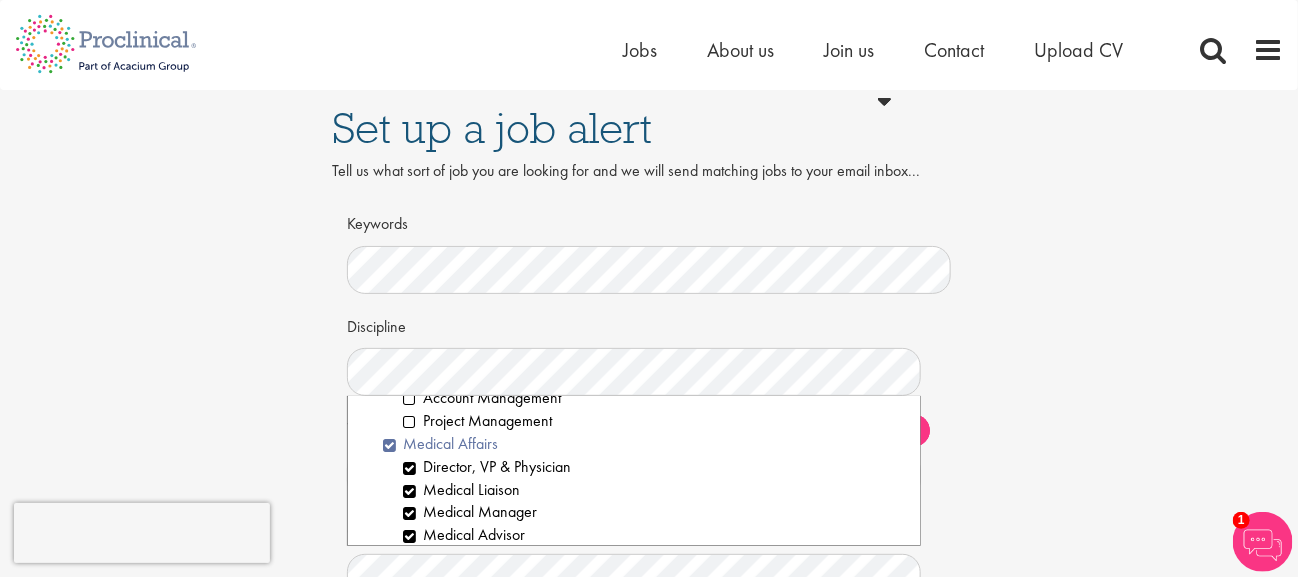 click on "Medical Affairs" at bounding box center (644, 445) 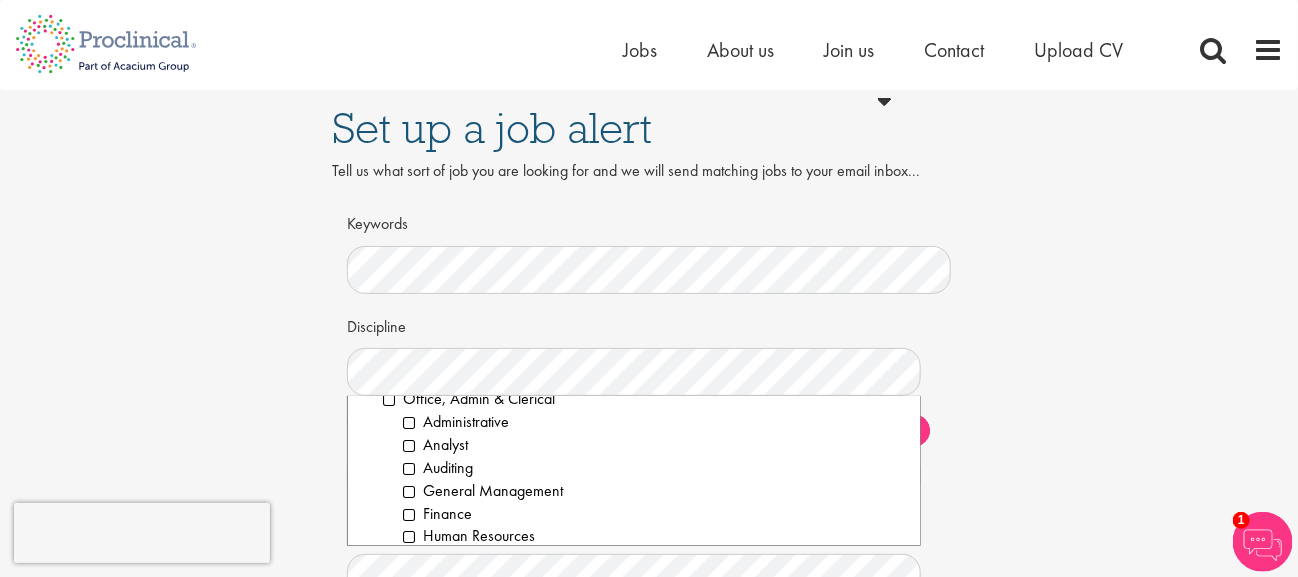 scroll, scrollTop: 2086, scrollLeft: 0, axis: vertical 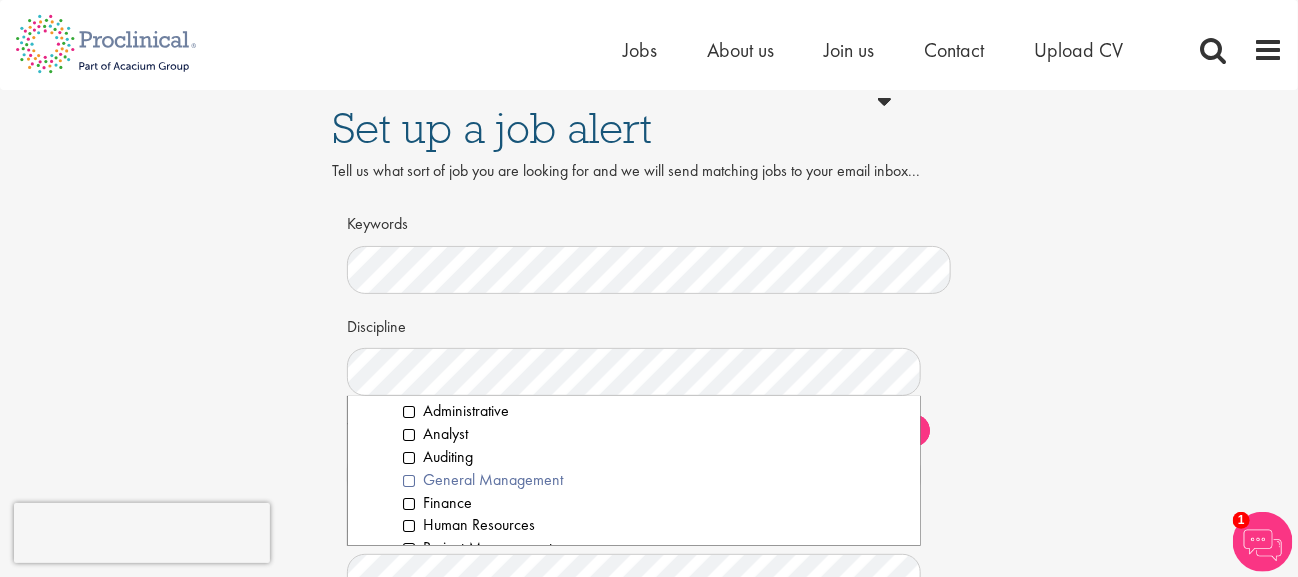 click on "General Management" at bounding box center (654, 480) 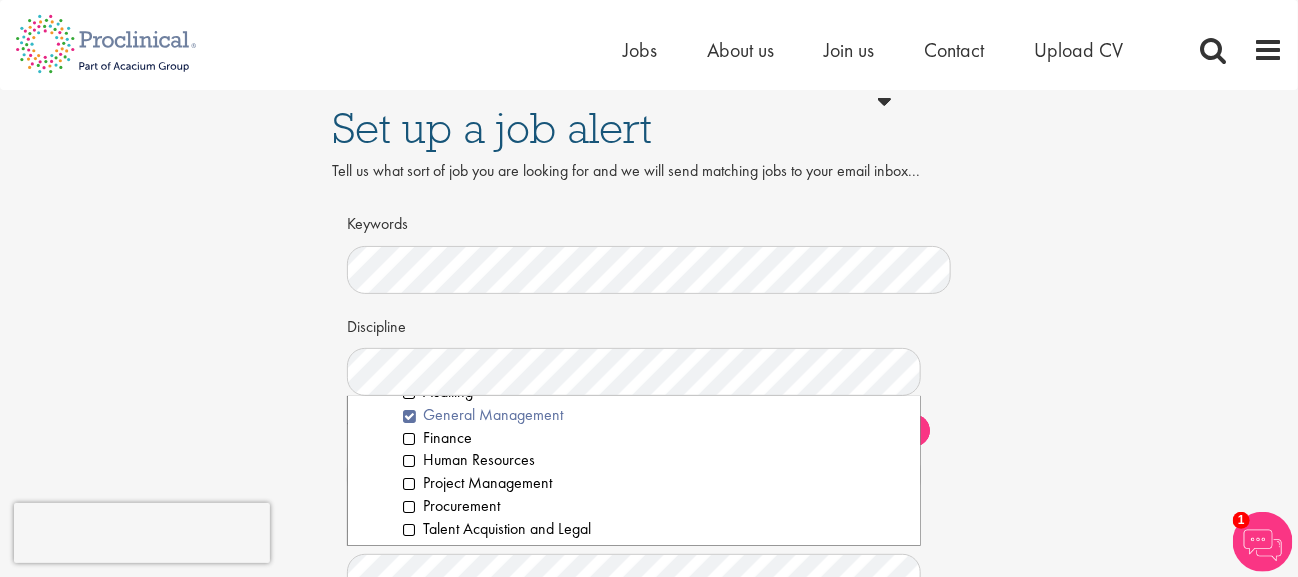 click on "Project Management" at bounding box center [654, 483] 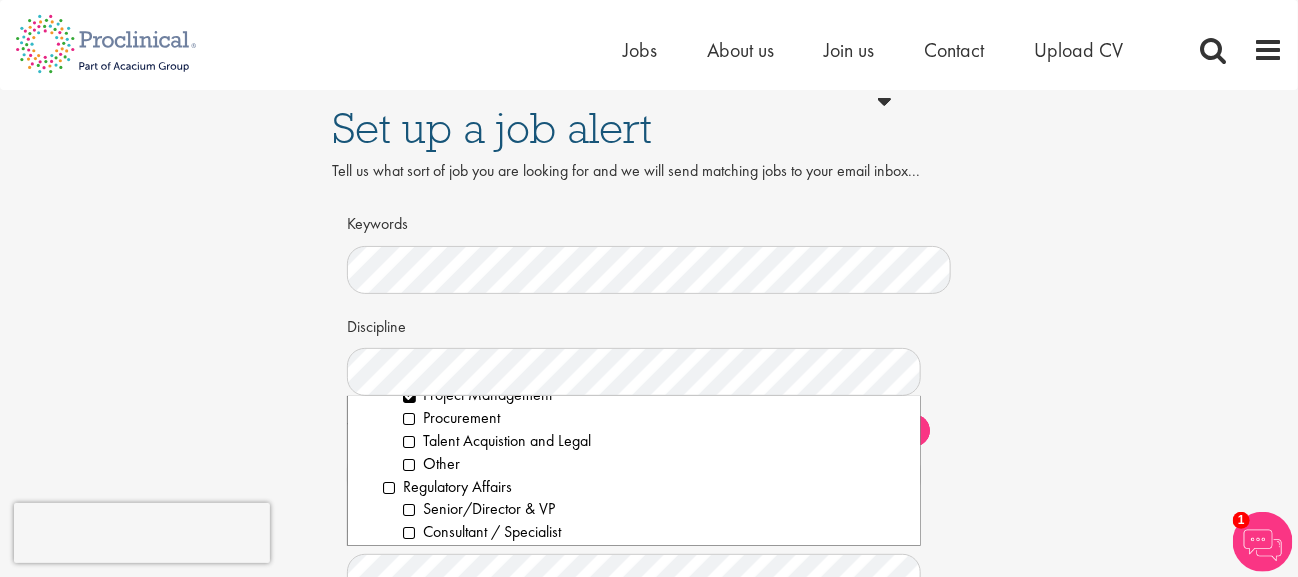 scroll, scrollTop: 2244, scrollLeft: 0, axis: vertical 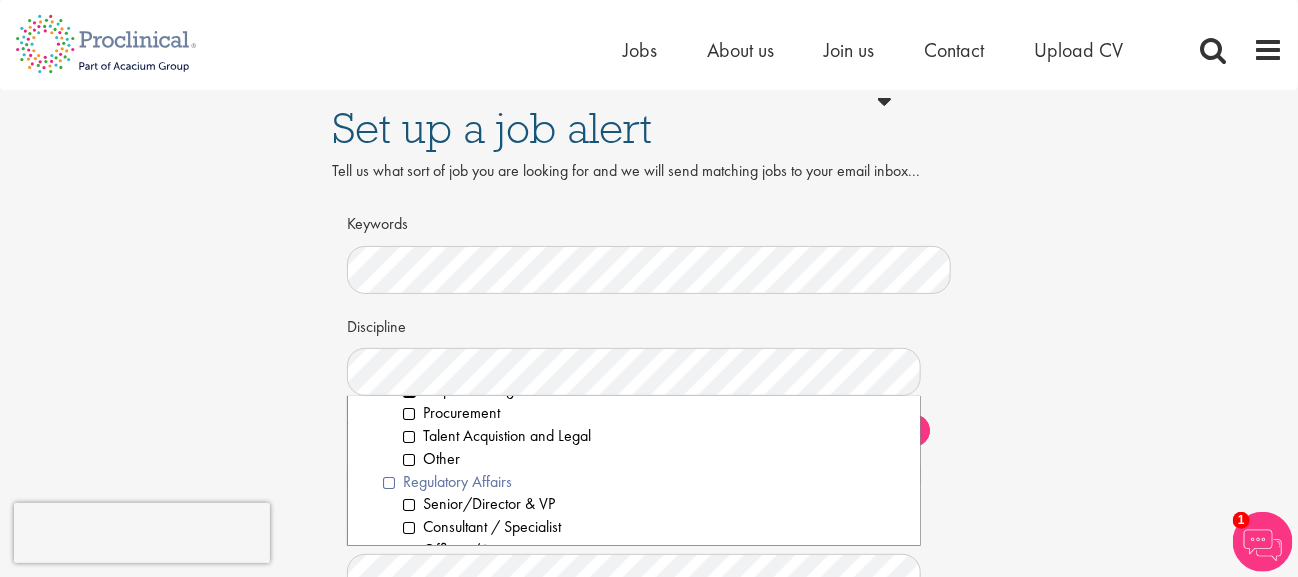 click on "Regulatory Affairs" at bounding box center [644, 482] 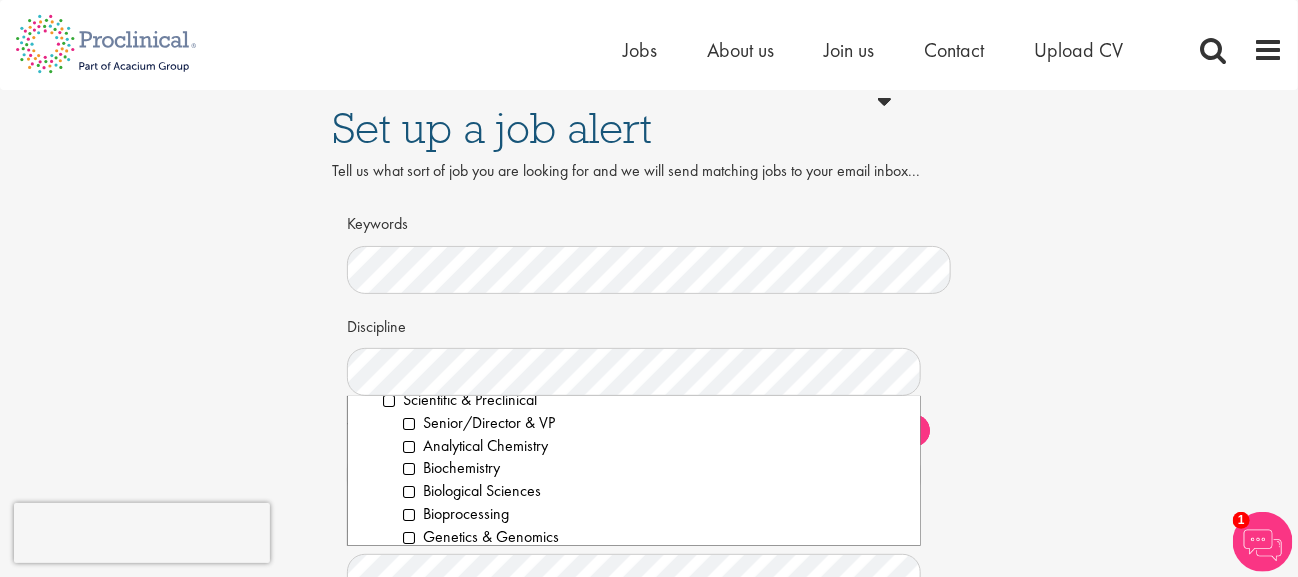 scroll, scrollTop: 2577, scrollLeft: 0, axis: vertical 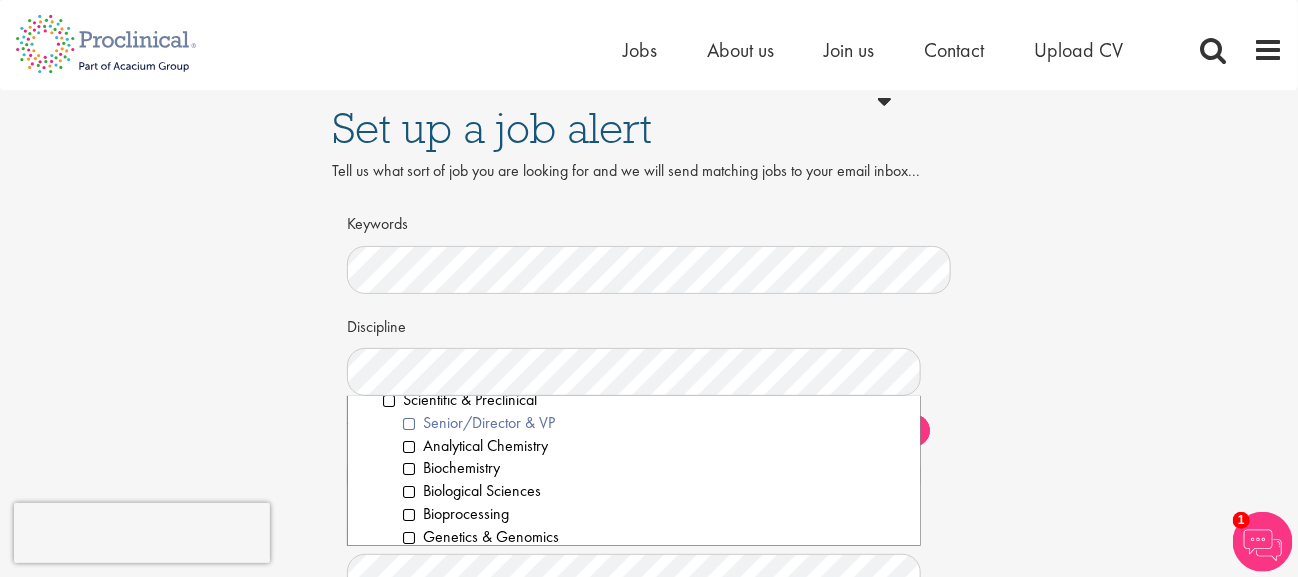 click on "Senior/Director & VP" at bounding box center [654, 423] 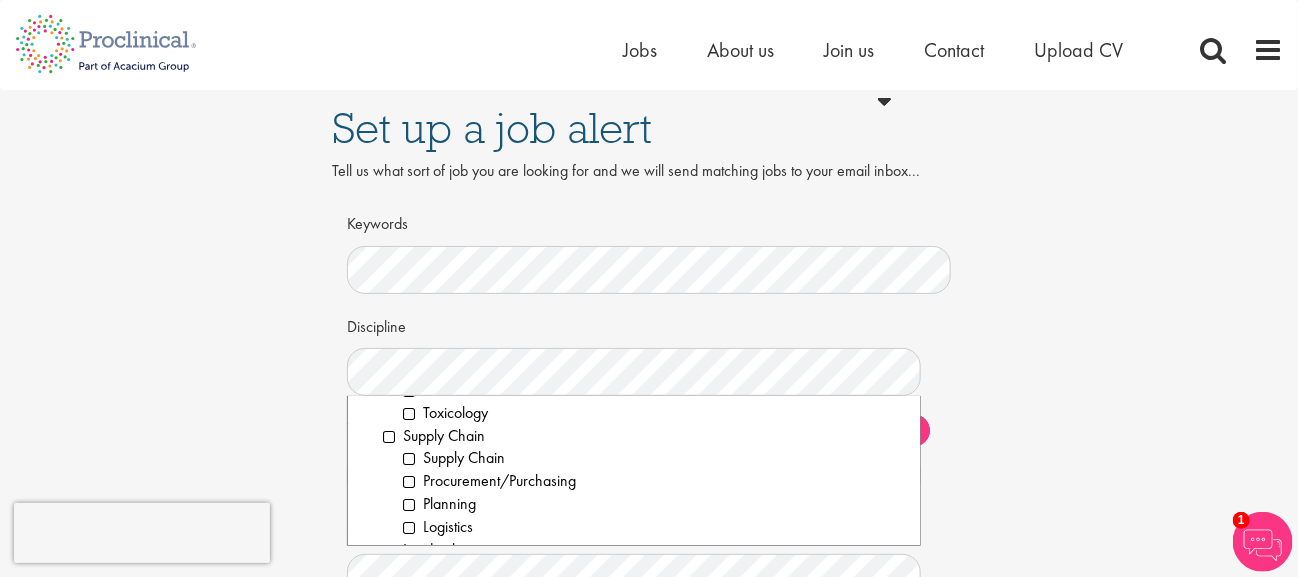 scroll, scrollTop: 2912, scrollLeft: 0, axis: vertical 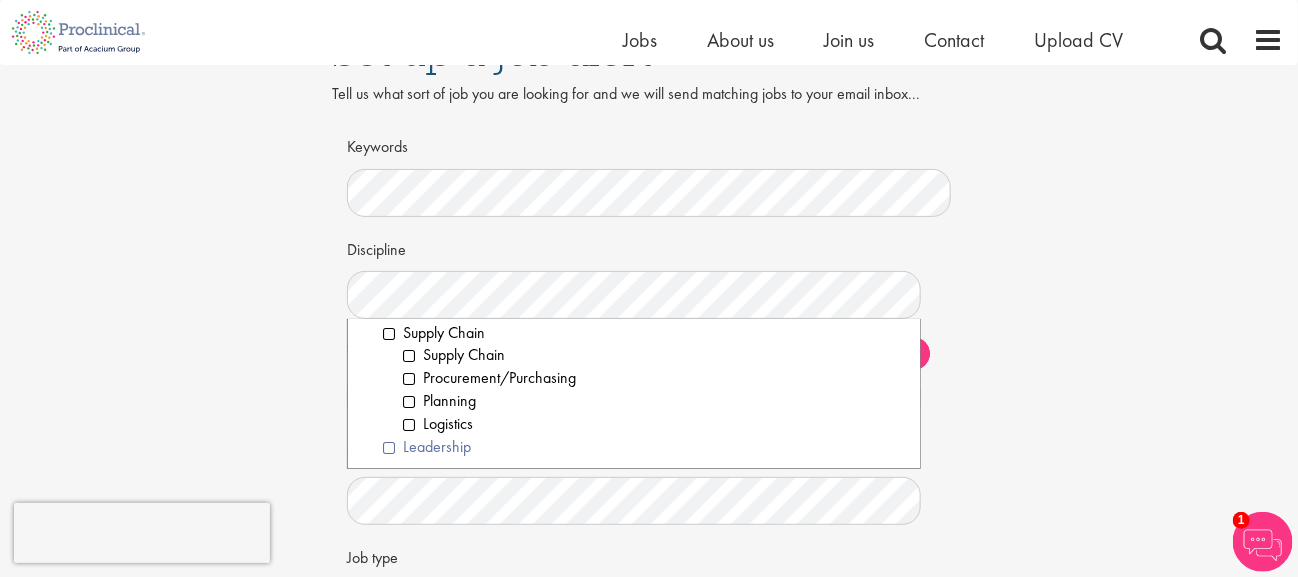 click on "Leadership" at bounding box center [644, 447] 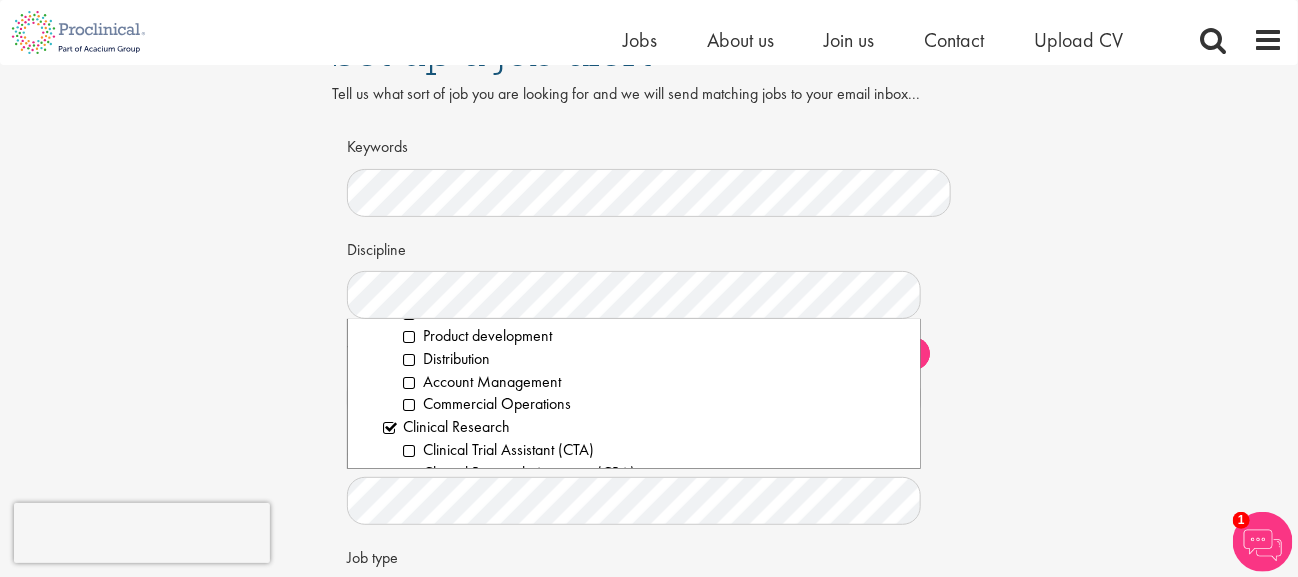 scroll, scrollTop: 373, scrollLeft: 0, axis: vertical 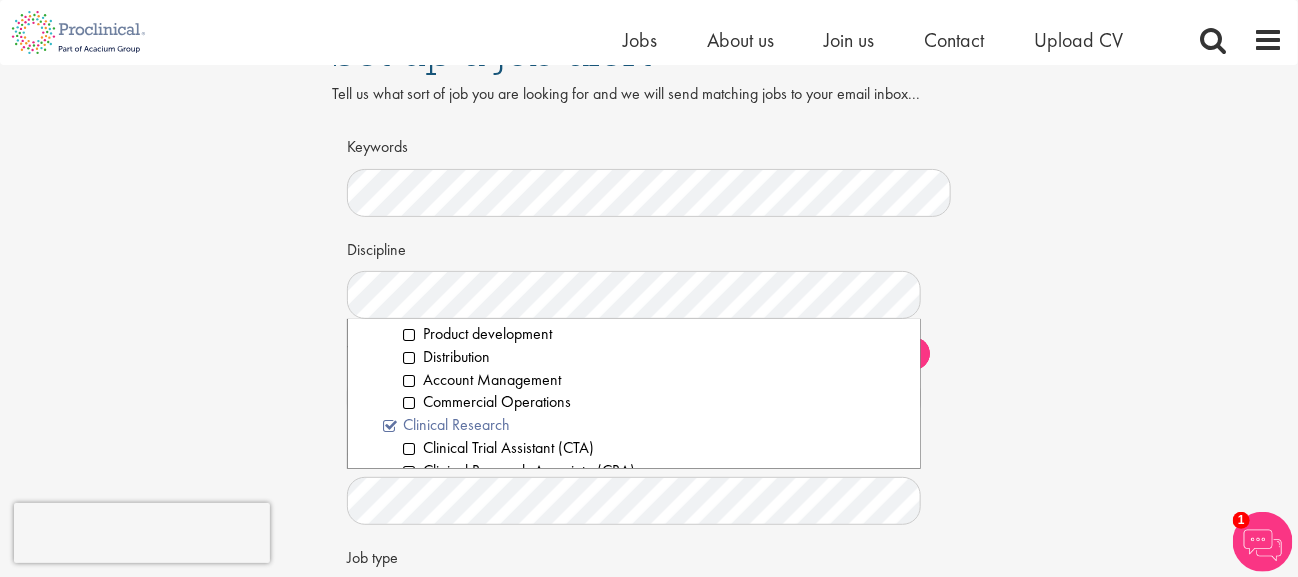 click on "Clinical Research" at bounding box center (644, 425) 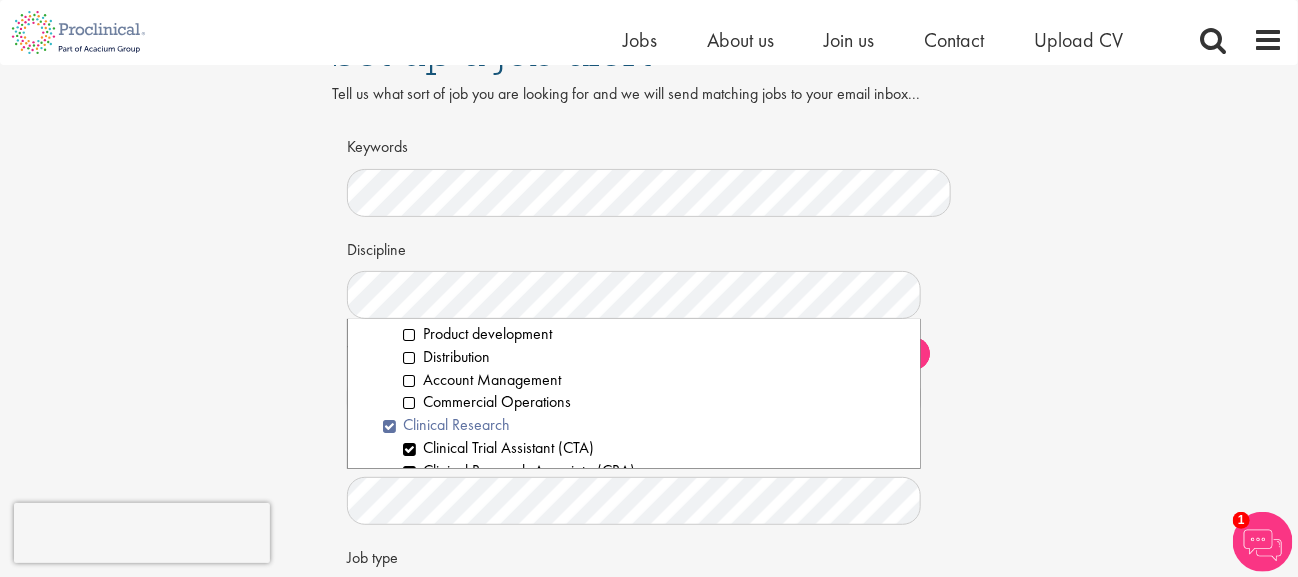 click on "Clinical Research" at bounding box center [644, 425] 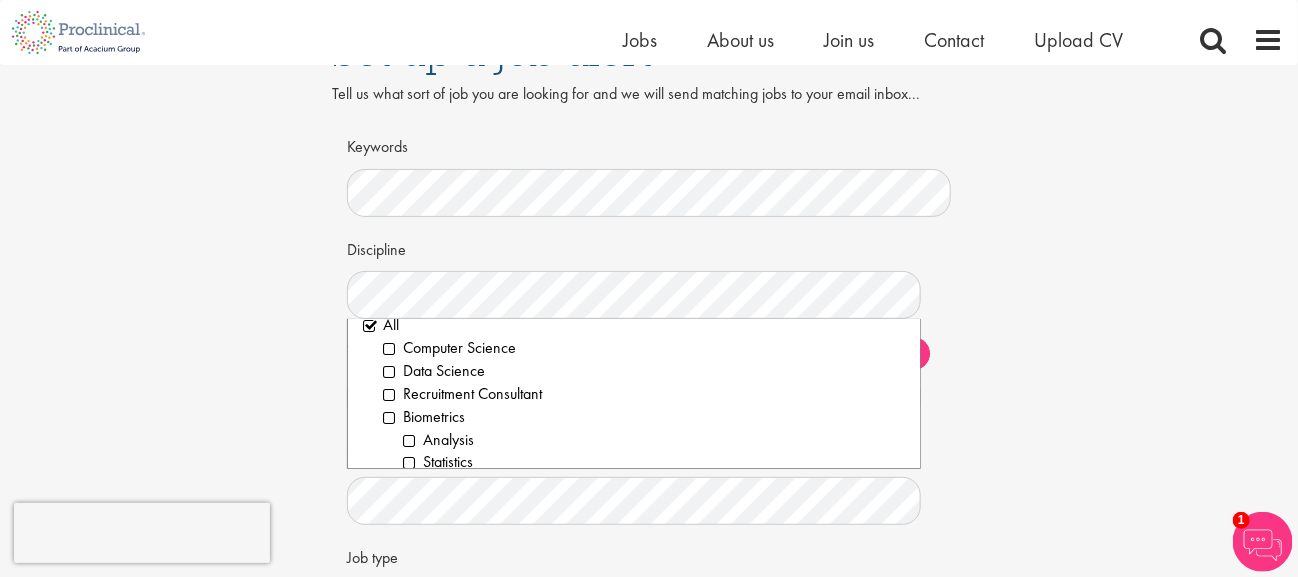 scroll, scrollTop: 0, scrollLeft: 0, axis: both 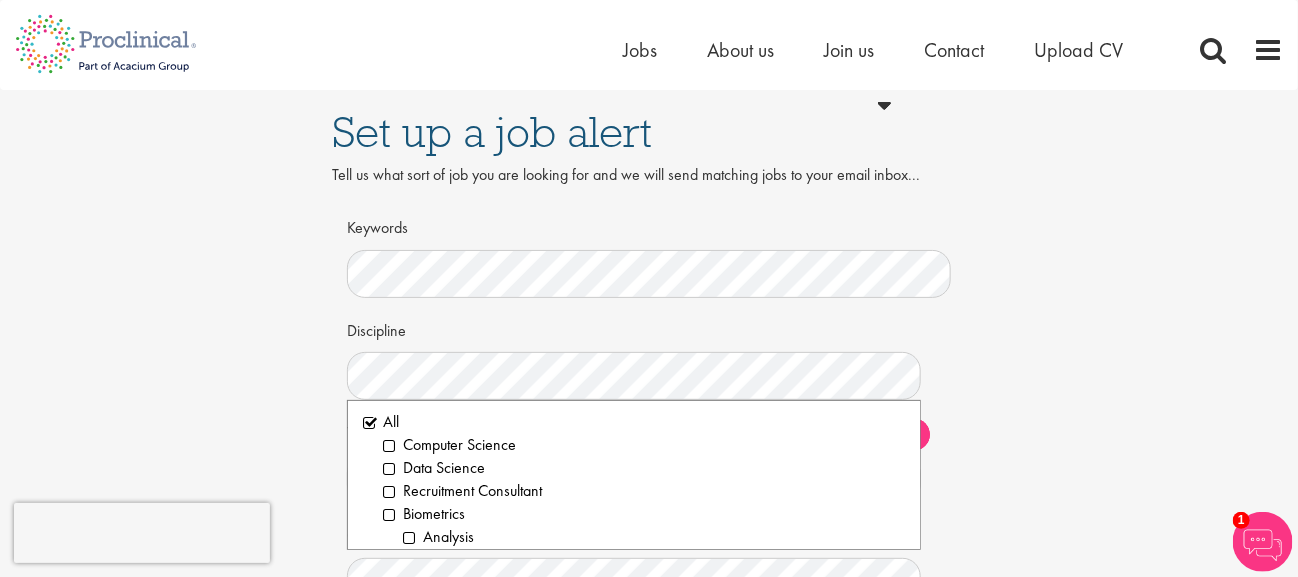 click on "Set up a job alert
Tell us what sort of job you are looking for and we will send matching jobs to your email inbox...
Keywords
Discipline
Clear
All Computer Science Data Science  Recruitment Consultant Biometrics Analysis Statistics Data Management Informatics Programming Business Development Partnering Investments Licensing Acqusition Sales Distribution" at bounding box center (649, 435) 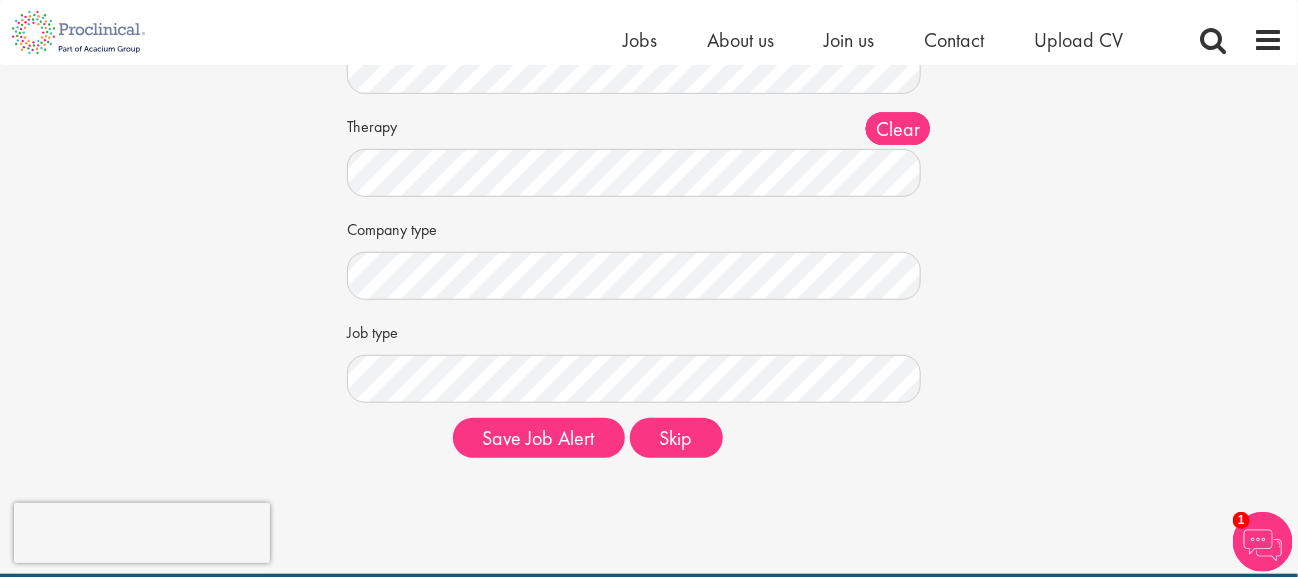 scroll, scrollTop: 281, scrollLeft: 0, axis: vertical 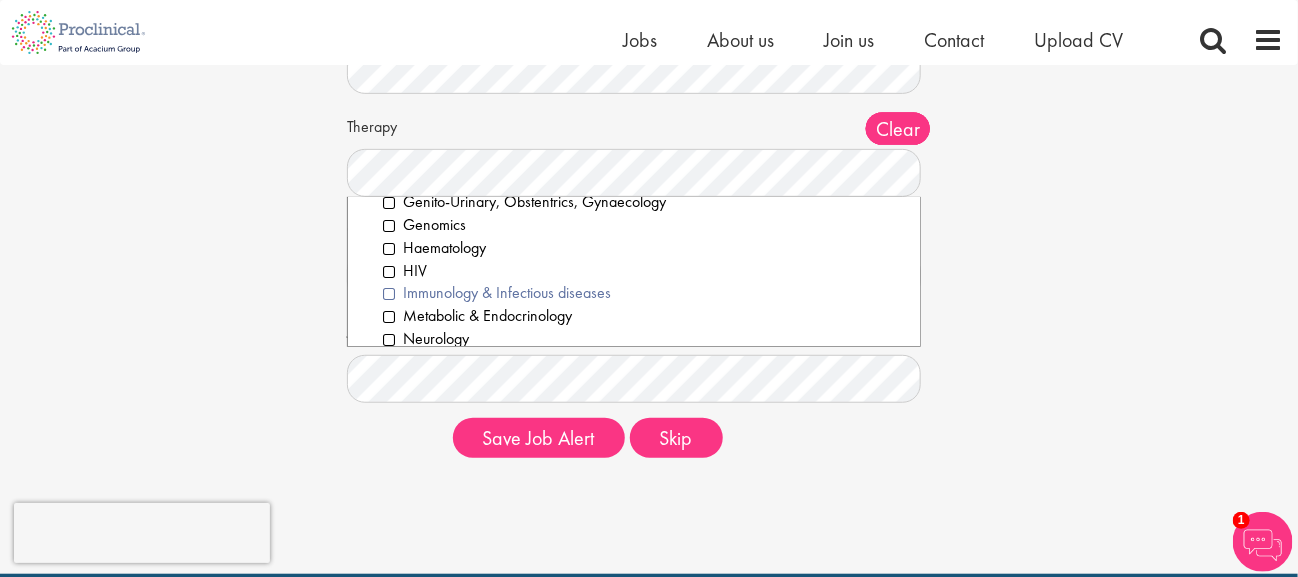 click on "Immunology & Infectious diseases" at bounding box center [644, 293] 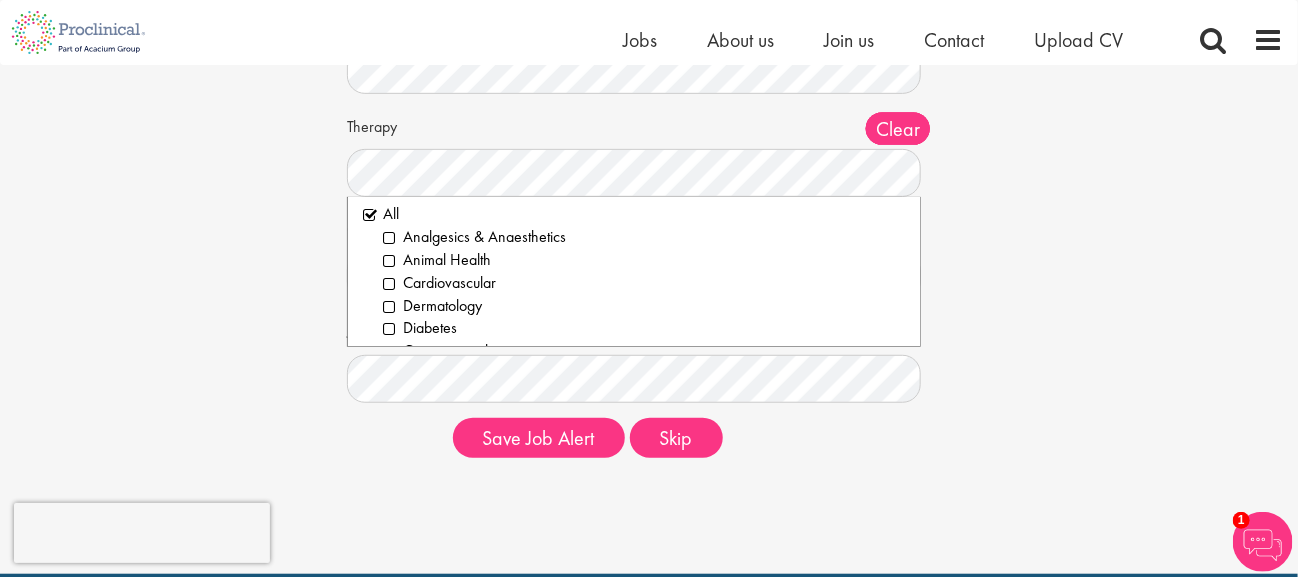 scroll, scrollTop: 0, scrollLeft: 0, axis: both 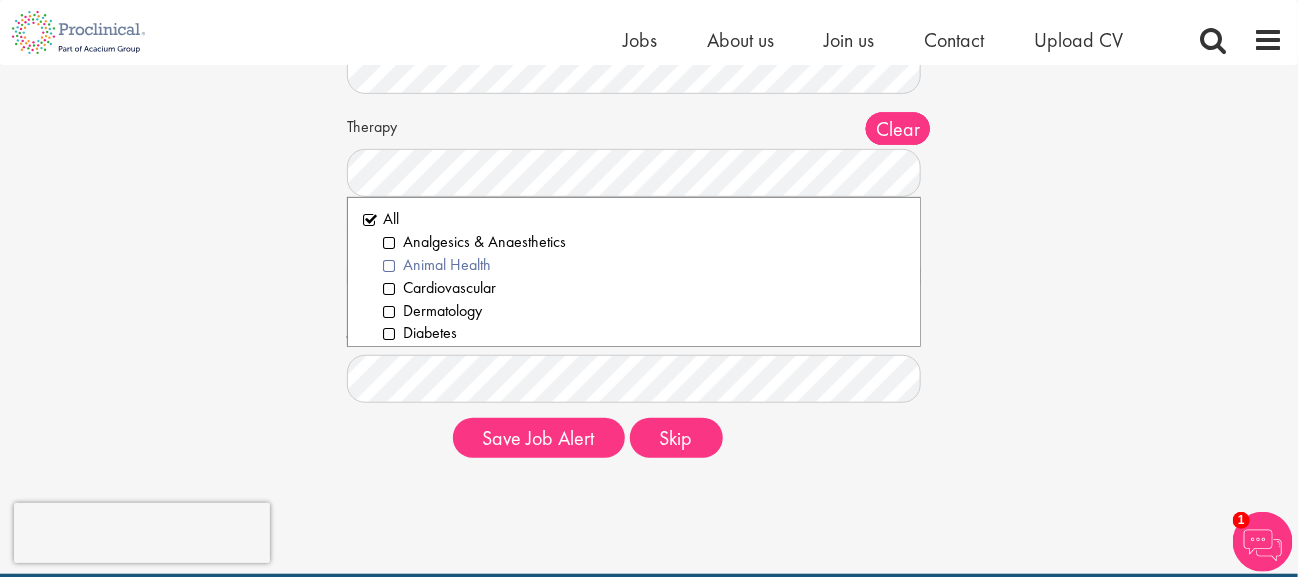 click on "Animal Health" at bounding box center (644, 265) 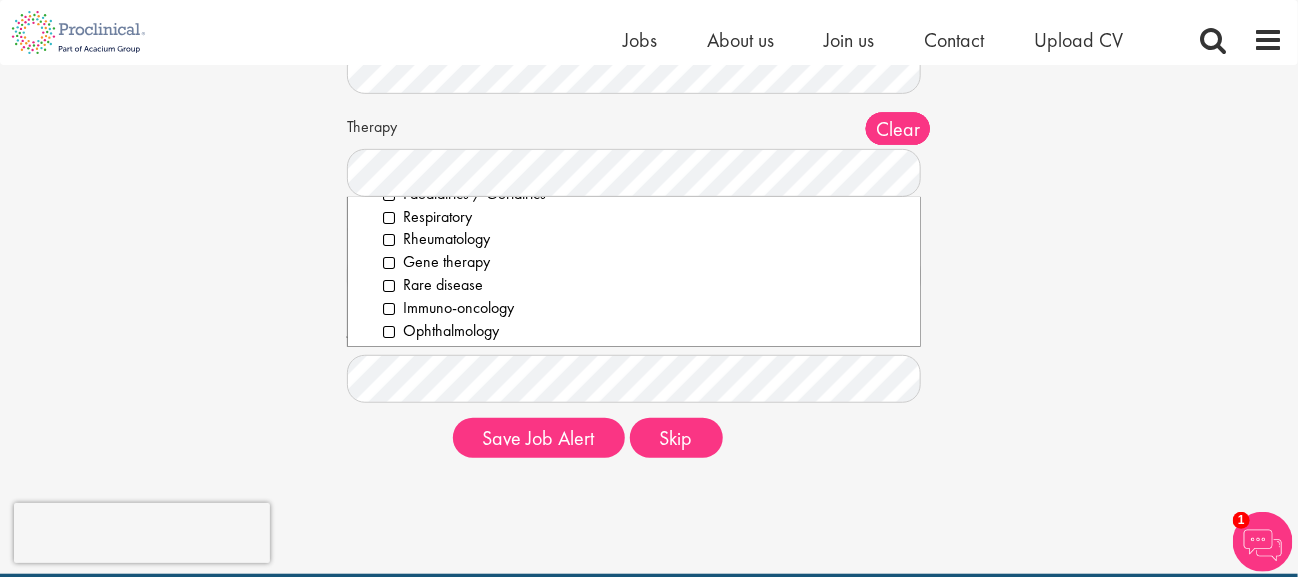 scroll, scrollTop: 391, scrollLeft: 0, axis: vertical 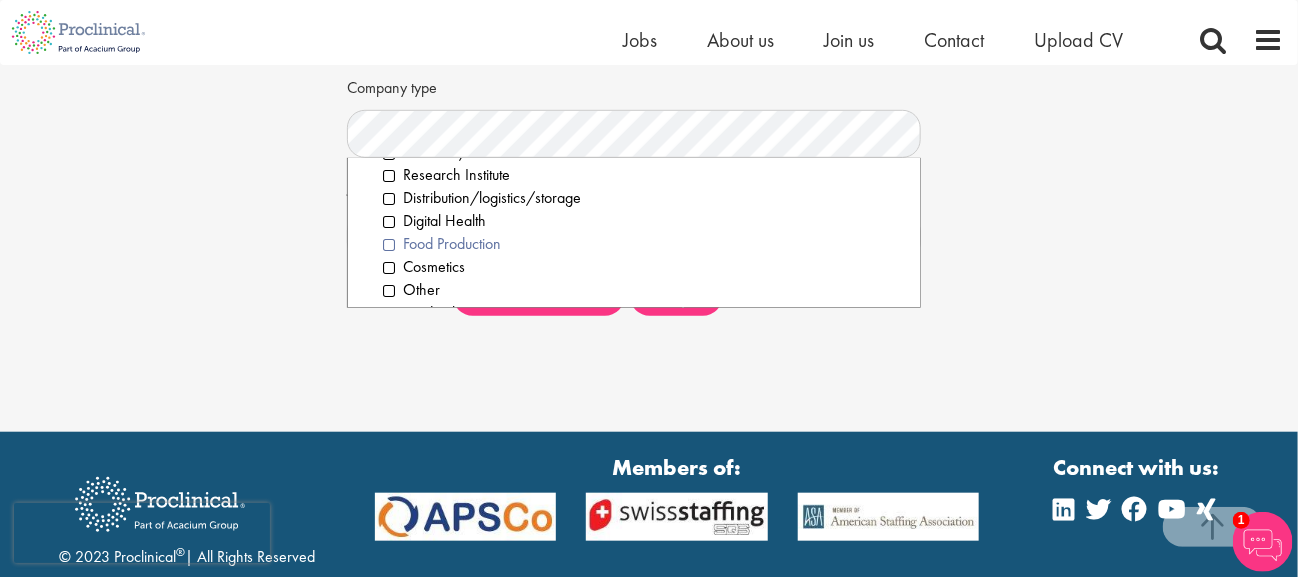 click on "Food Production" at bounding box center (644, 244) 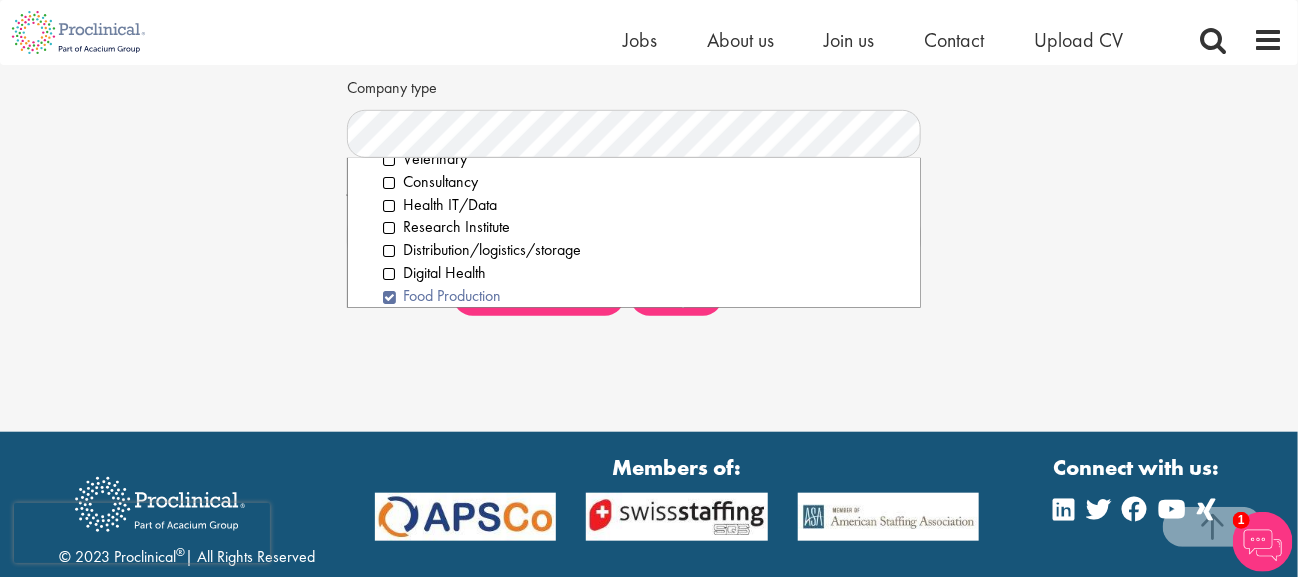 scroll, scrollTop: 182, scrollLeft: 0, axis: vertical 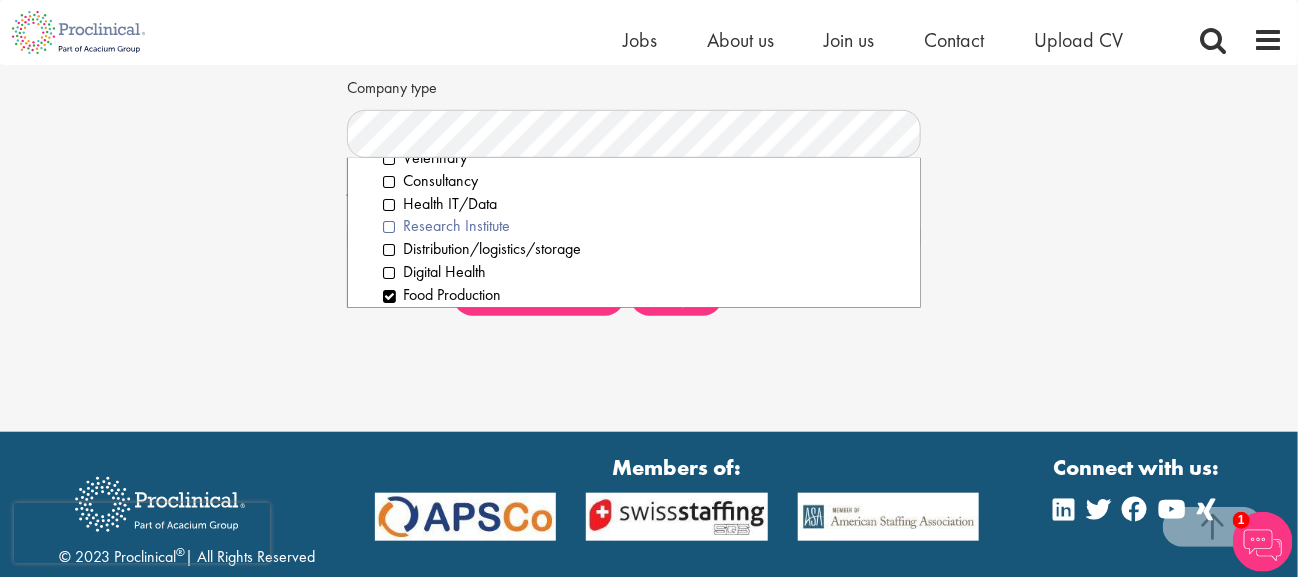 click on "Research Institute" at bounding box center [644, 226] 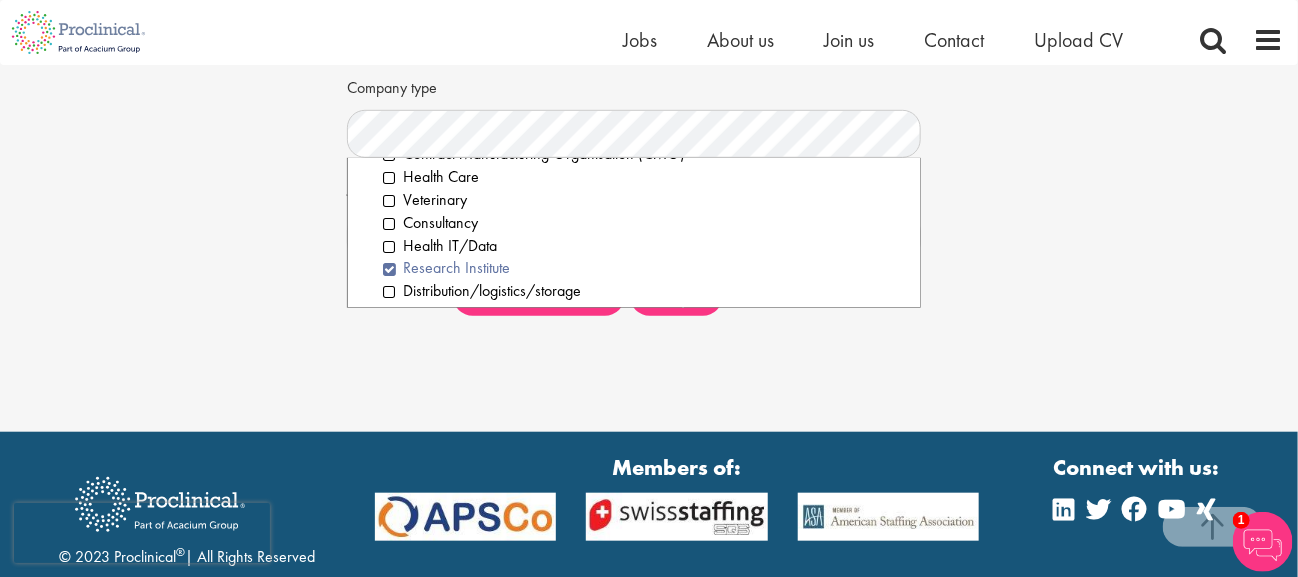 scroll, scrollTop: 138, scrollLeft: 0, axis: vertical 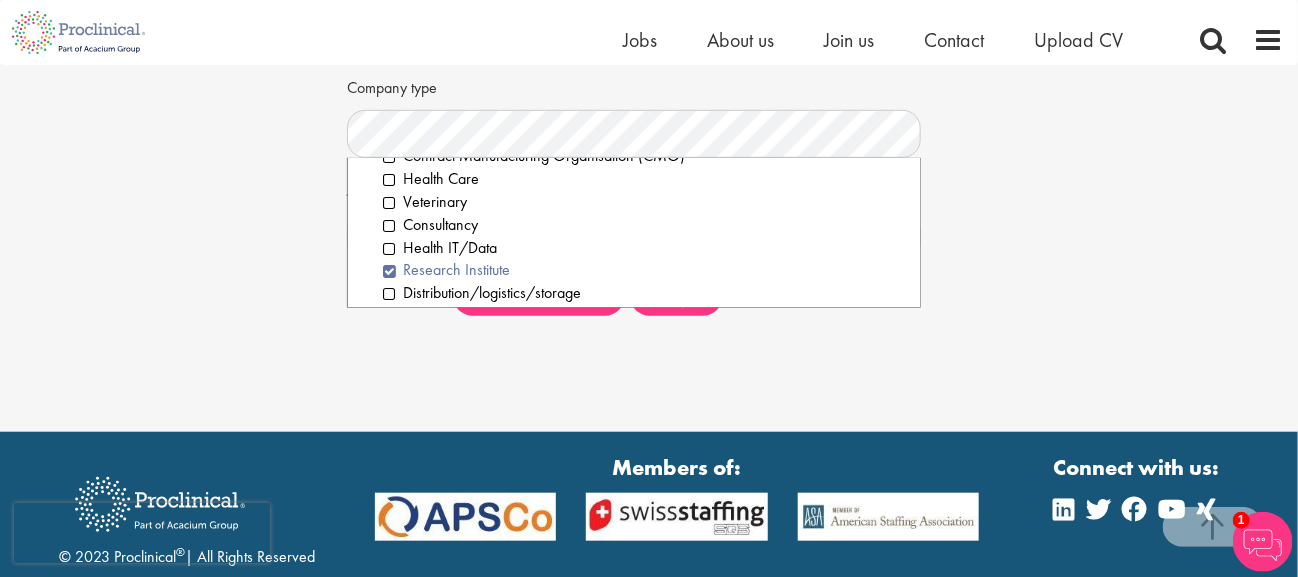 click on "Consultancy" at bounding box center [644, 225] 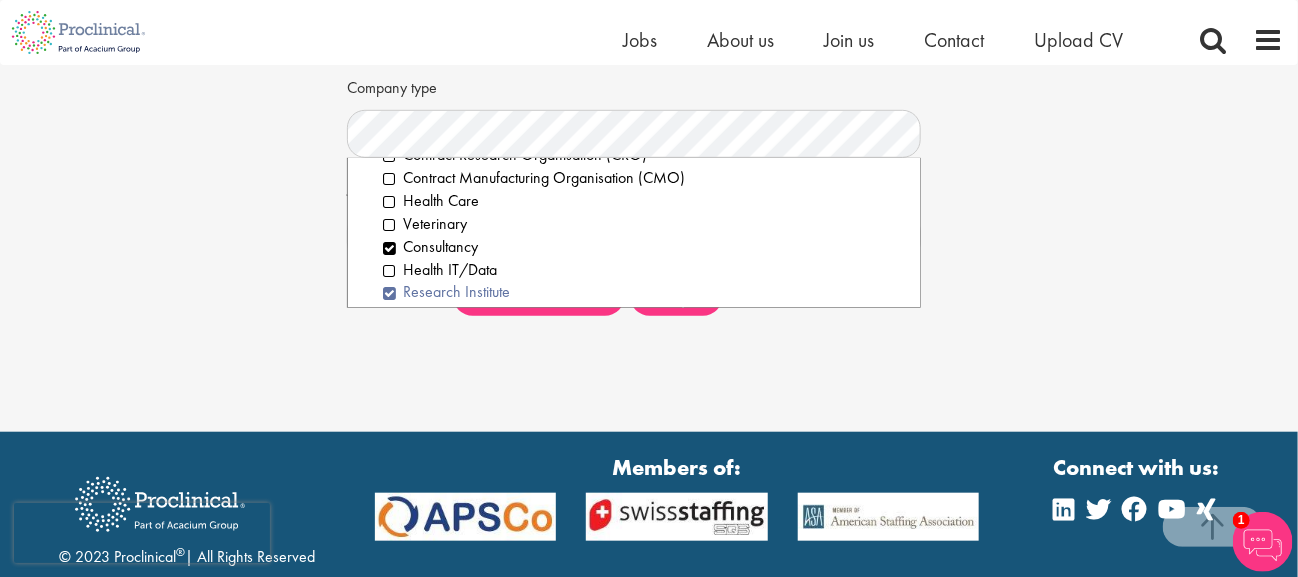 scroll, scrollTop: 114, scrollLeft: 0, axis: vertical 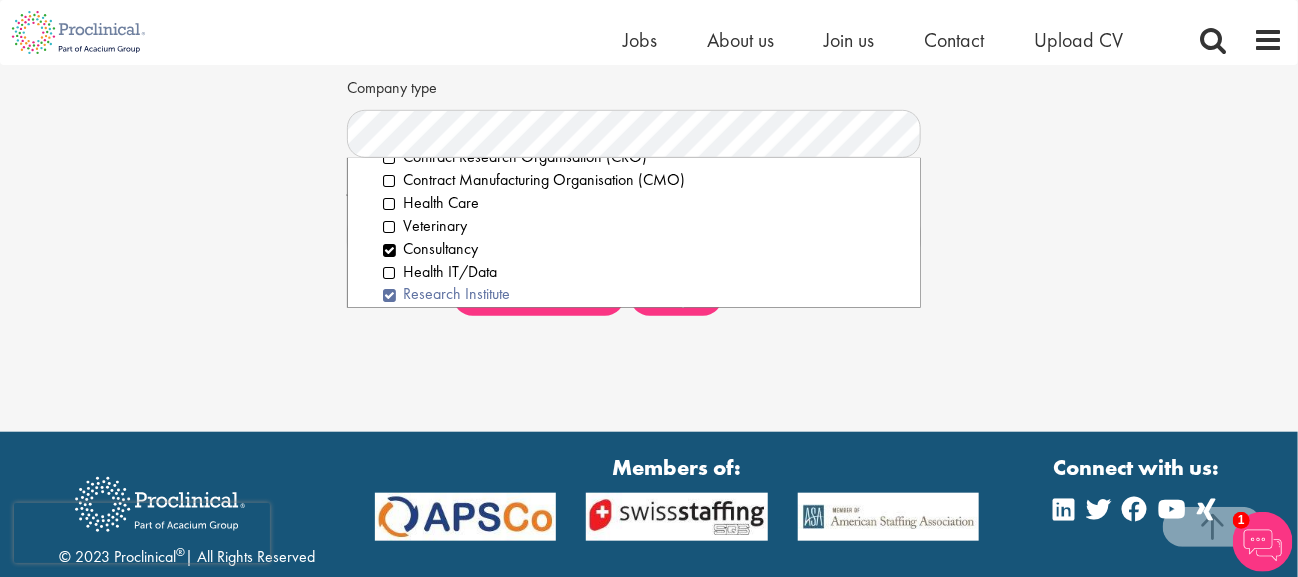 click on "Veterinary" at bounding box center [644, 226] 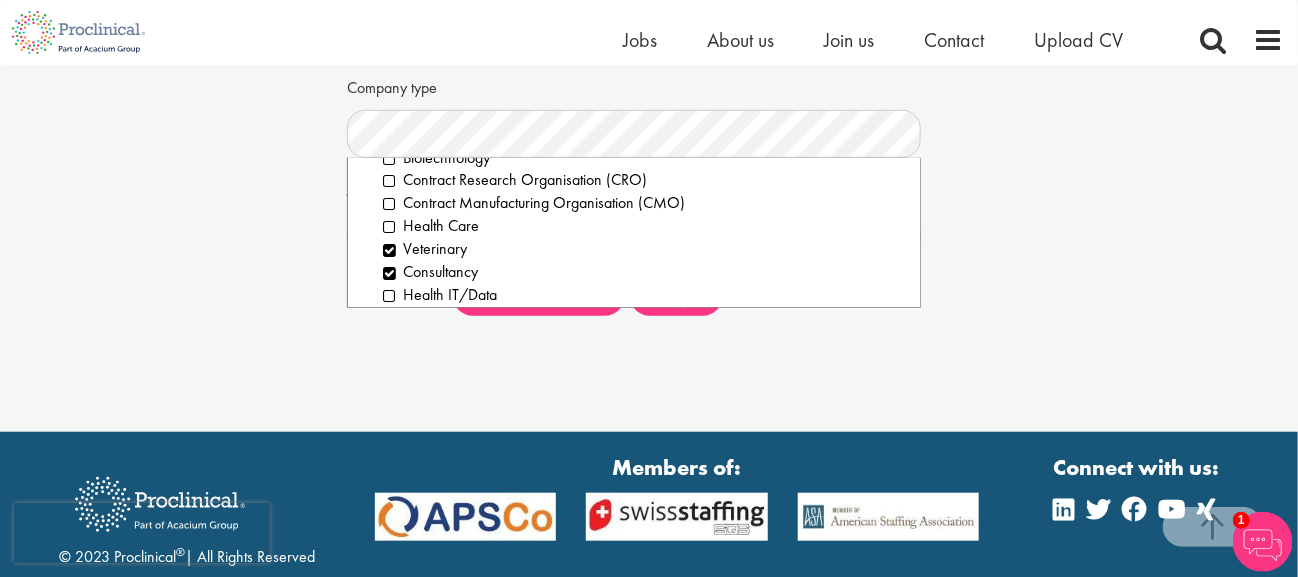 click on "Health Care" at bounding box center [644, 226] 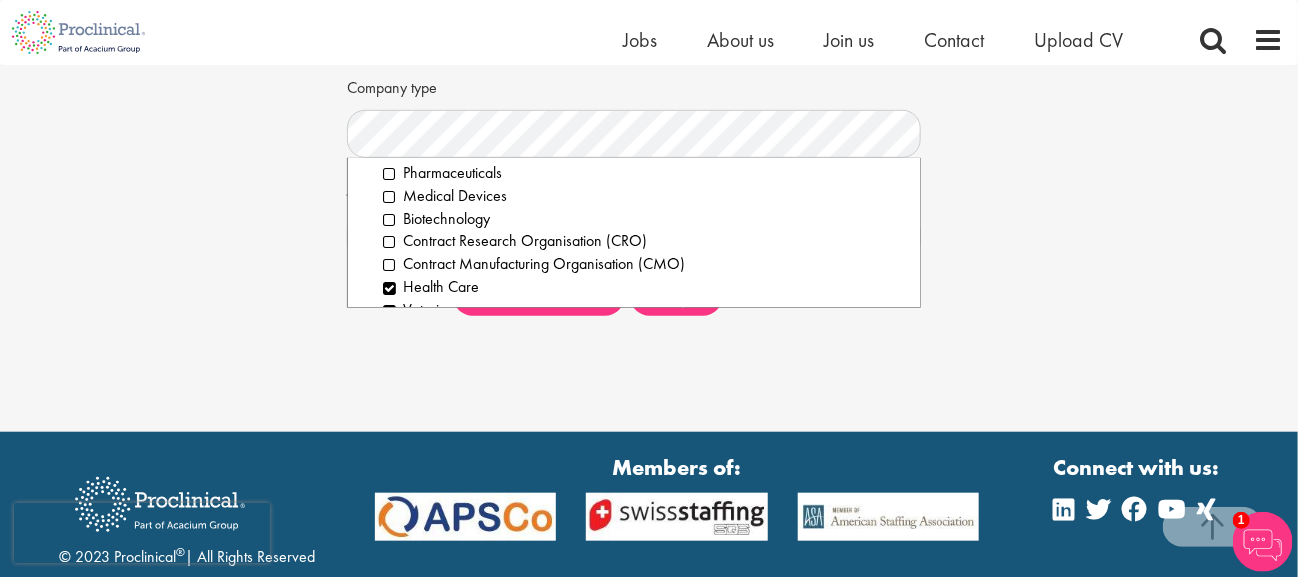 scroll, scrollTop: 23, scrollLeft: 0, axis: vertical 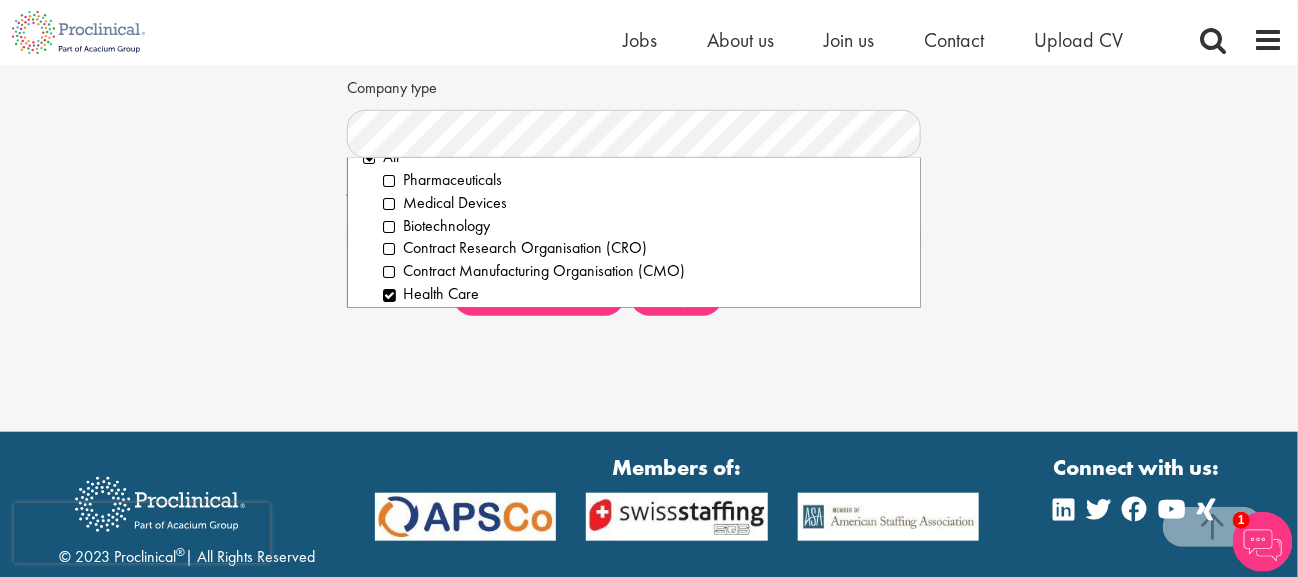 click on "Biotechnology" at bounding box center (644, 226) 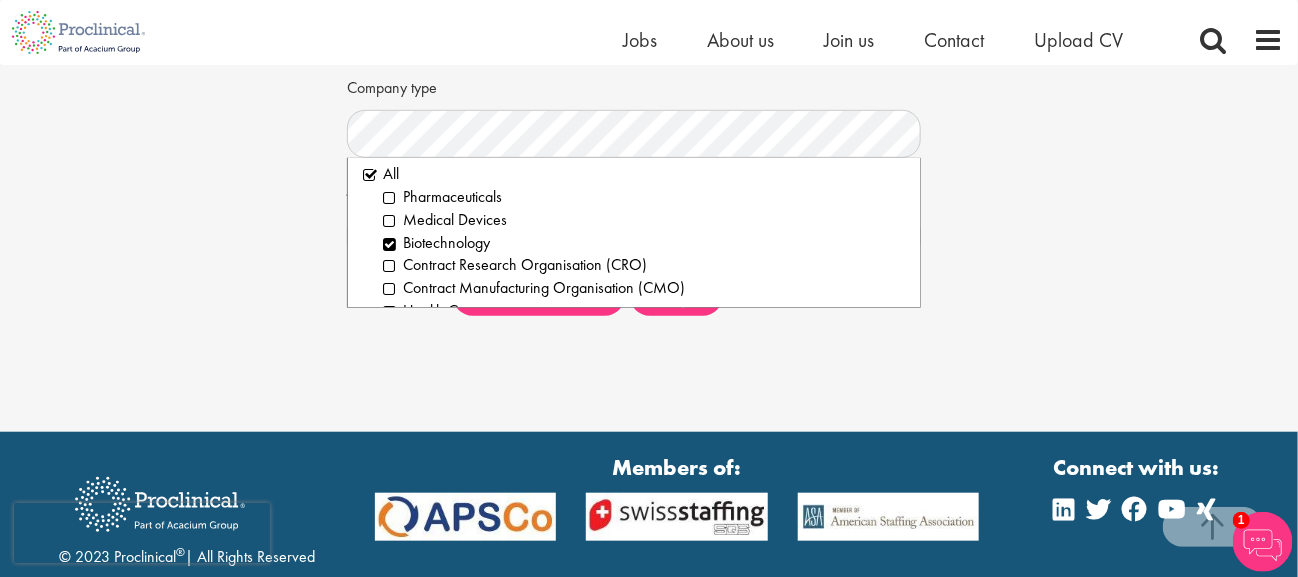 scroll, scrollTop: 0, scrollLeft: 0, axis: both 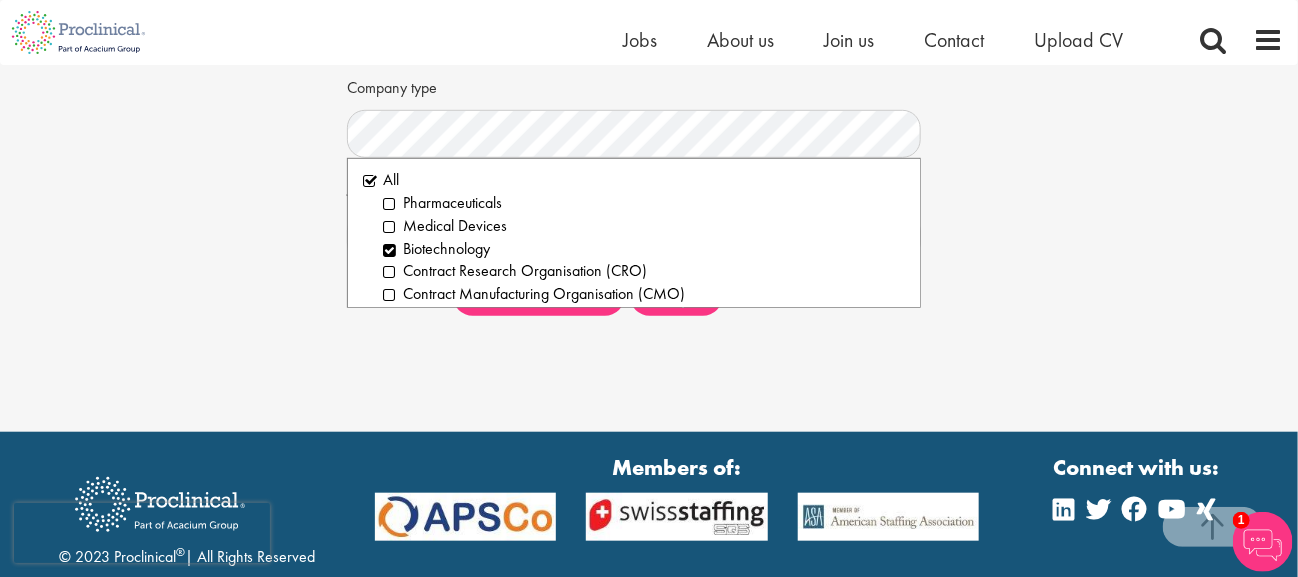 click on "Medical Devices" at bounding box center (644, 226) 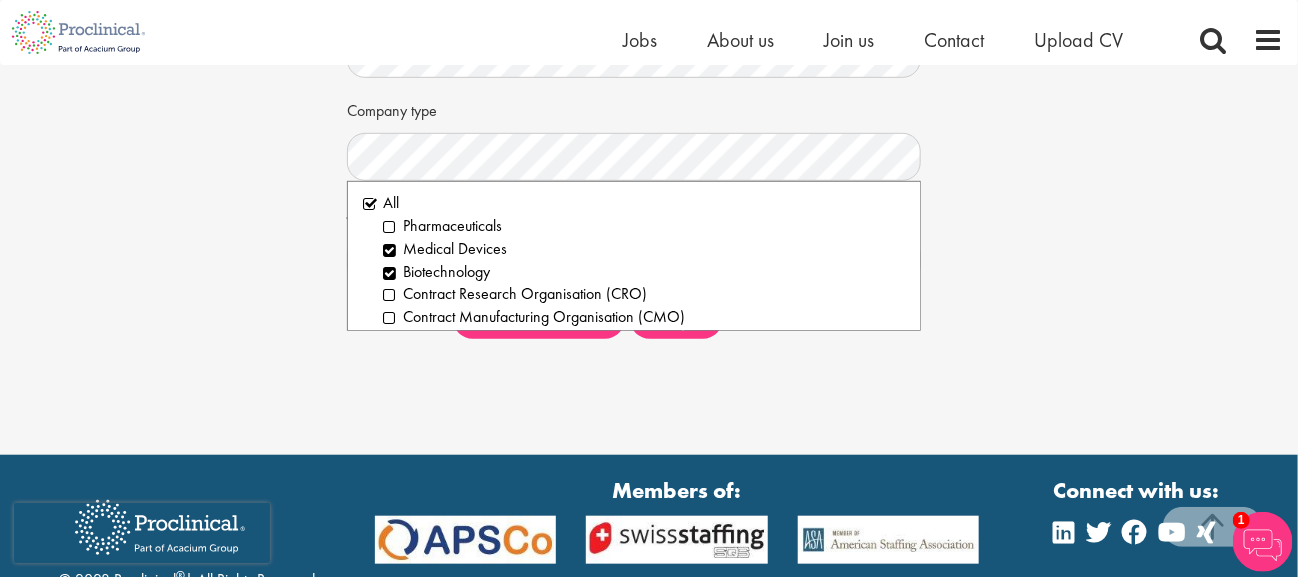 scroll, scrollTop: 400, scrollLeft: 0, axis: vertical 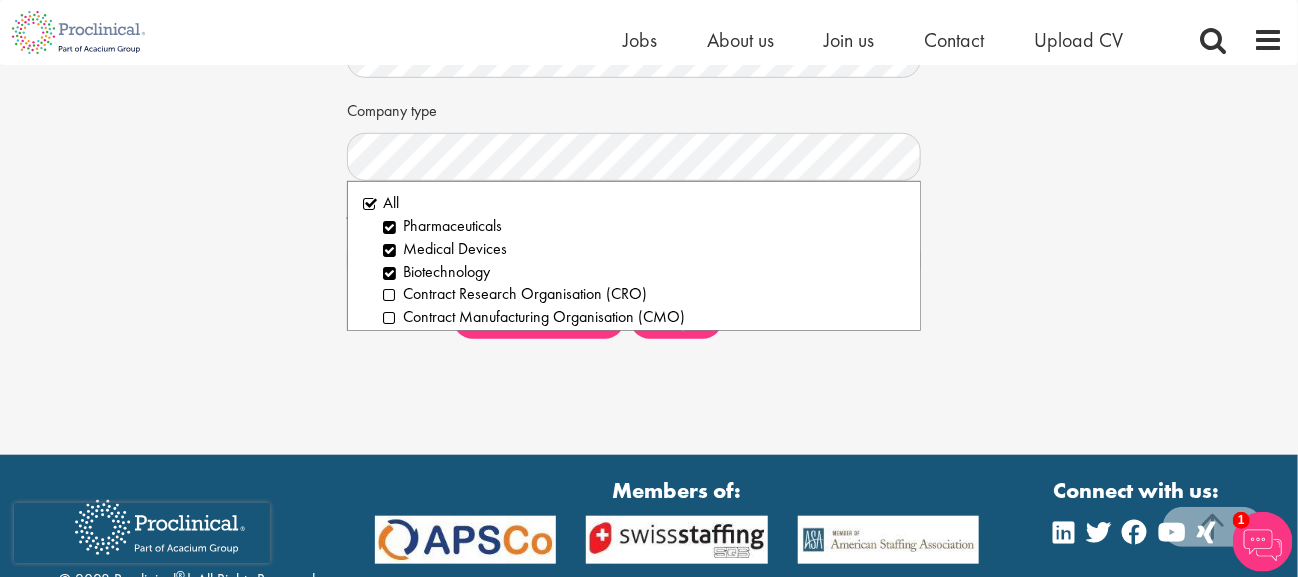 click on "Set up a job alert
Tell us what sort of job you are looking for and we will send matching jobs to your email inbox...
Keywords
Discipline
Clear
All Computer Science Data Science  Recruitment Consultant Biometrics Analysis Statistics Data Management Informatics Programming Business Development Partnering Investments Licensing Acqusition Sales Distribution" at bounding box center (649, 10) 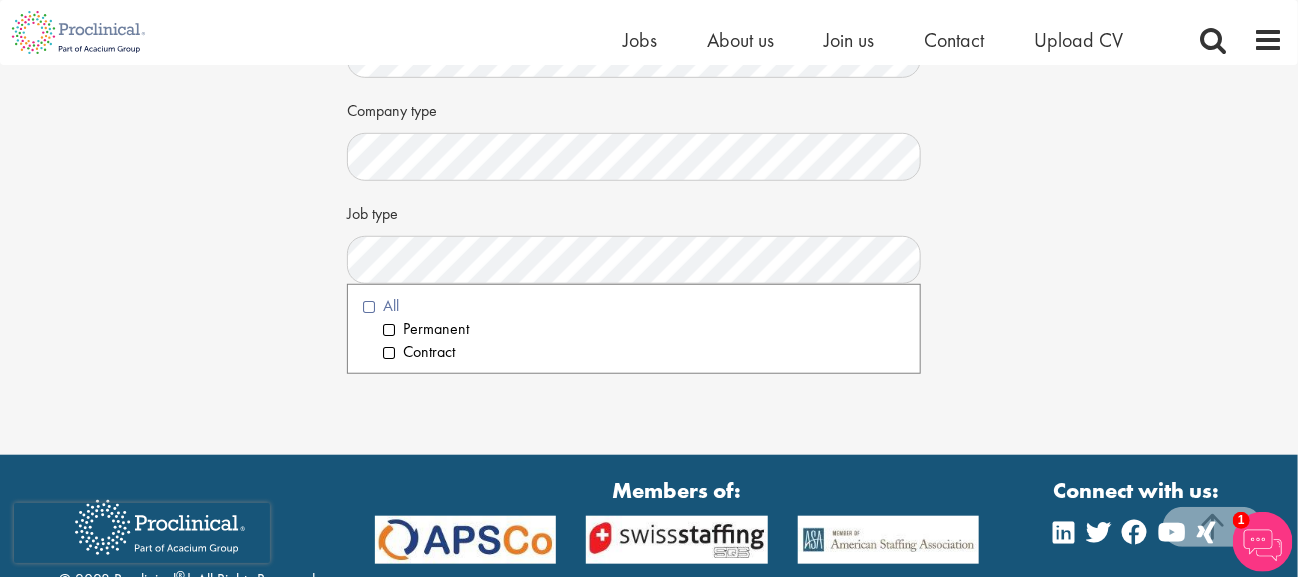 click on "All" at bounding box center [634, 306] 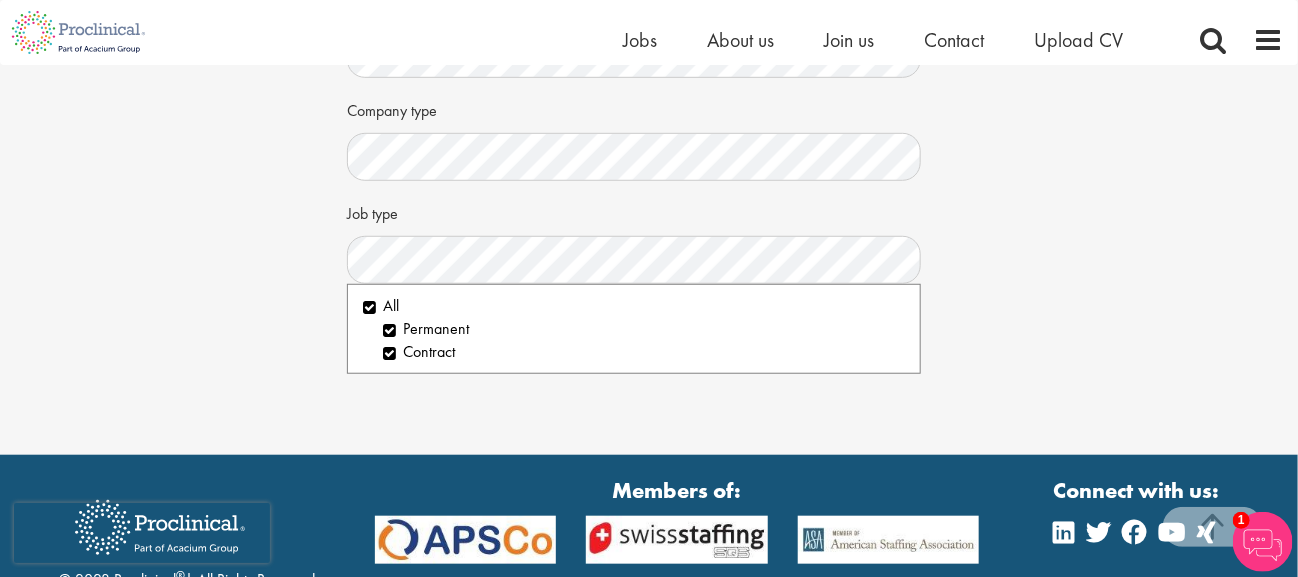 click on "Set up a job alert
Tell us what sort of job you are looking for and we will send matching jobs to your email inbox...
Keywords
Discipline
Clear
All Computer Science Data Science  Recruitment Consultant Biometrics Analysis Statistics Data Management Informatics Programming Business Development Partnering Investments Licensing Acqusition Sales Distribution" at bounding box center (649, 10) 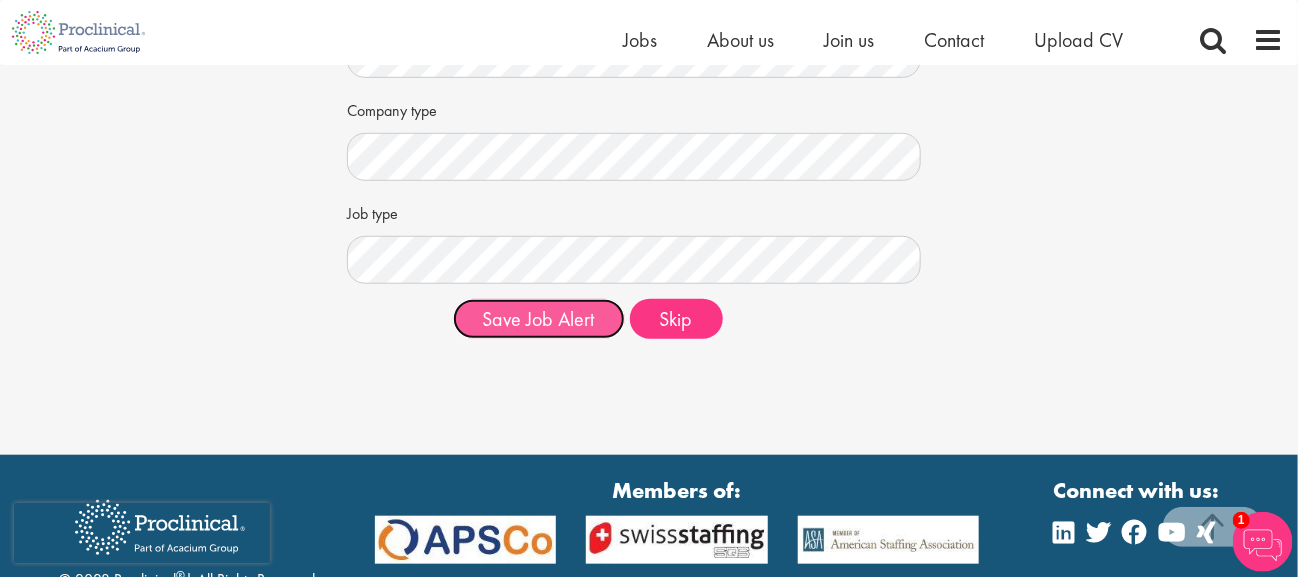 click on "Save Job Alert" at bounding box center (539, 319) 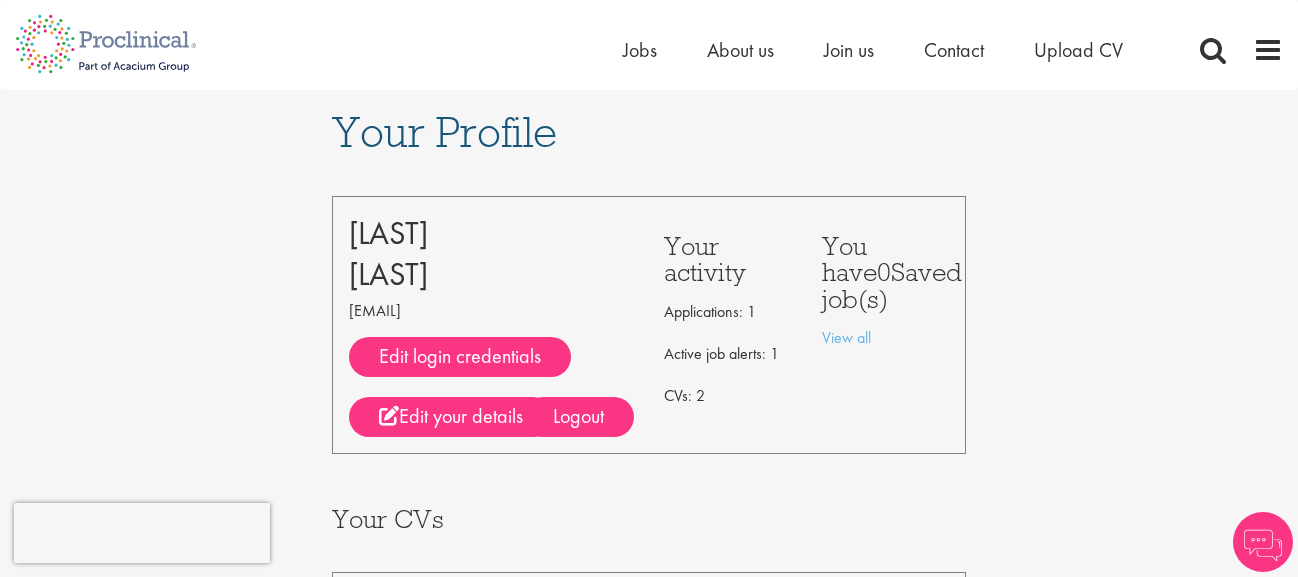 scroll, scrollTop: 0, scrollLeft: 0, axis: both 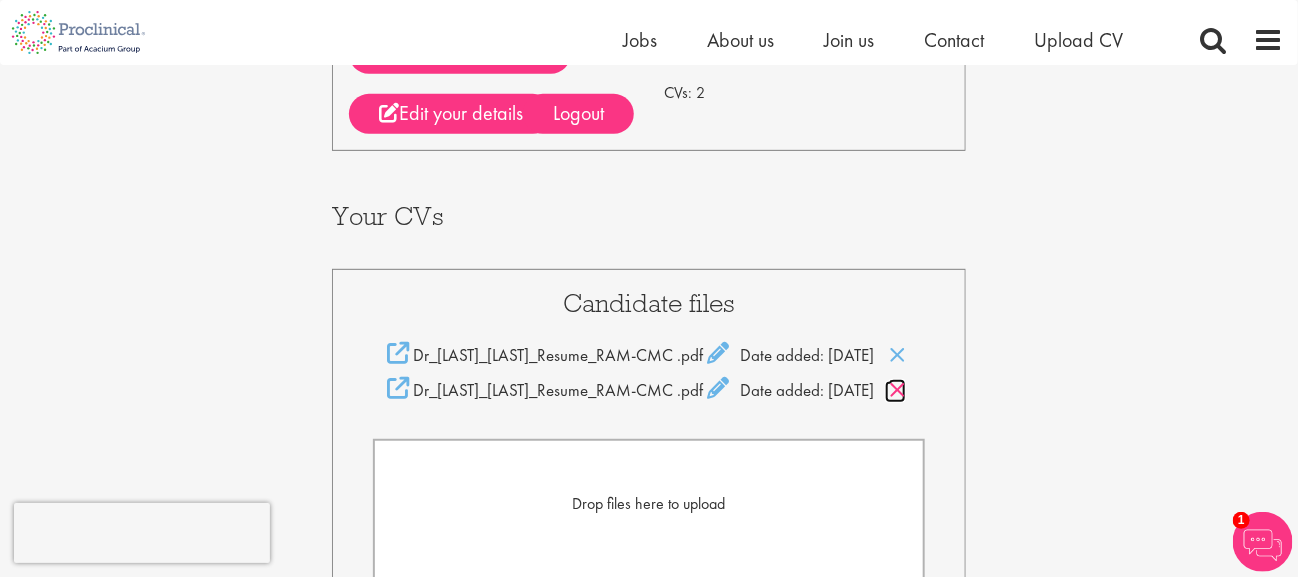 click at bounding box center (897, 390) 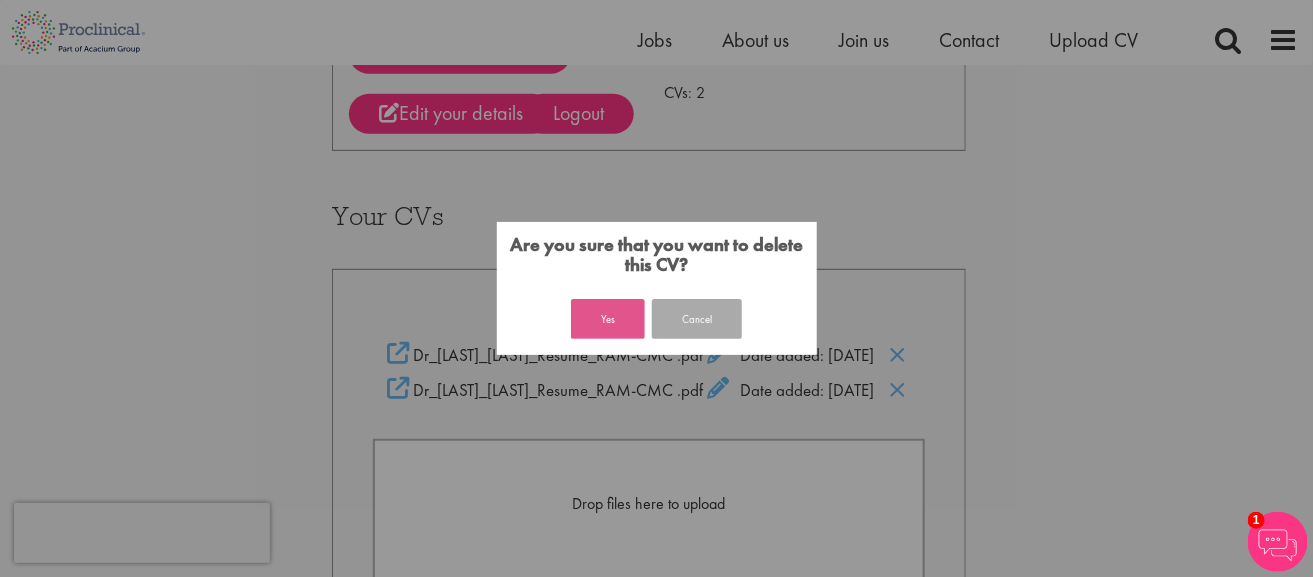 click on "Yes" at bounding box center [608, 319] 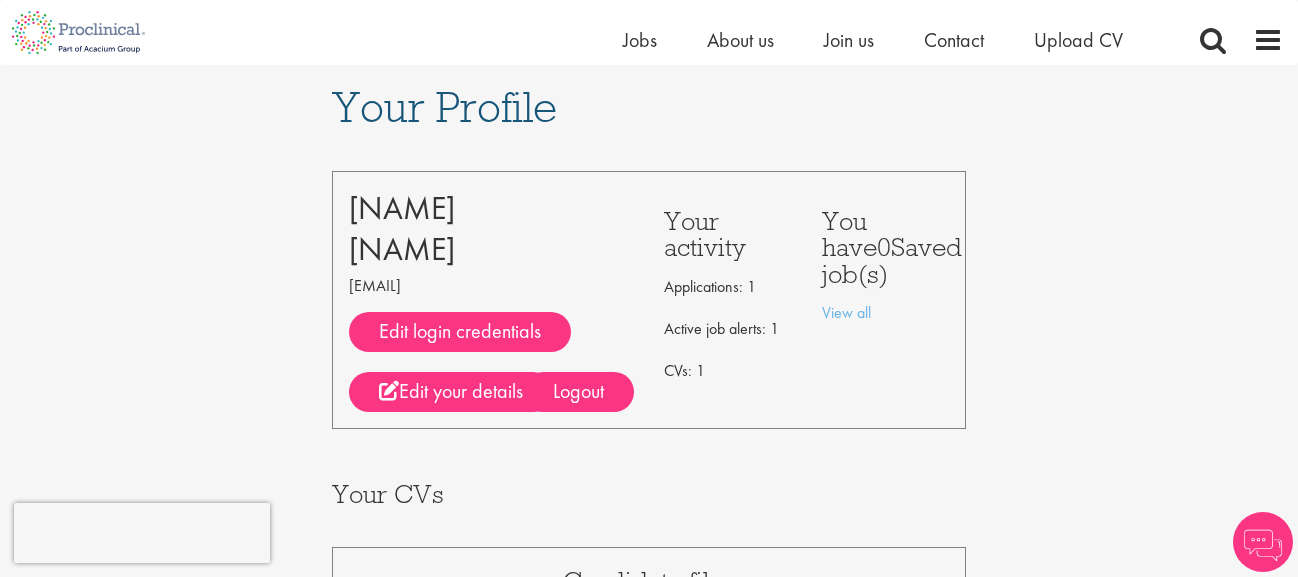 scroll, scrollTop: 278, scrollLeft: 0, axis: vertical 